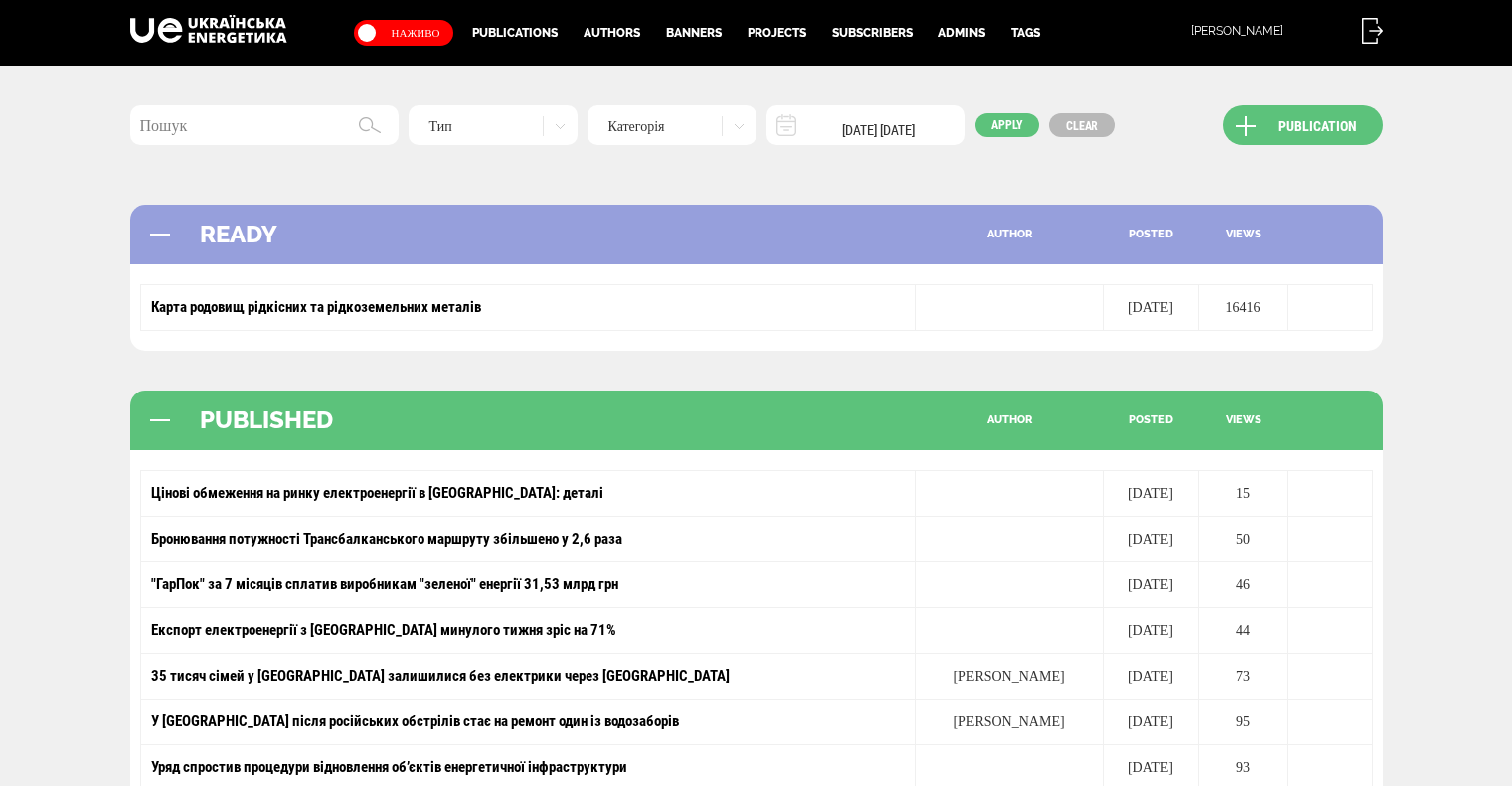 scroll, scrollTop: 0, scrollLeft: 0, axis: both 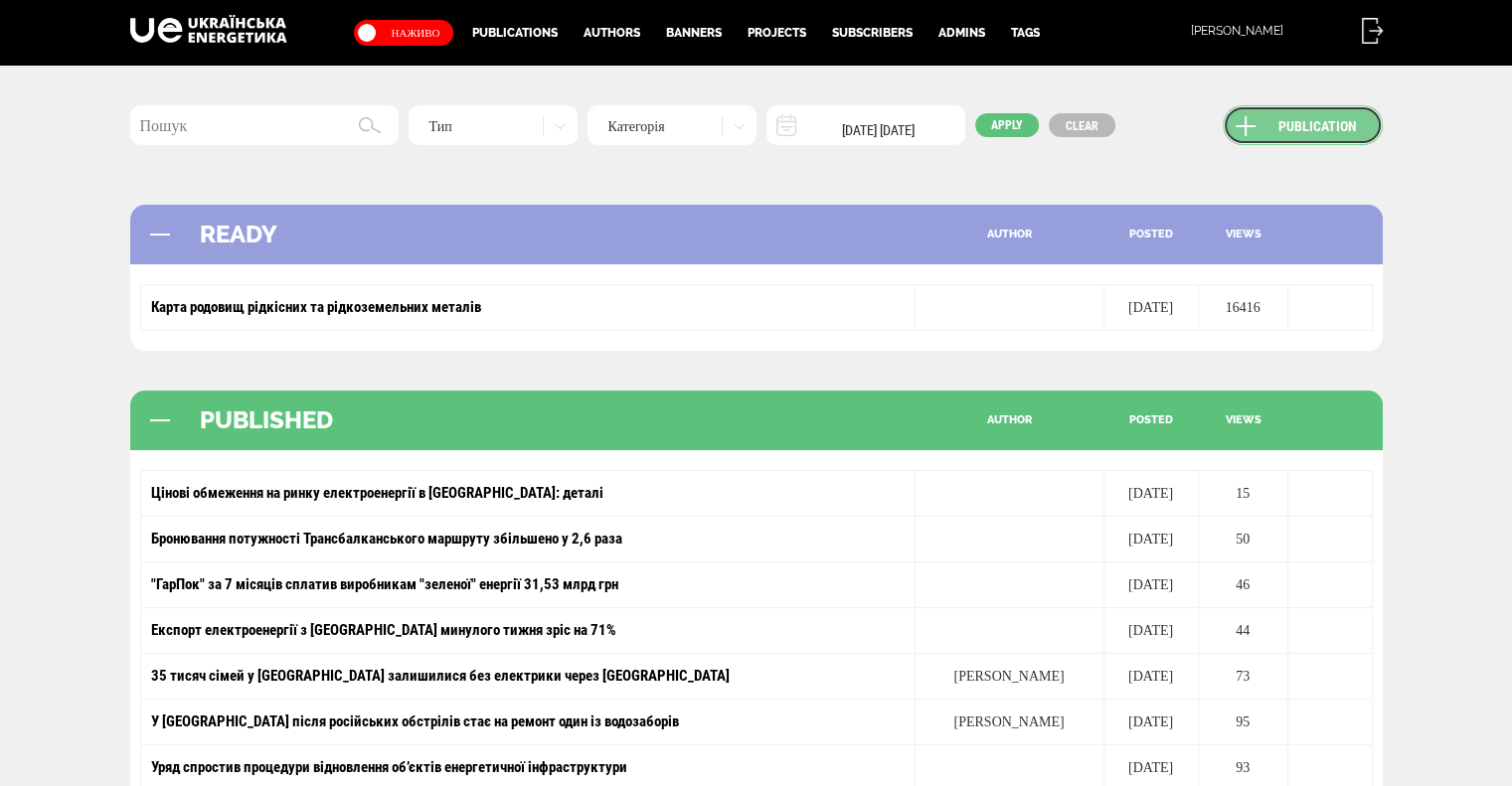 click on "Publication" at bounding box center (1302, 125) 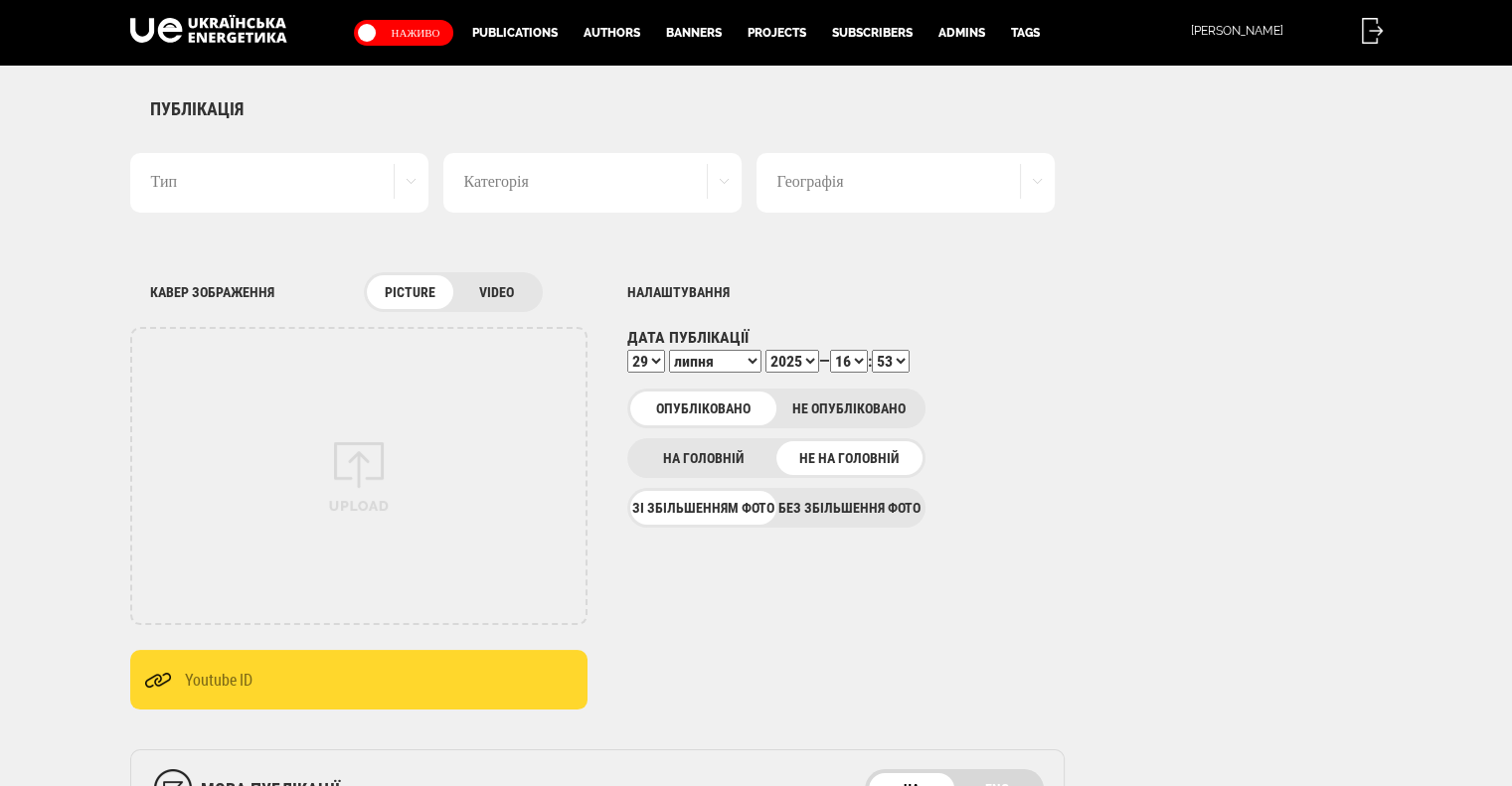 scroll, scrollTop: 0, scrollLeft: 0, axis: both 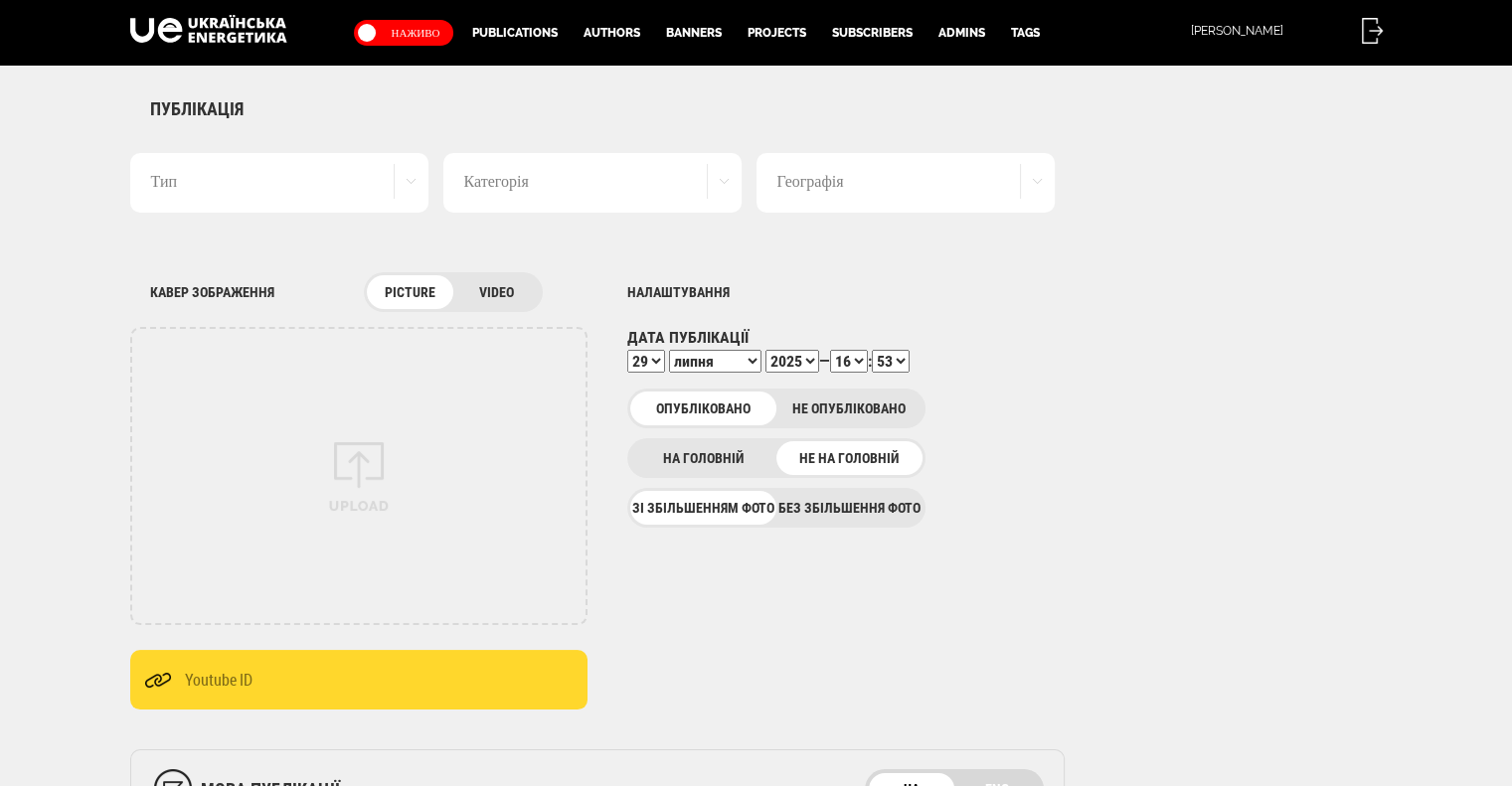 click on "Тип" at bounding box center (279, 183) 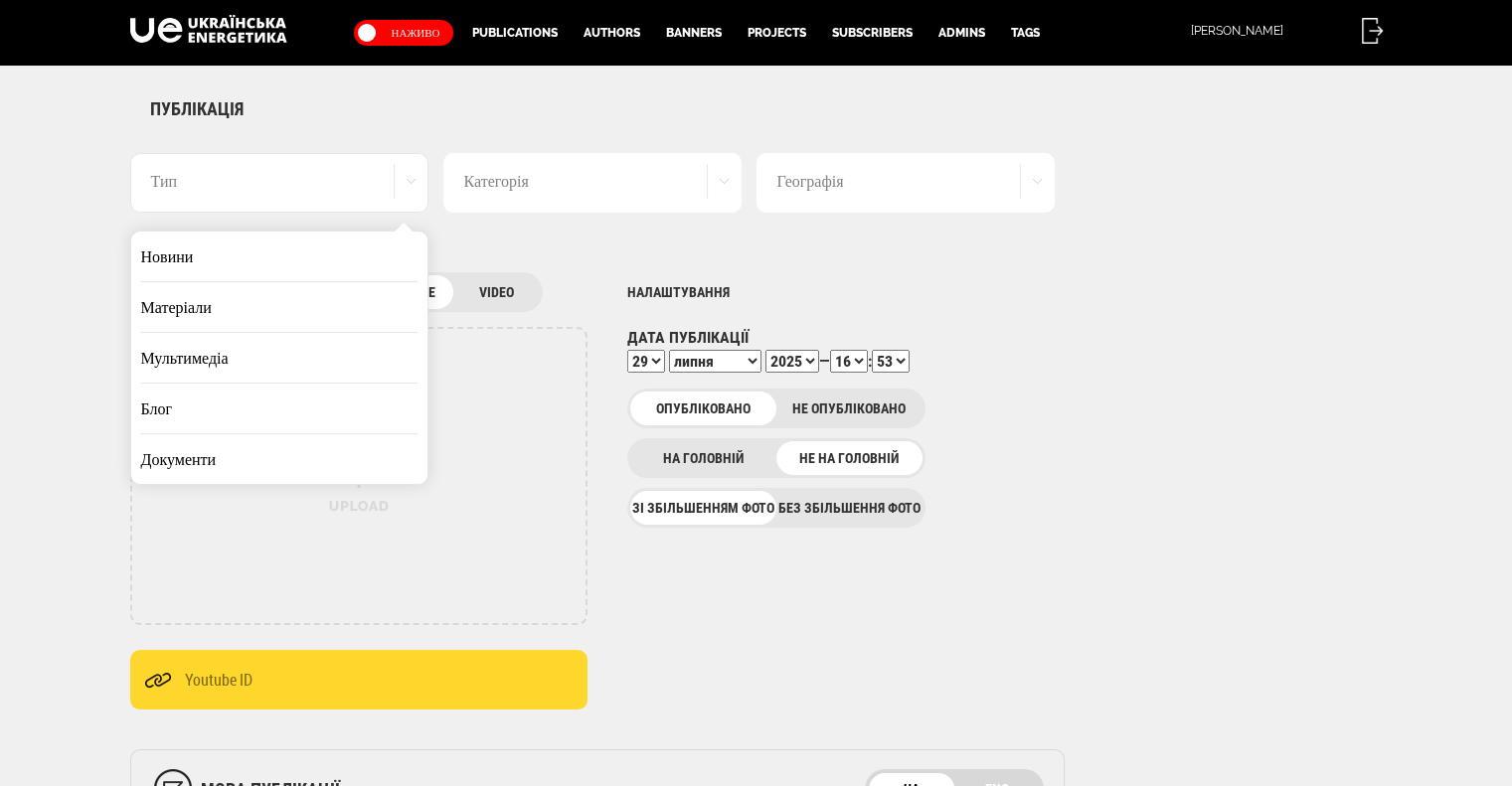 click on "Новини" at bounding box center (279, 256) 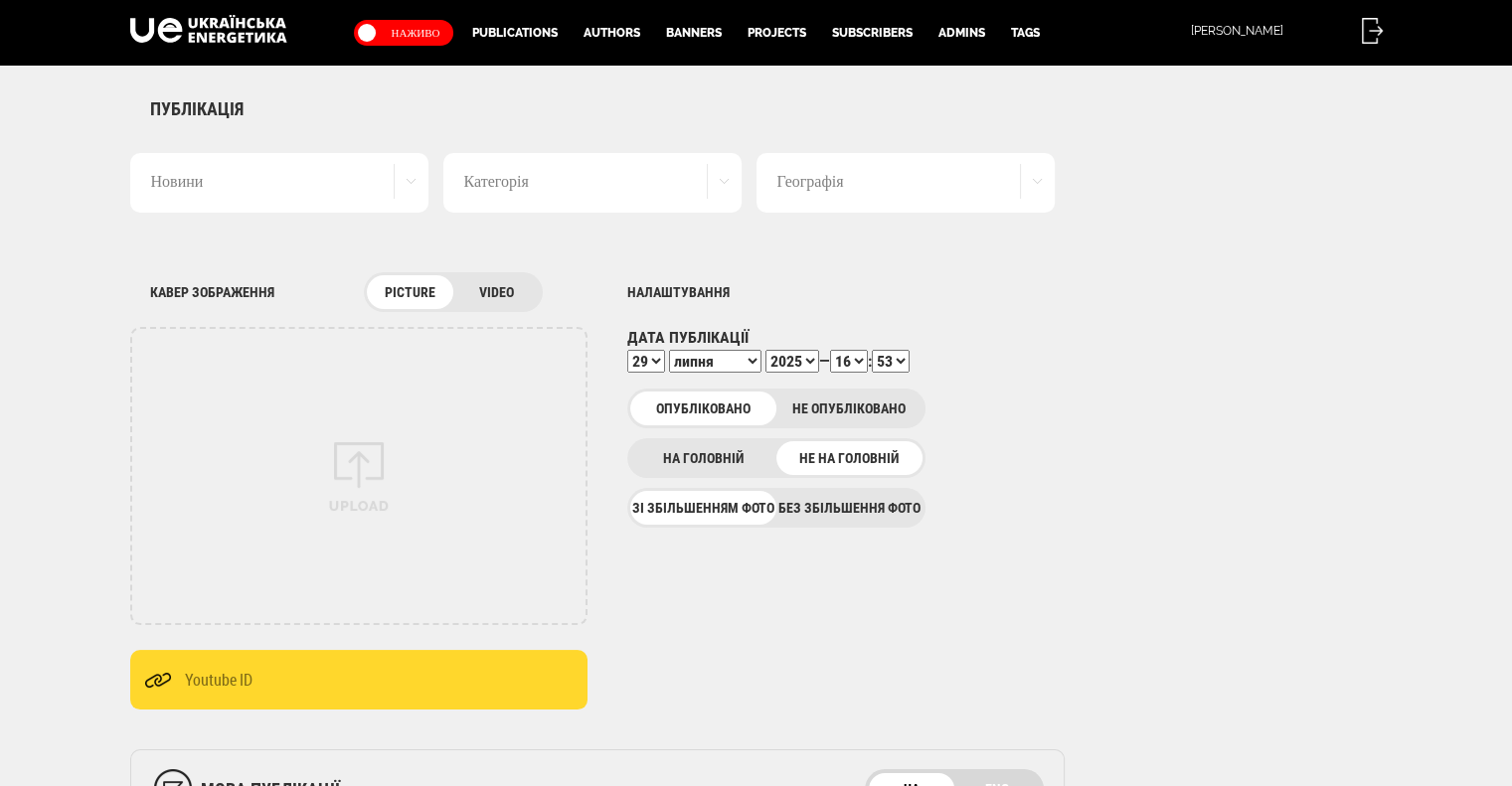 click on "Новини" at bounding box center [279, 183] 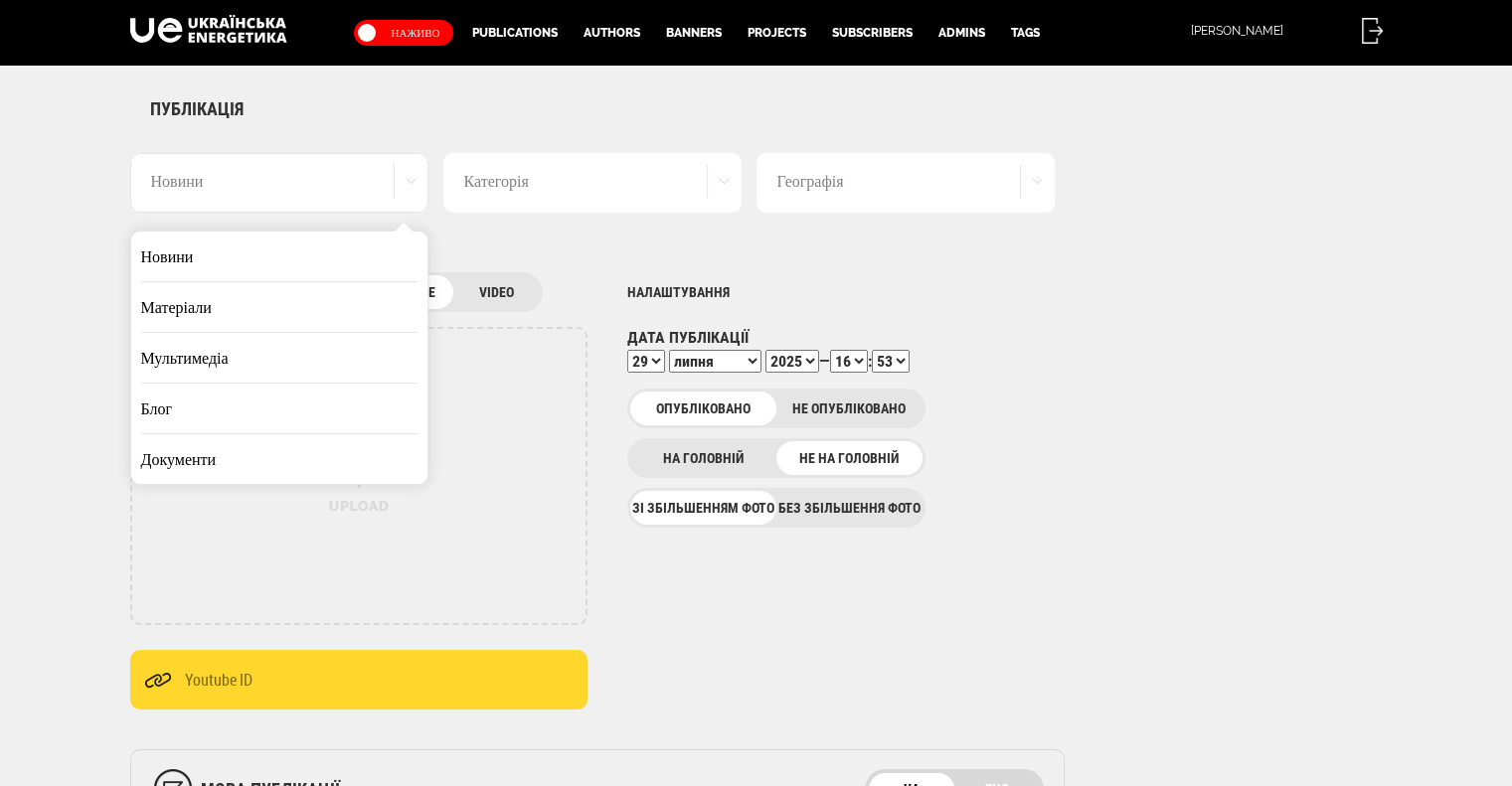 click on "Матеріали" at bounding box center (279, 307) 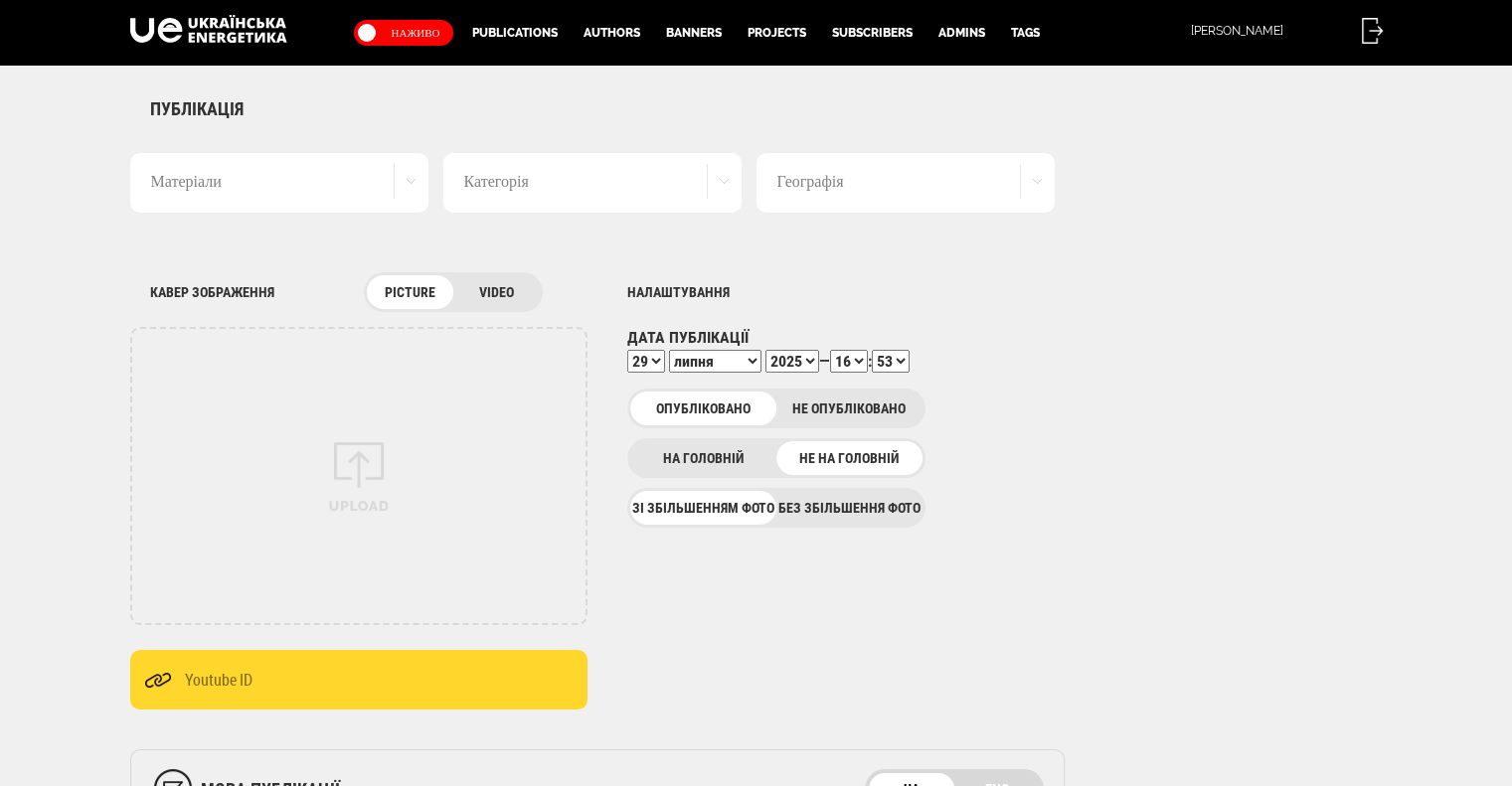 click on "Категорія" at bounding box center (592, 183) 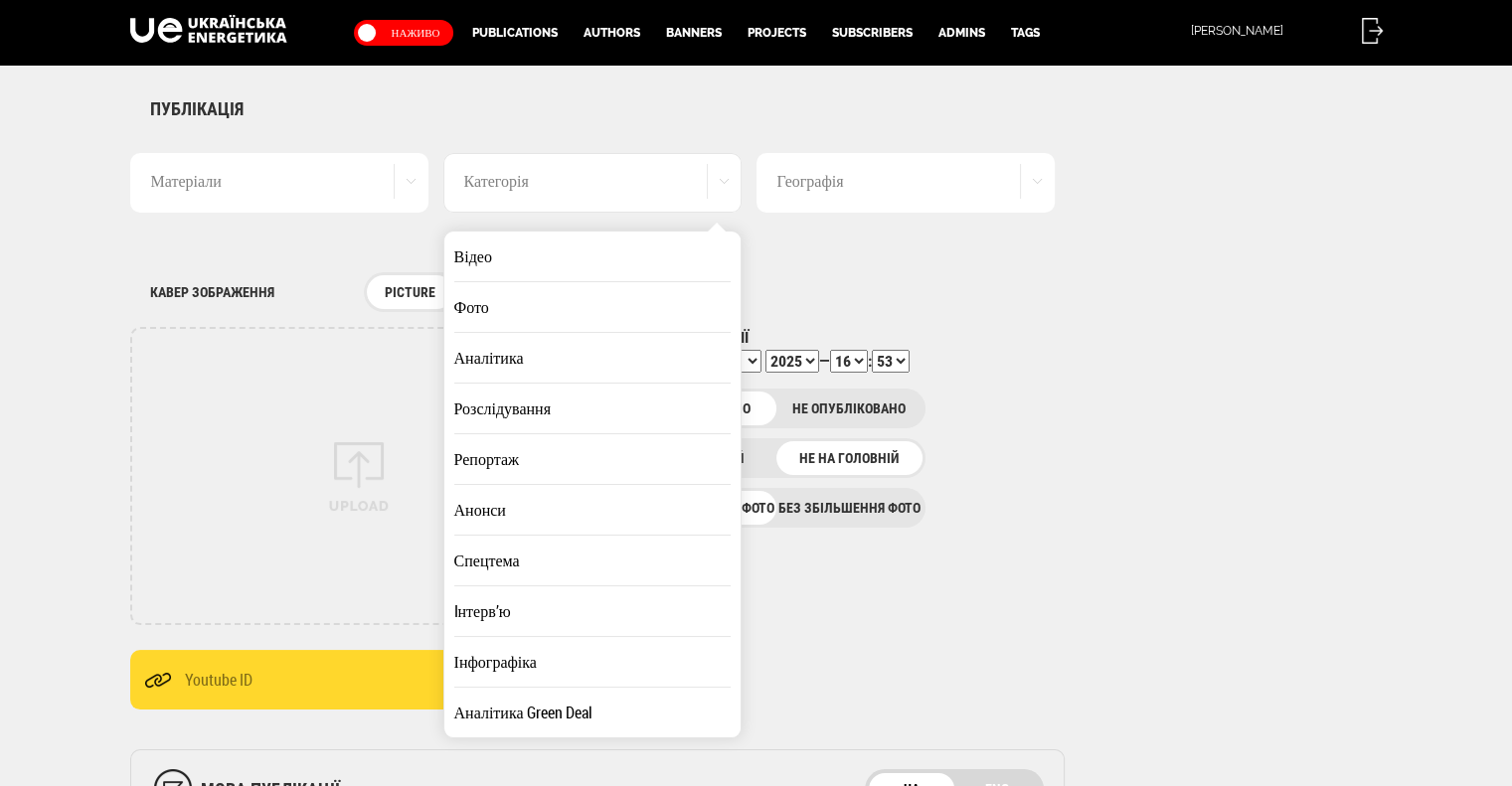 click on "Аналітика" at bounding box center [592, 358] 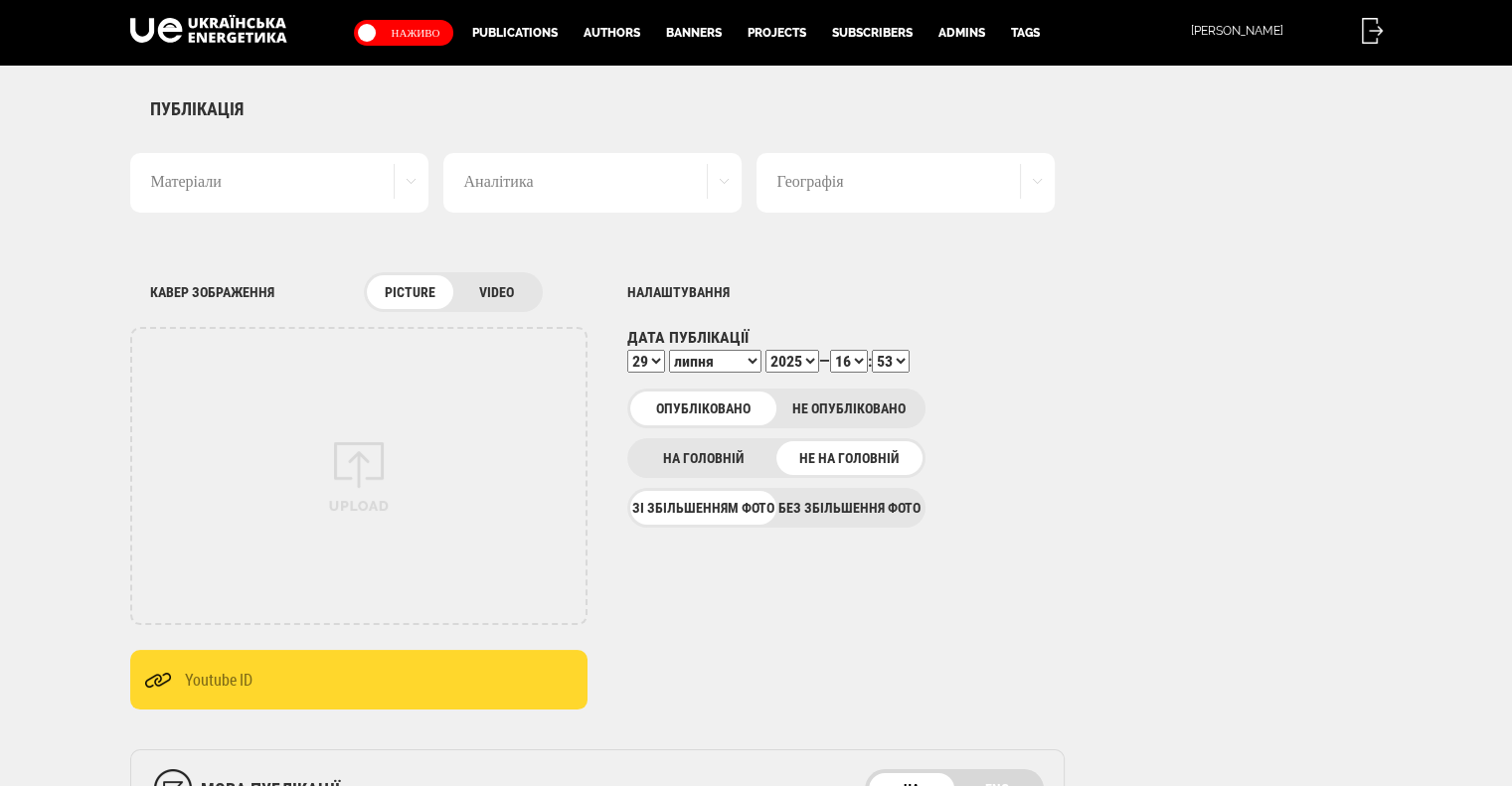 click on "Географія" at bounding box center [906, 183] 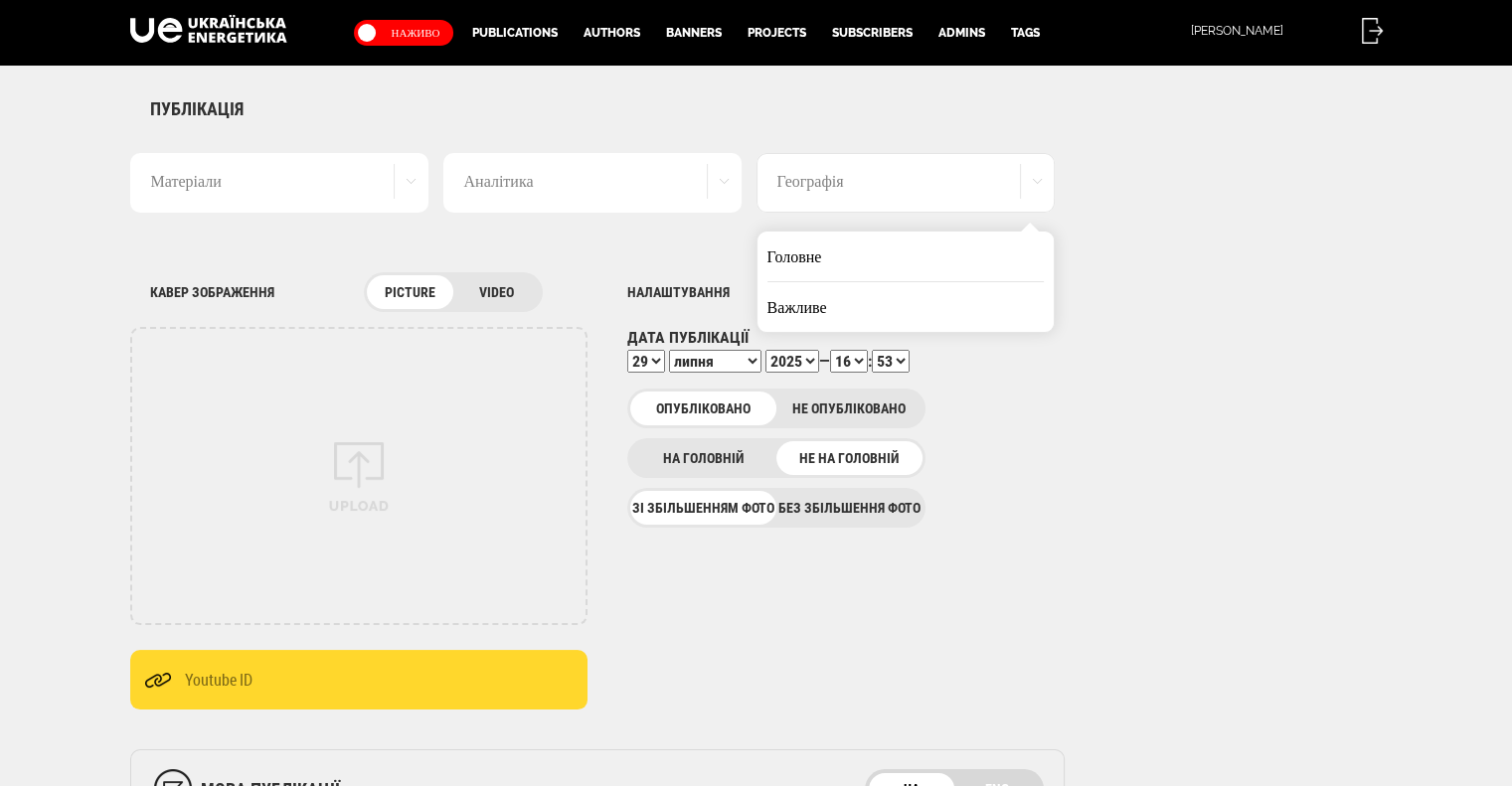 click on "Важливе" at bounding box center [906, 307] 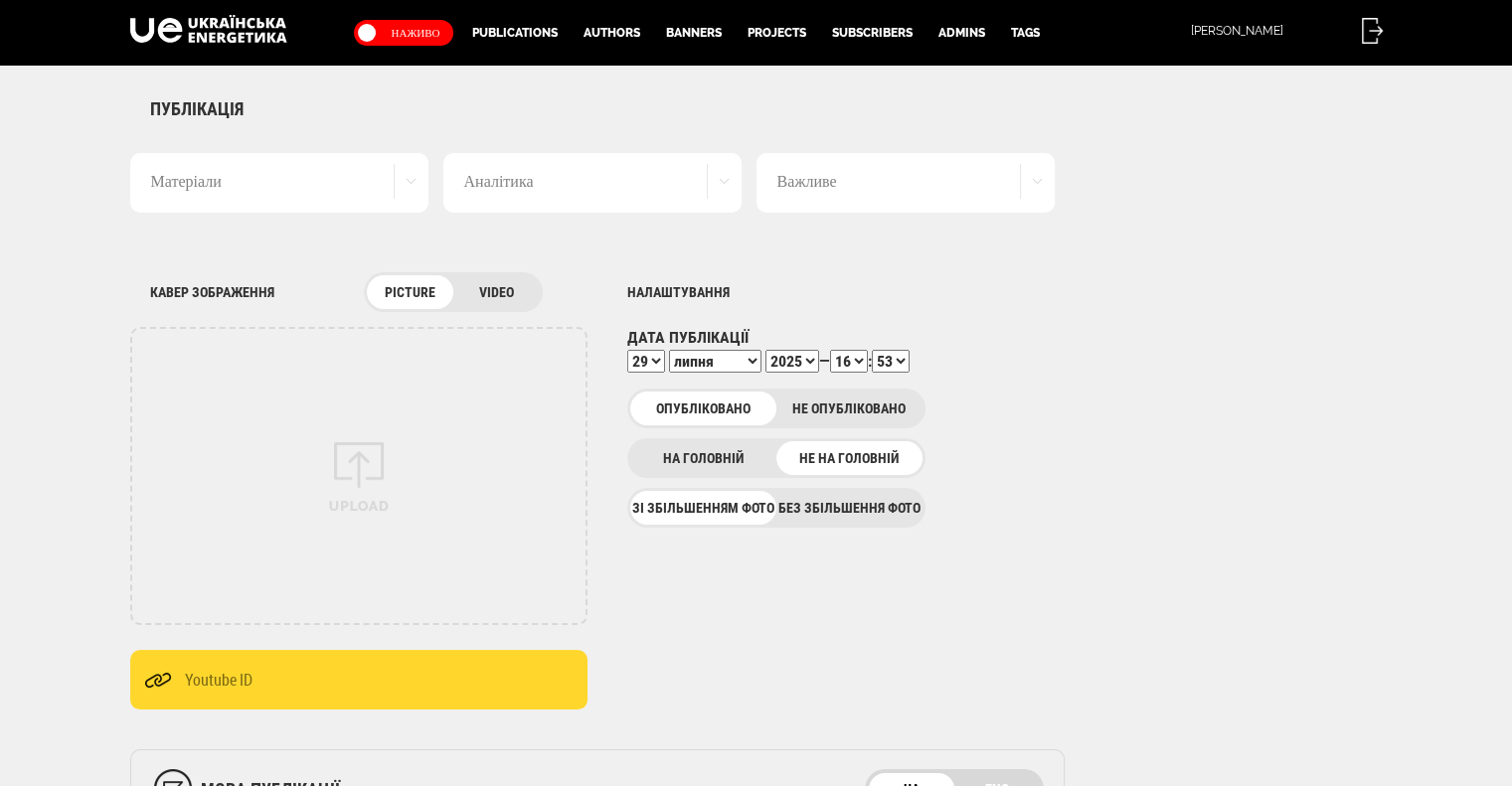 click on "Публікація Матеріали Новини Матеріали Мультимедіа Блог Документи Аналітика Відео Фото Аналітика Розслідування Репортаж Анонси Спецтема Iнтерв’ю Інфографіка Аналітика Green Deal Важливе Зняти вибране Головне Важливе" at bounding box center (756, 139) 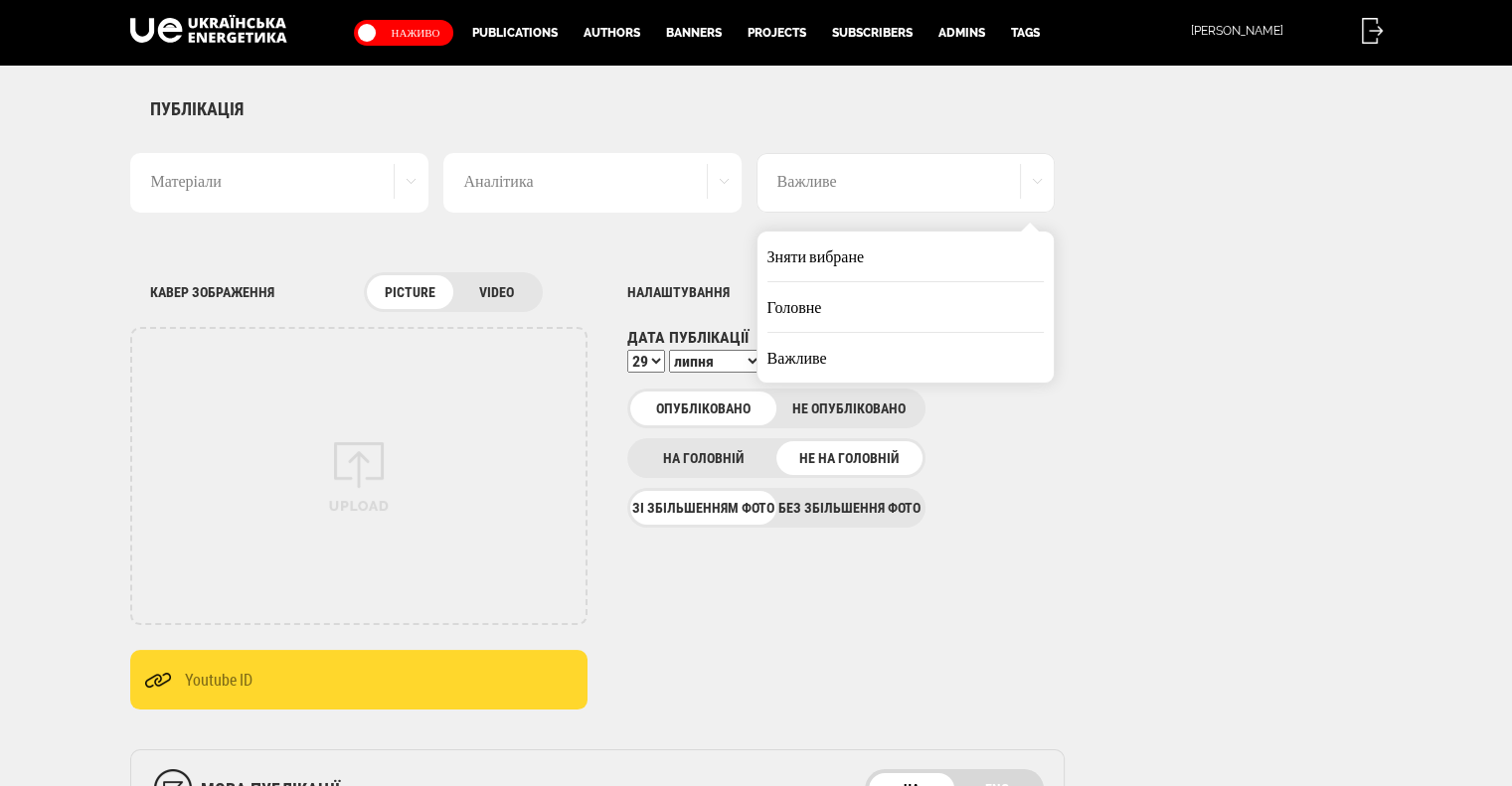 click on "Головне" at bounding box center [906, 307] 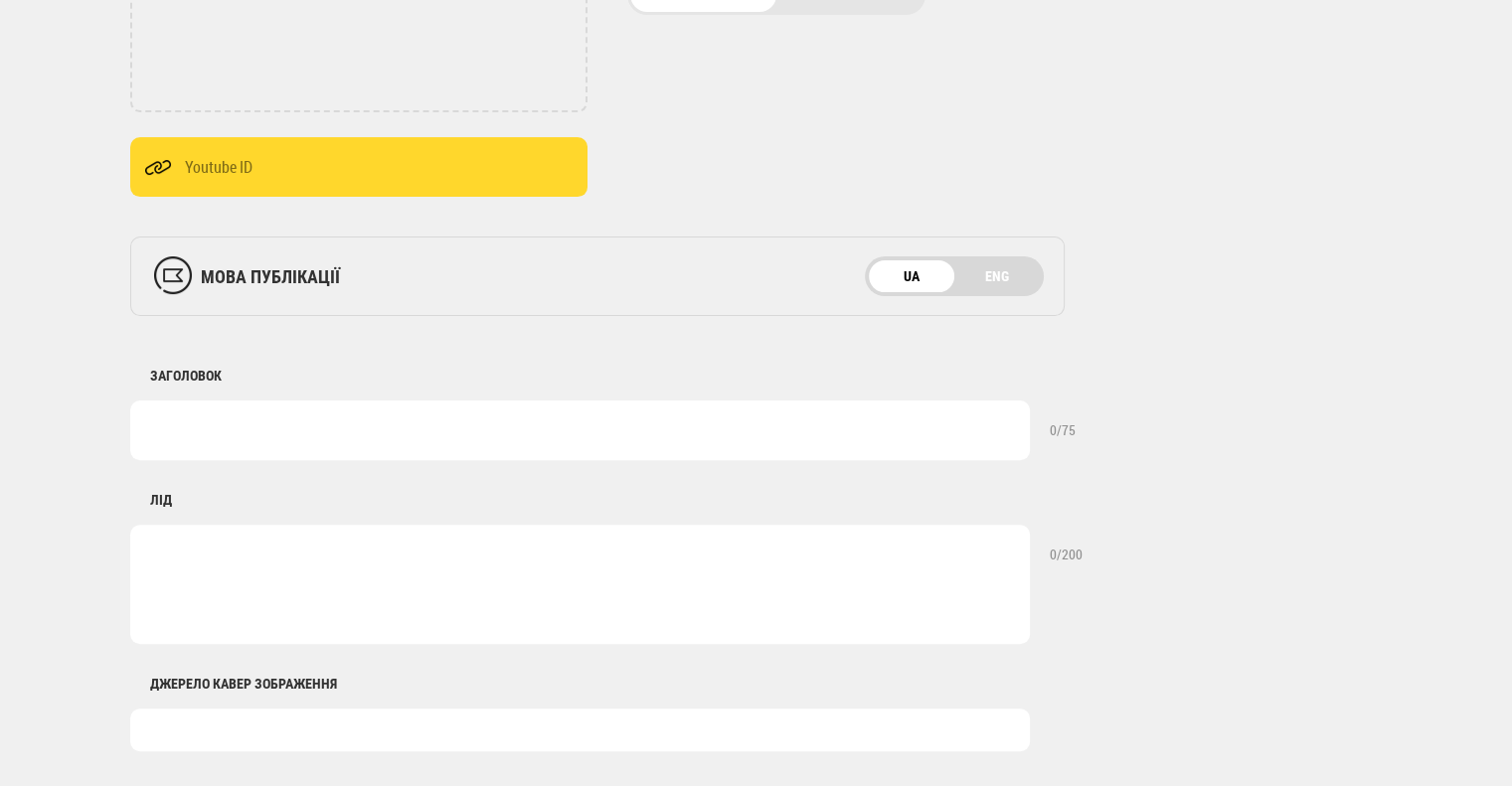 scroll, scrollTop: 520, scrollLeft: 0, axis: vertical 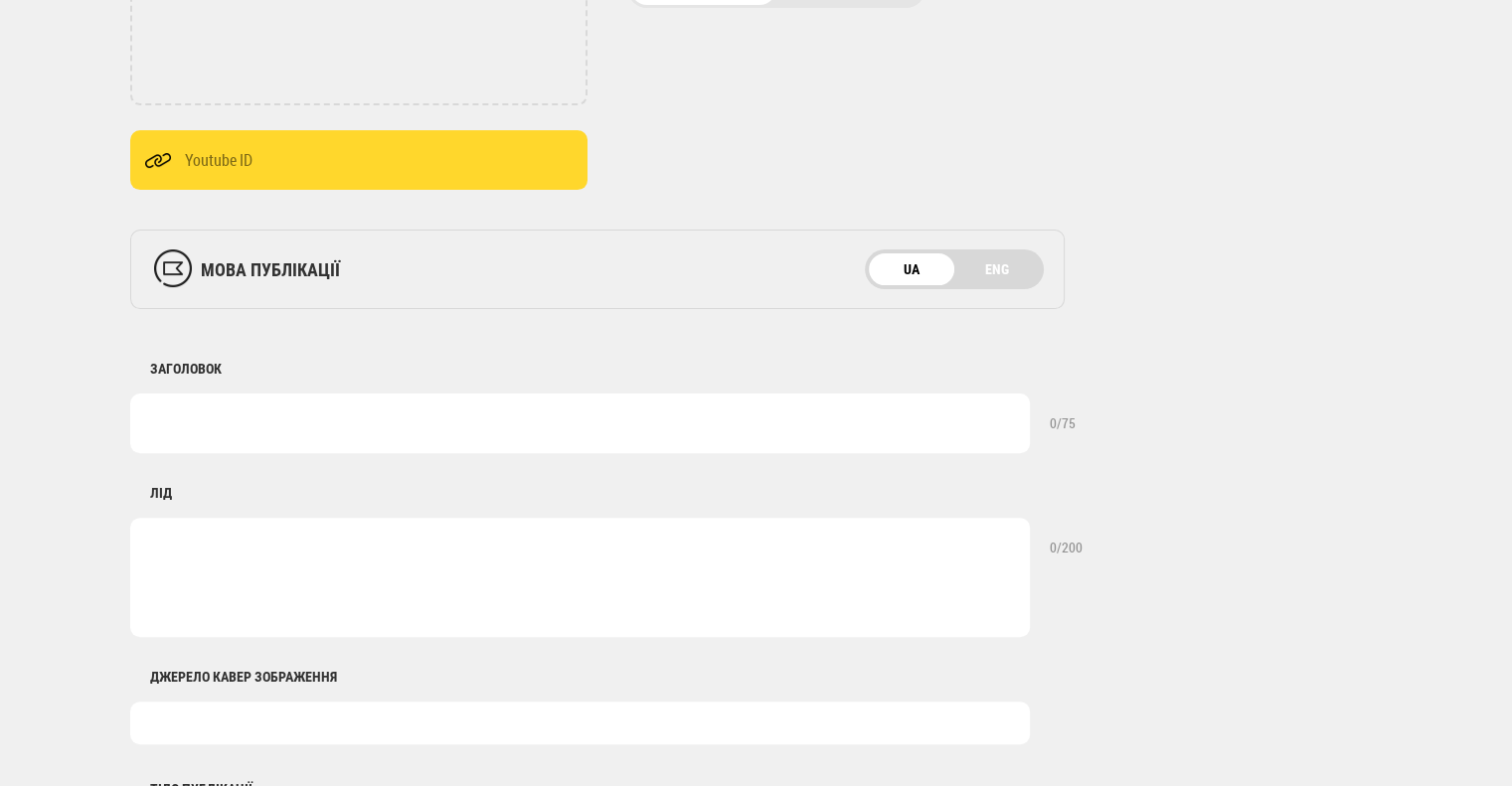 click at bounding box center (580, 423) 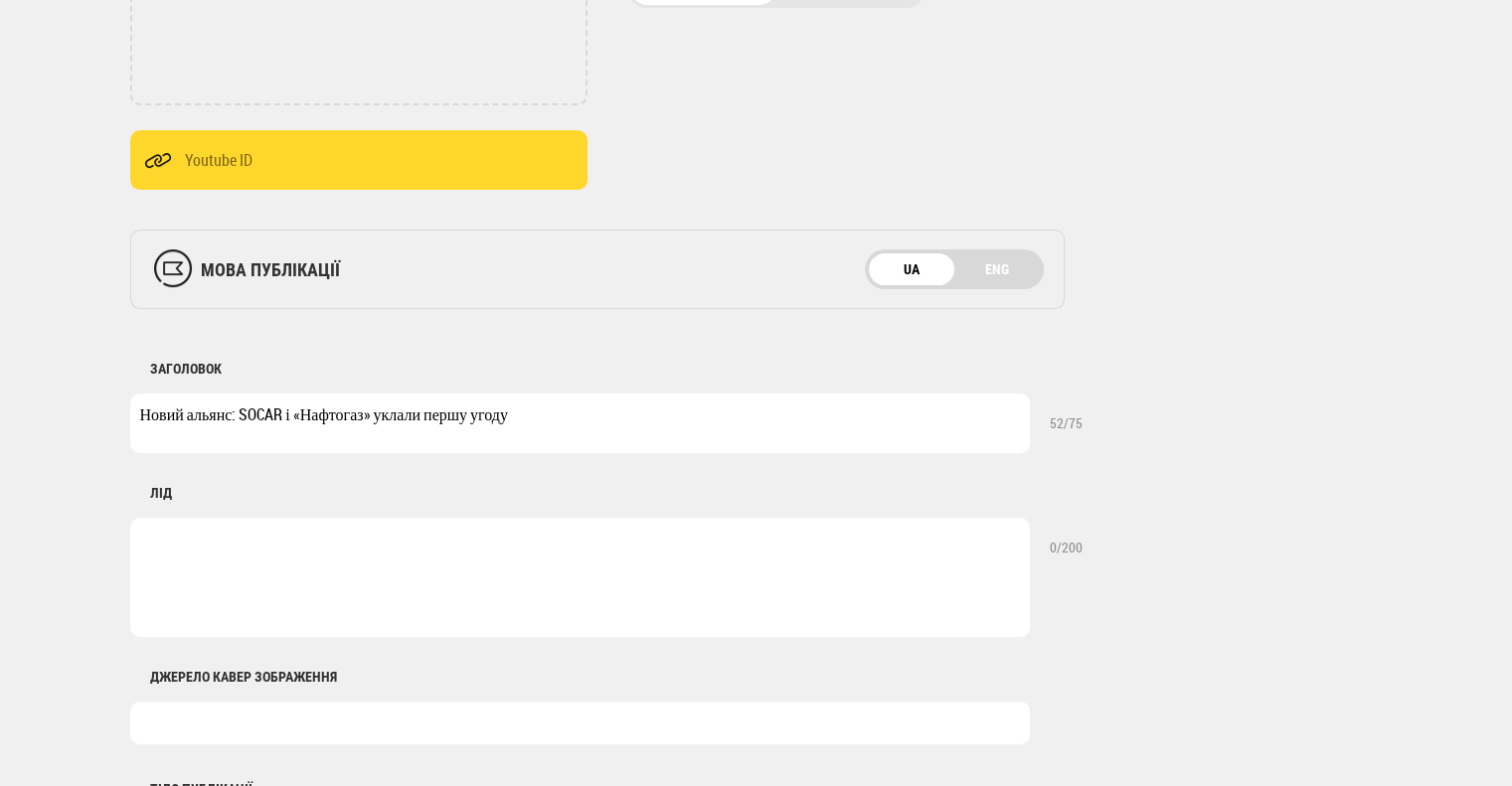 type on "Новий альянс: SOCAR і «Нафтогаз» уклали першу угоду" 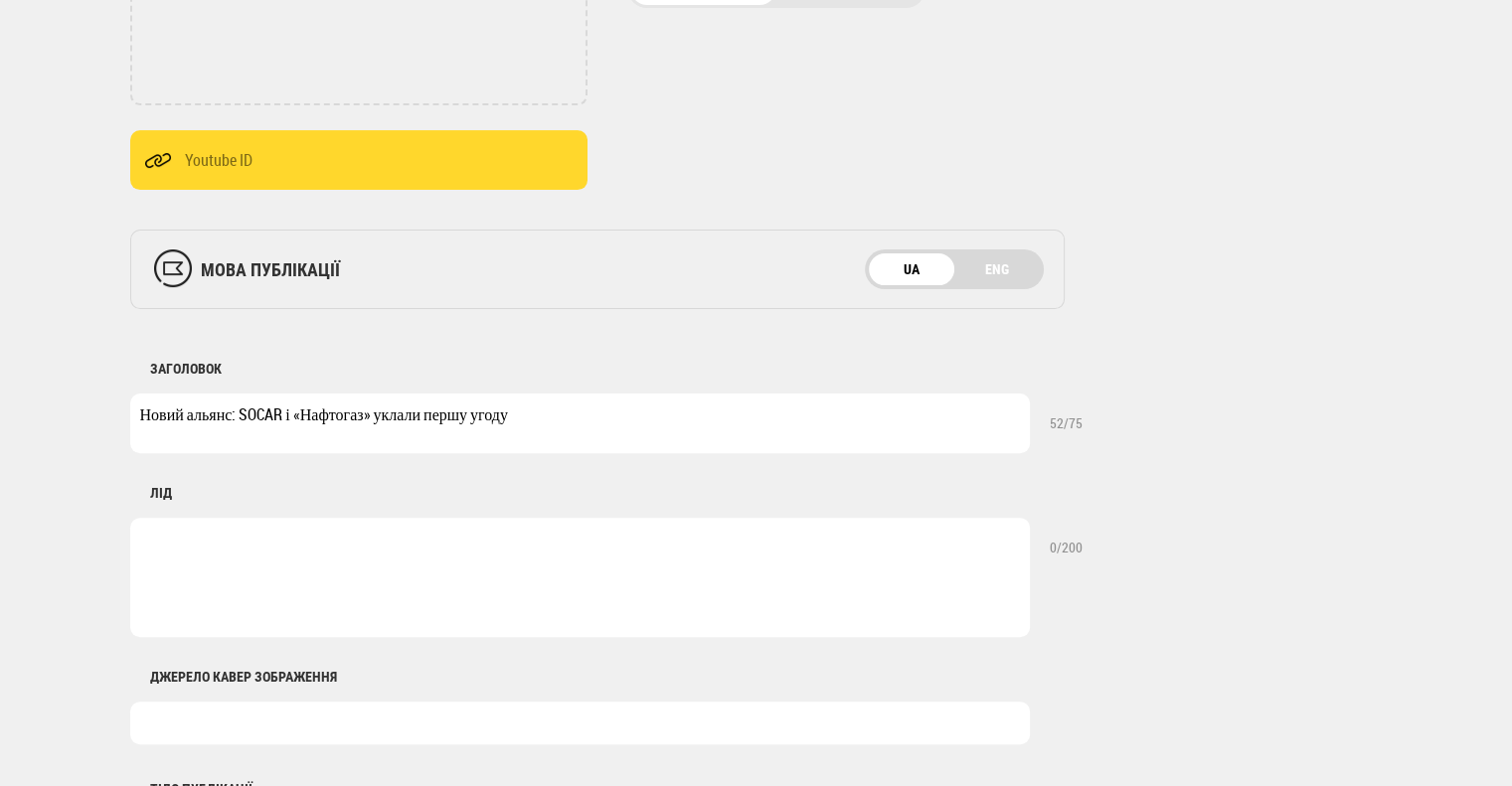 paste on "Як Азербайджан збільшує газову торгівлю з Європою" 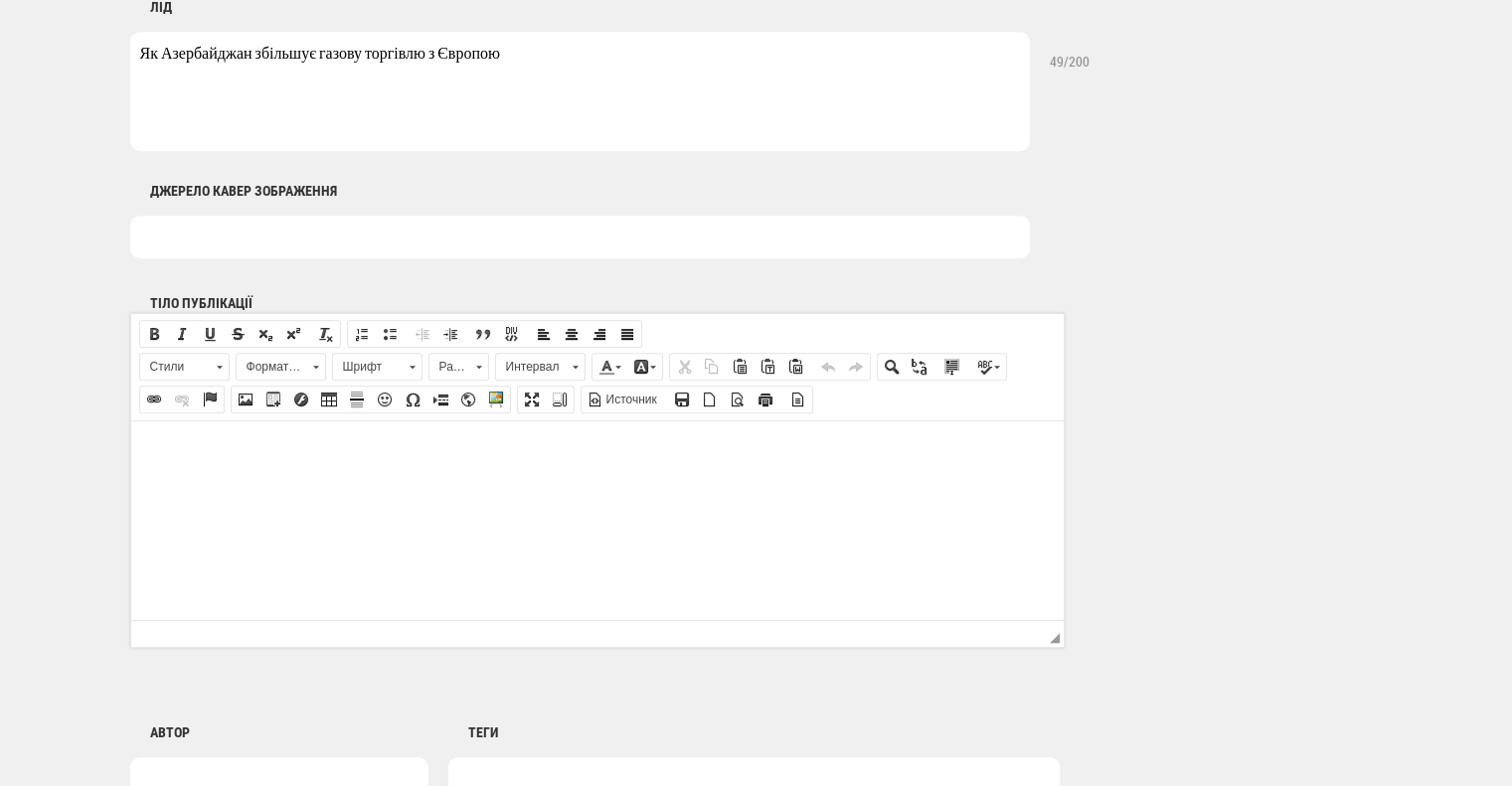 scroll, scrollTop: 1019, scrollLeft: 0, axis: vertical 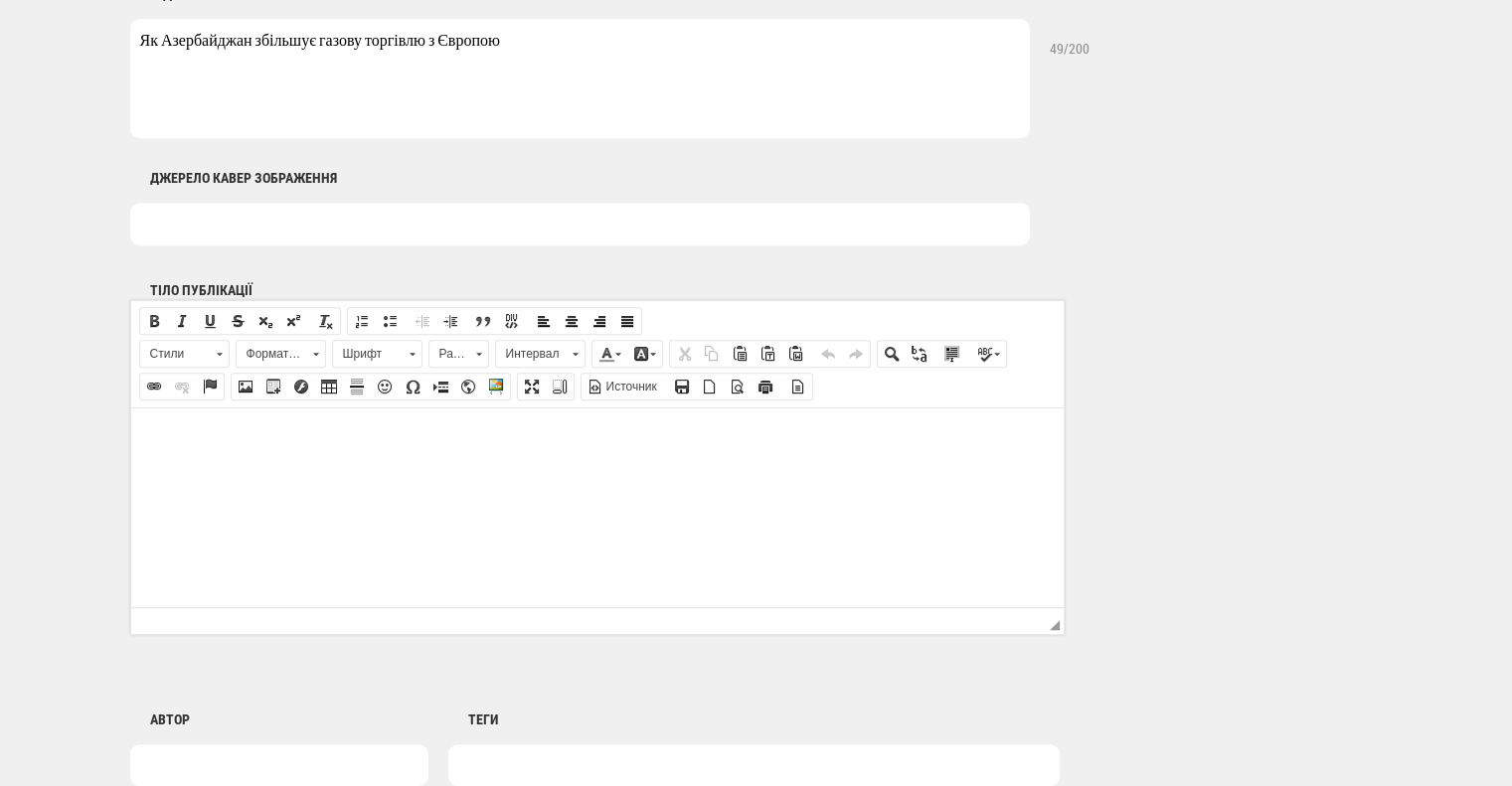 type on "Як Азербайджан збільшує газову торгівлю з Європою" 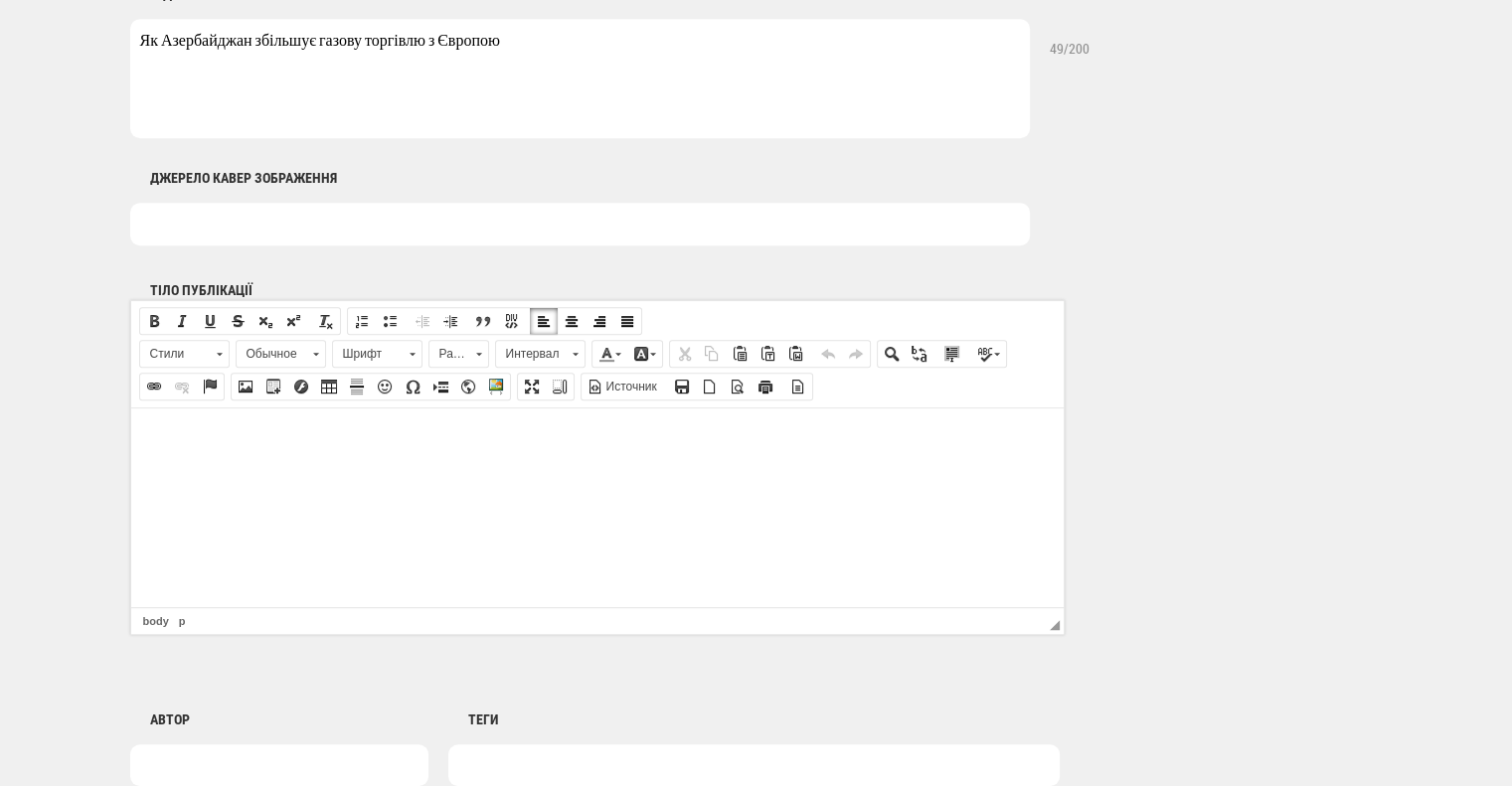 click at bounding box center (596, 437) 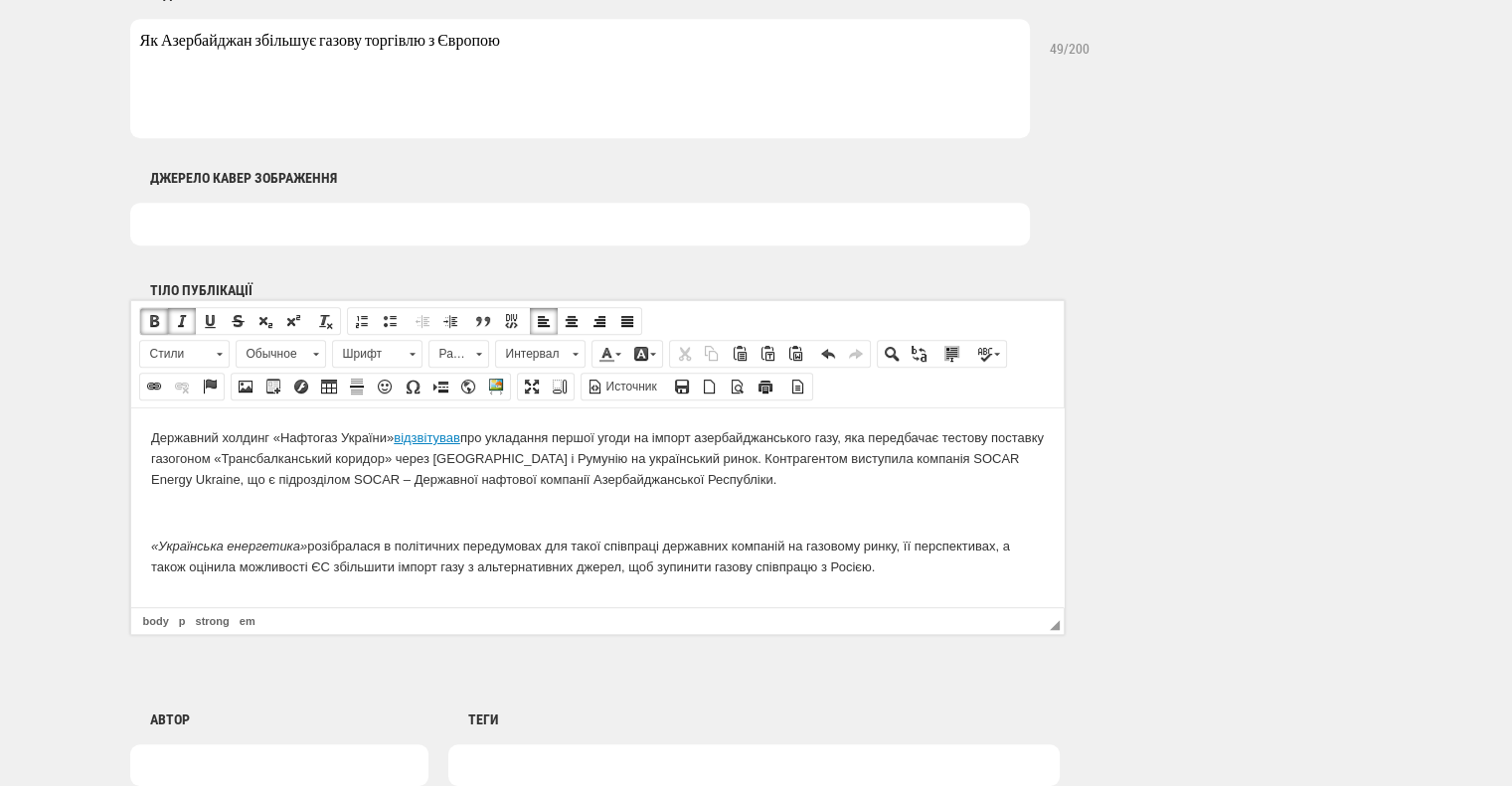 scroll, scrollTop: 3077, scrollLeft: 0, axis: vertical 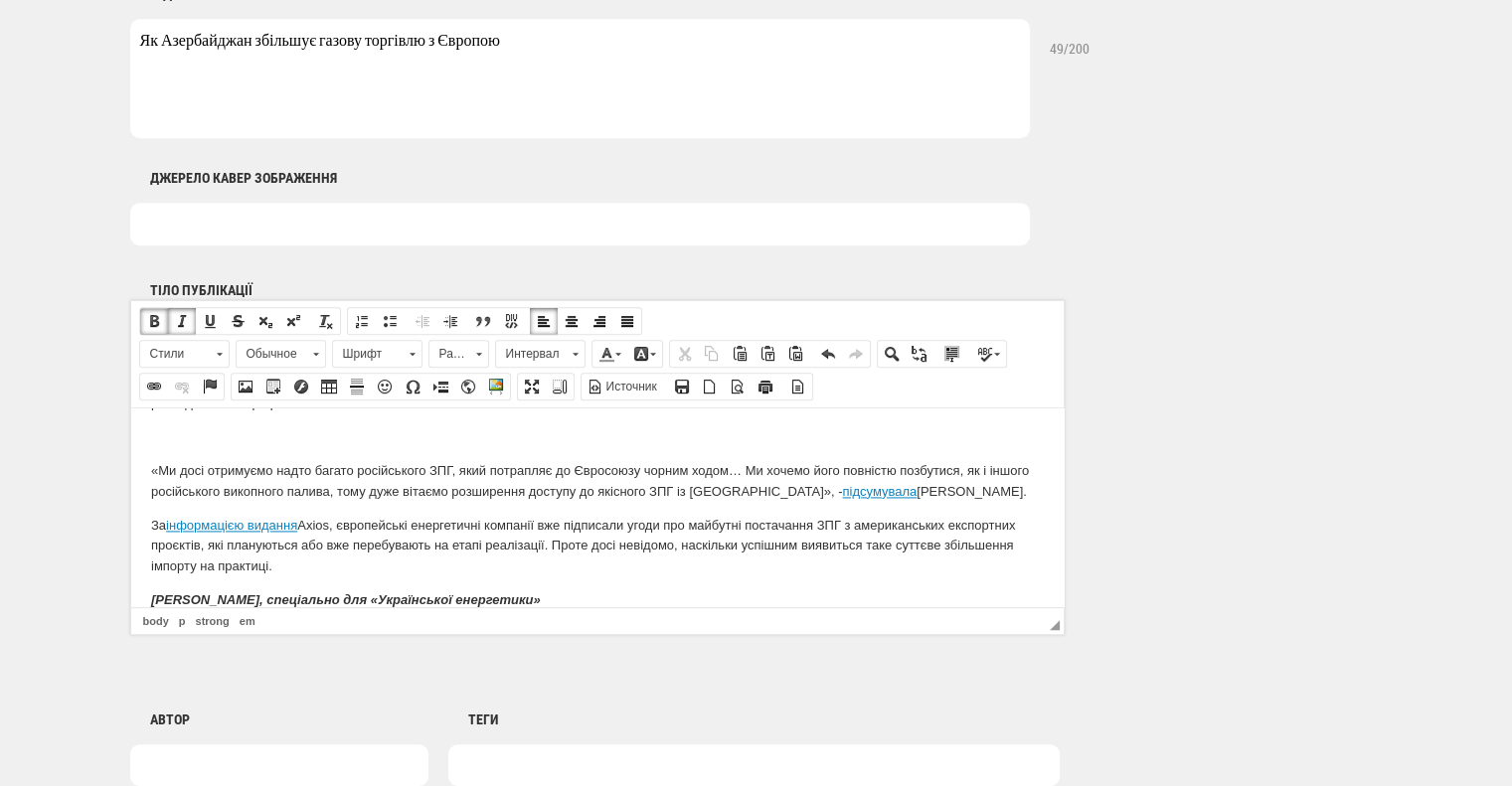 click on "Державний холдинг «Нафтогаз України»  відзвітував  про укладання першої угоди на імпорт азербайджанського газу, яка передбачає тестову поставку газогоном «Трансбалканський коридор» через Болгарію і Румунію на український ринок. Контрагентом виступила компанія SOCAR Energy Ukraine, що є підрозділом SOCAR – Державної нафтової компанії Азербайджанської Республіки. «Українська енергетика» Стратегічний крок при підготовці  до наступного опалювального сезону. сказав  голова правління «Нафтогазу України» Сергій Корецький. В Міненерго  додали оцінив Ред. ) AP . н ом в" at bounding box center (596, -1021) 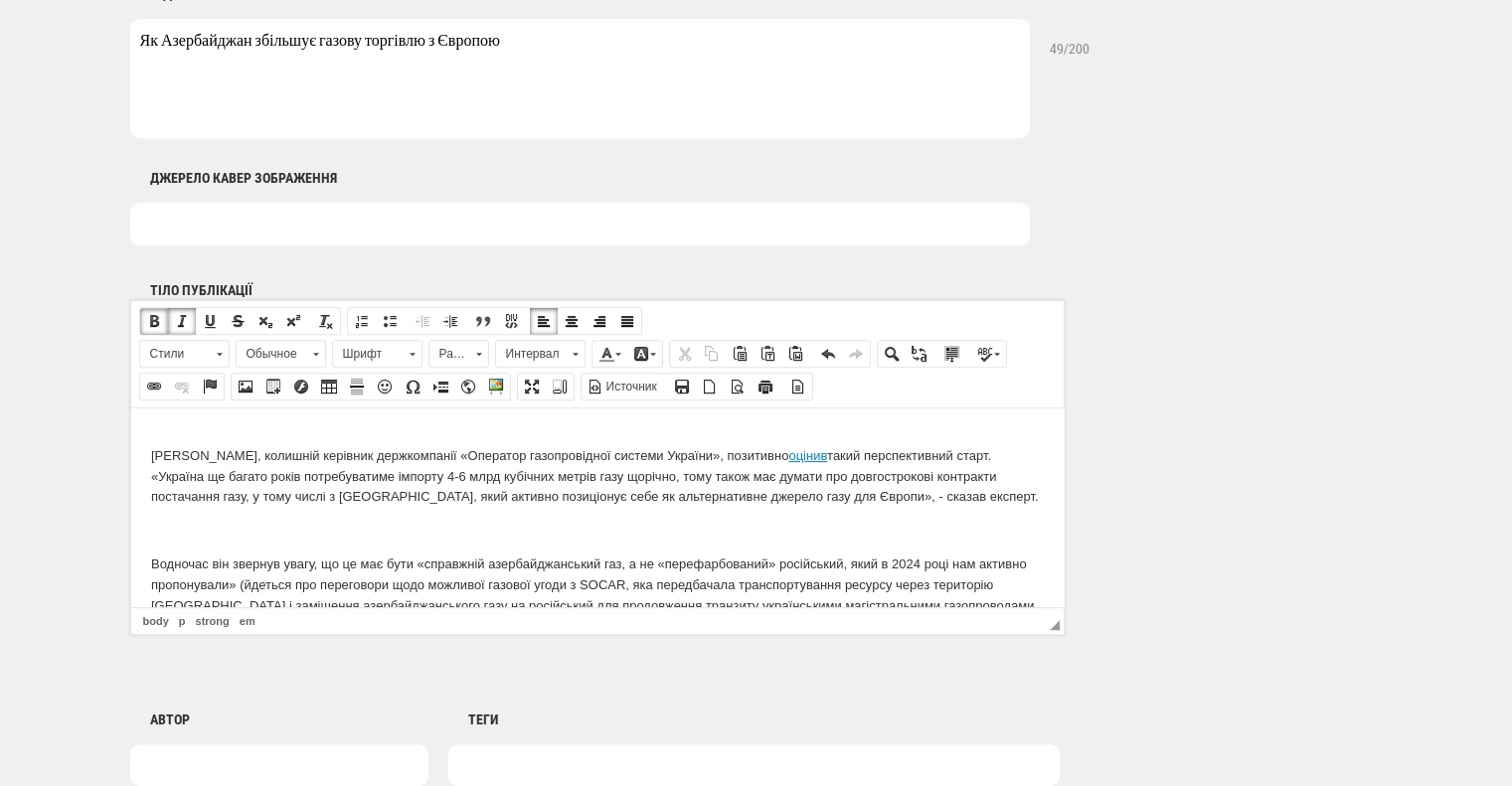 scroll, scrollTop: 0, scrollLeft: 0, axis: both 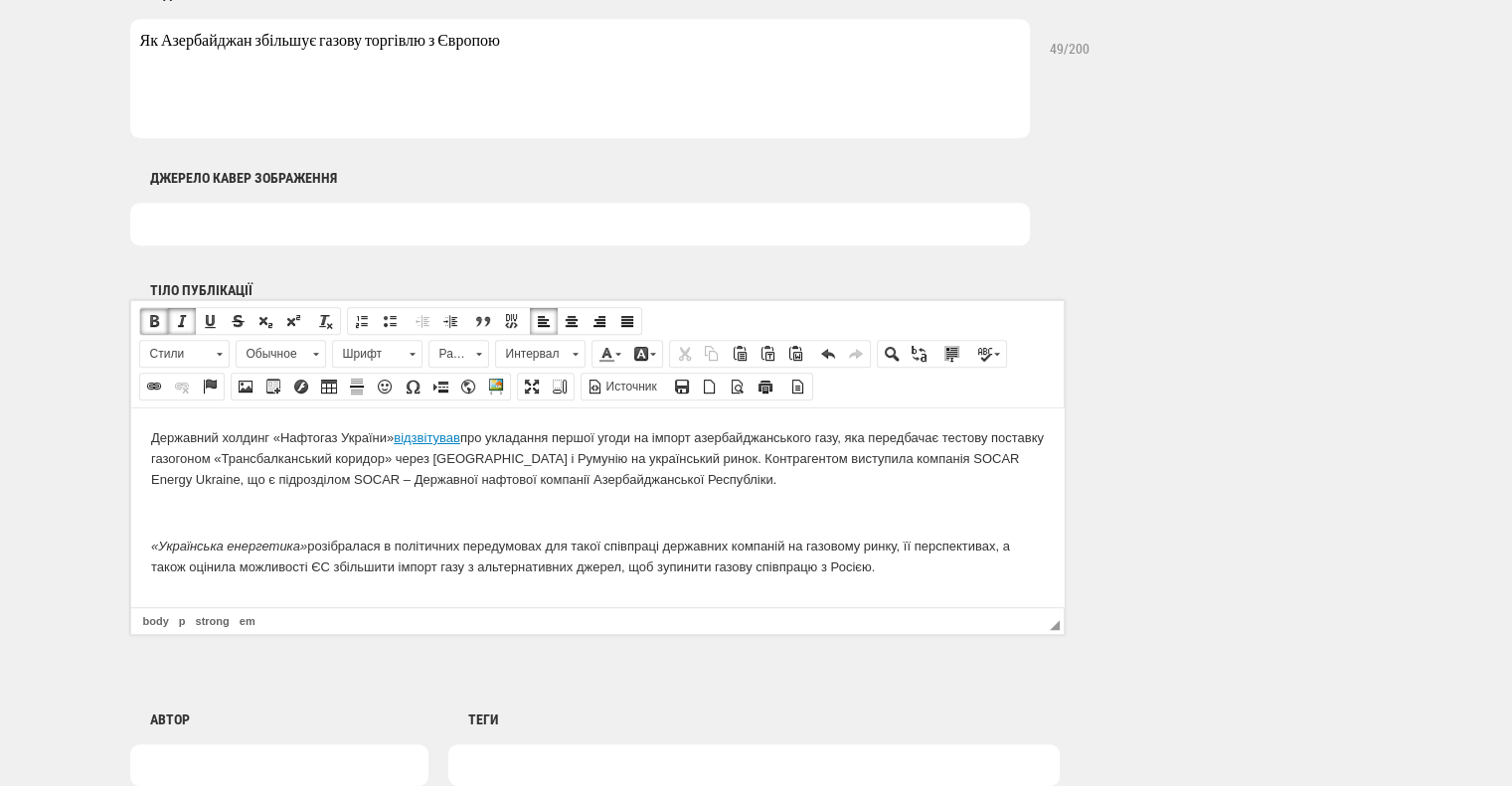 click on "Державний холдинг «Нафтогаз України»  відзвітував  про укладання першої угоди на імпорт азербайджанського газу, яка передбачає тестову поставку газогоном «Трансбалканський коридор» через Болгарію і Румунію на український ринок. Контрагентом виступила компанія SOCAR Energy Ukraine, що є підрозділом SOCAR – Державної нафтової компанії Азербайджанської Республіки." at bounding box center [596, 458] 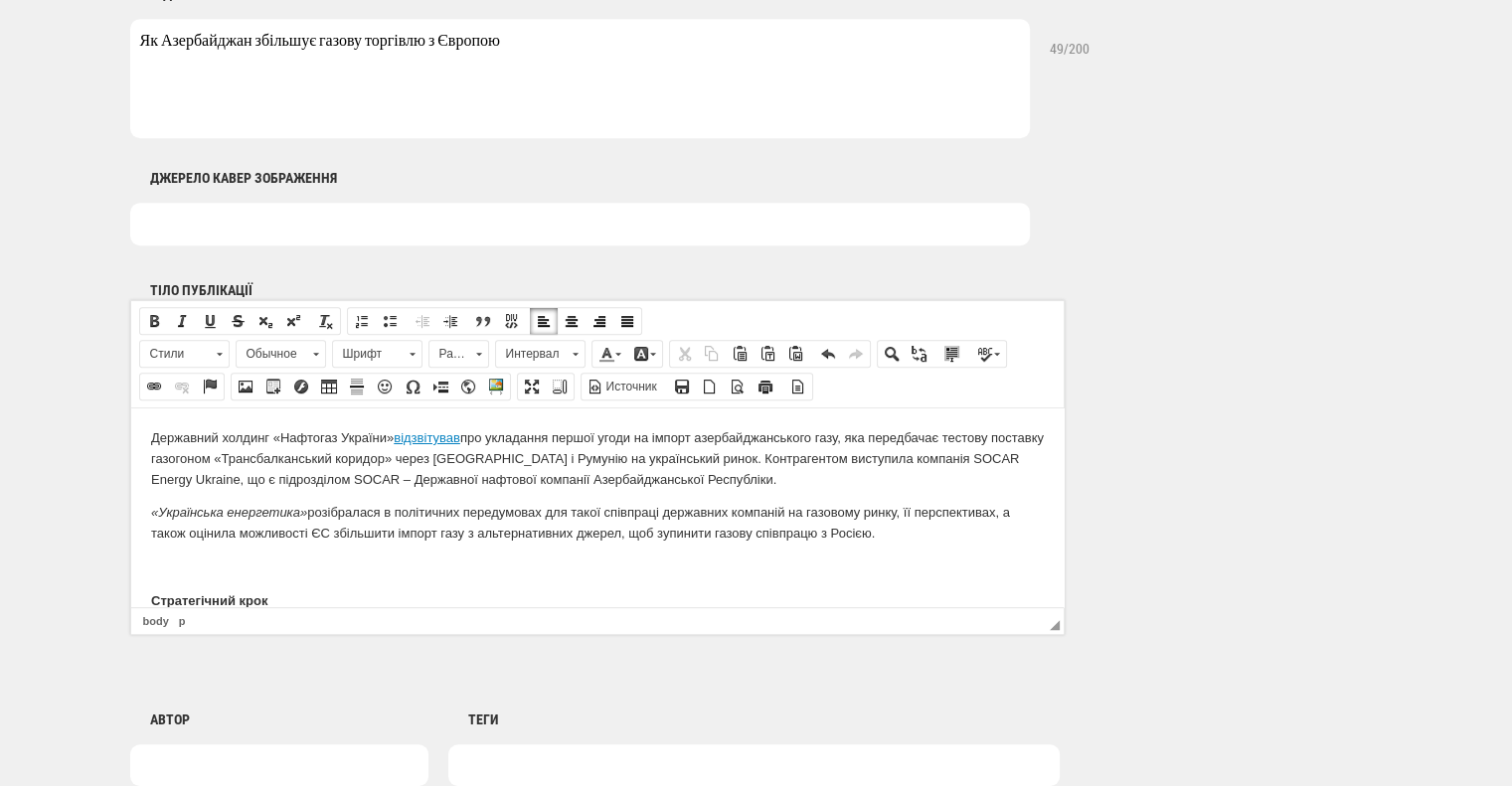 click on "«Українська енергетика»  розібралася в політичних передумовах для такої співпраці державних компаній на газовому ринку, її перспективах, а також оцінила можливості ЄС збільшити імпорт газу з альтернативних джерел, щоб зупинити газову співпрацю з Росією." at bounding box center [596, 523] 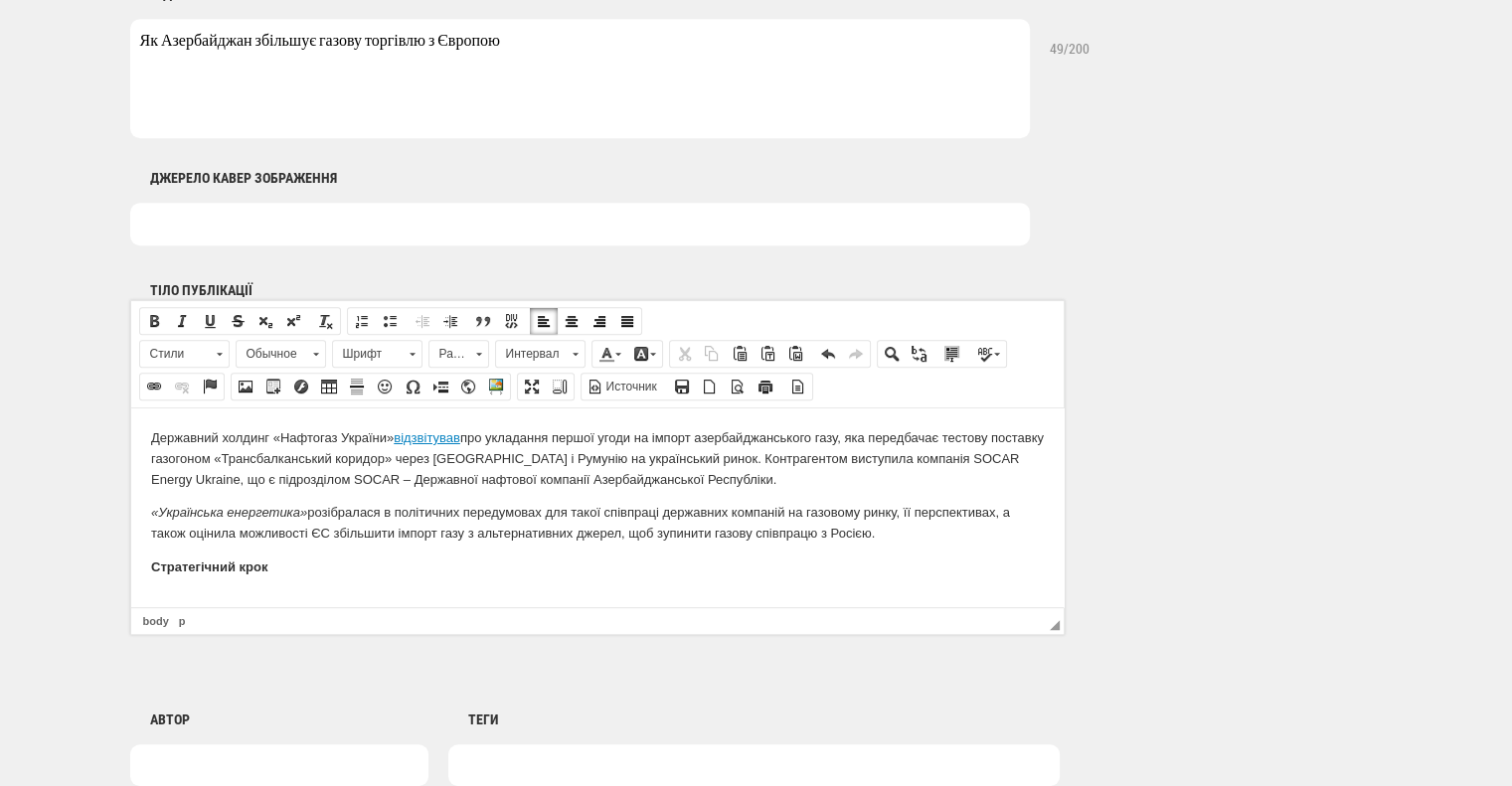 click on "Стратегічний крок" at bounding box center [596, 566] 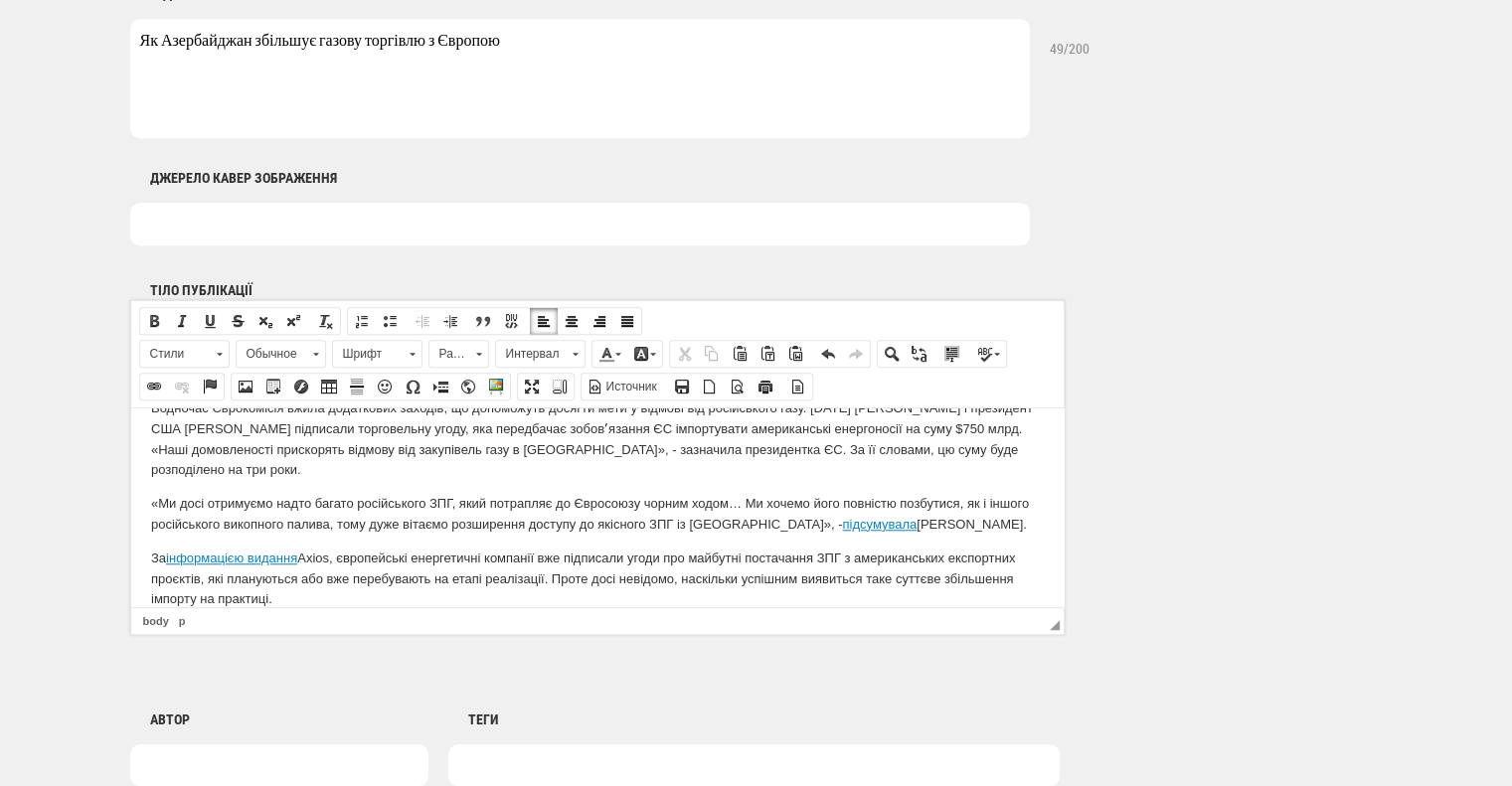 scroll, scrollTop: 2071, scrollLeft: 0, axis: vertical 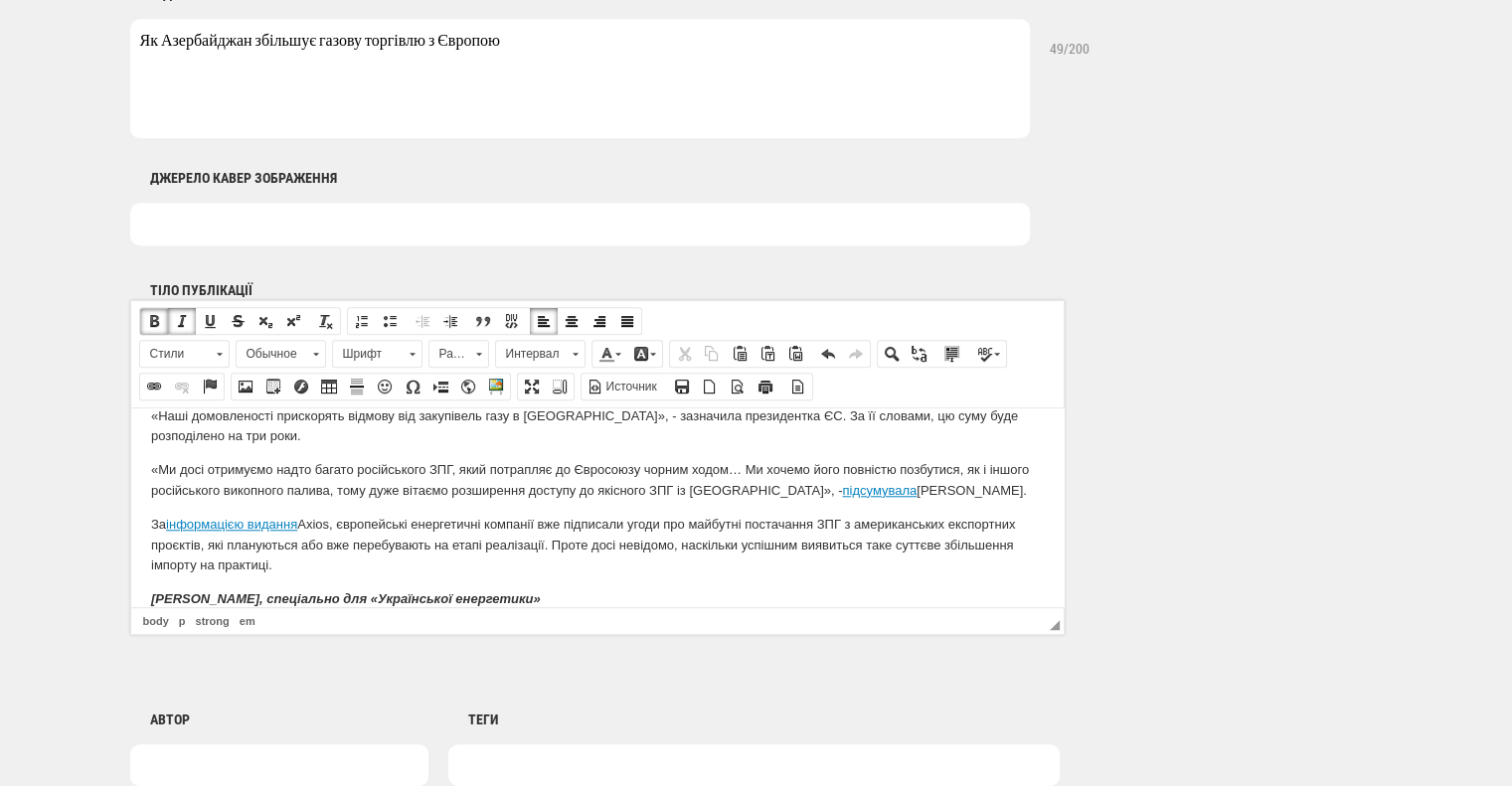 click on "«Ми досі отримуємо надто багато російського ЗПГ, який потрапляє до Євросоюзу чорним ходом… Ми хочемо його повністю позбутися, як і іншого російського викопного палива, тому дуже вітаємо розширення доступу до якісного ЗПГ із США», -   підсумувала  Урсула фон дер Ляєн." at bounding box center [596, 480] 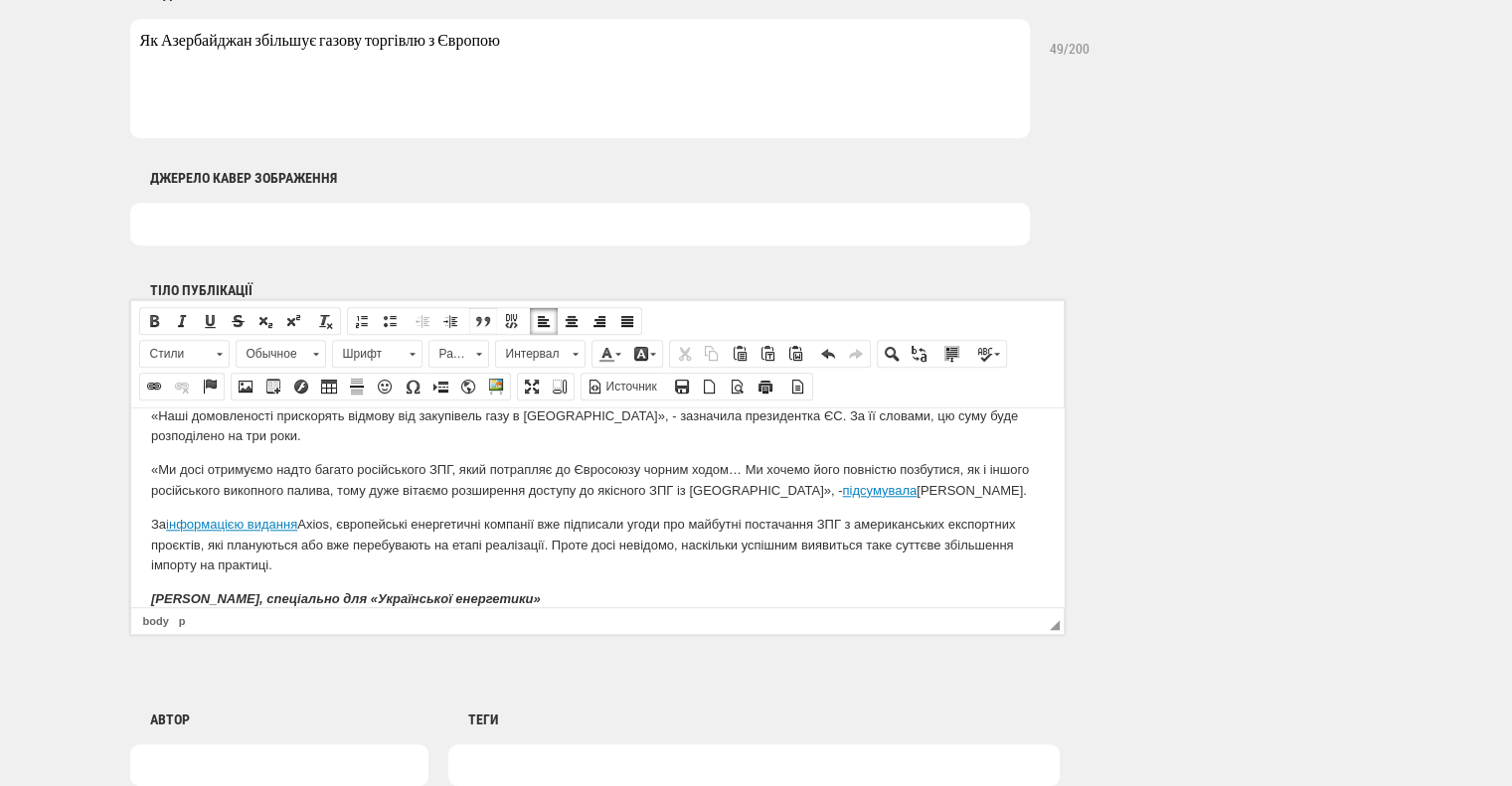 click at bounding box center (483, 321) 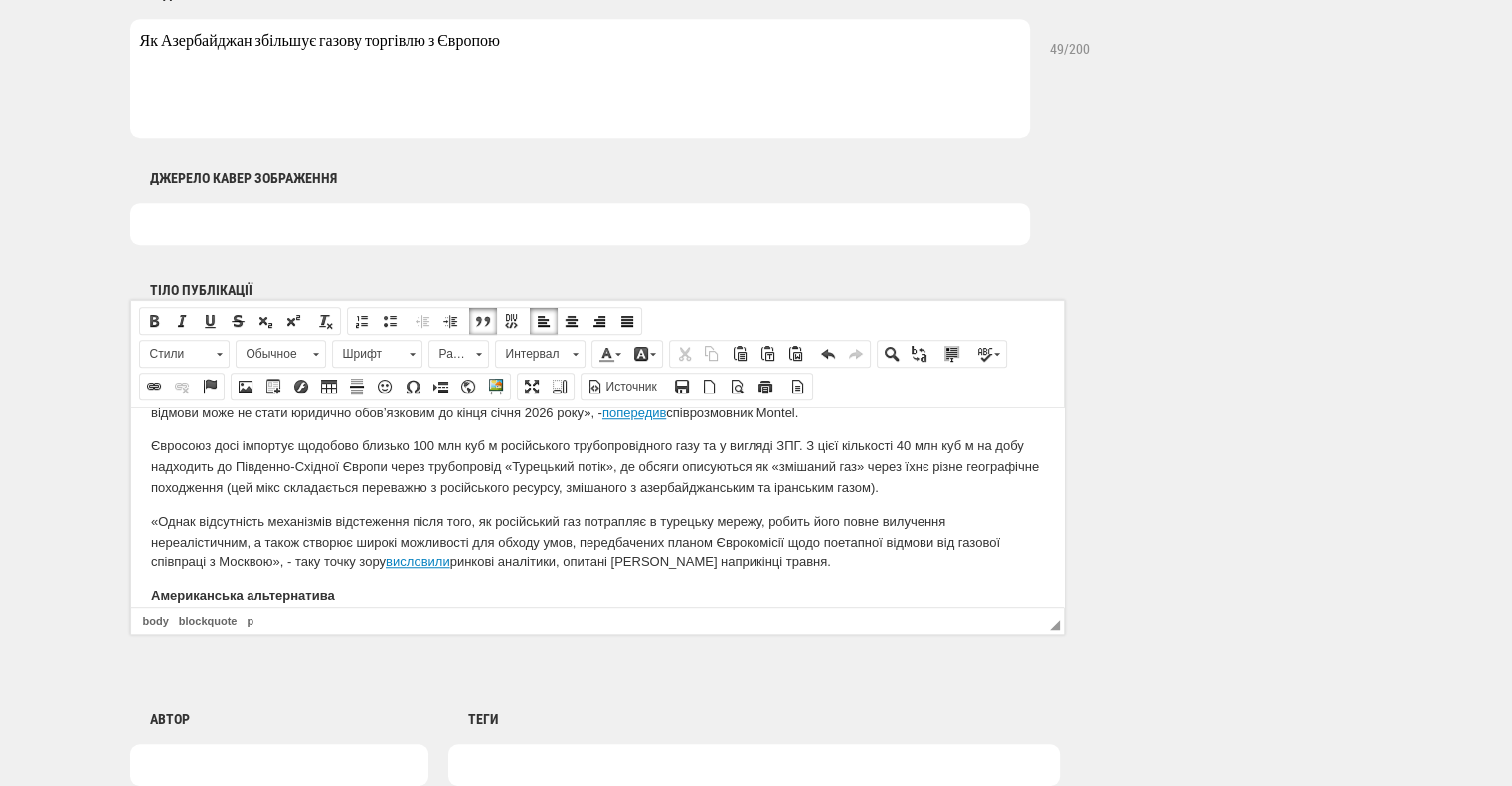 scroll, scrollTop: 1827, scrollLeft: 0, axis: vertical 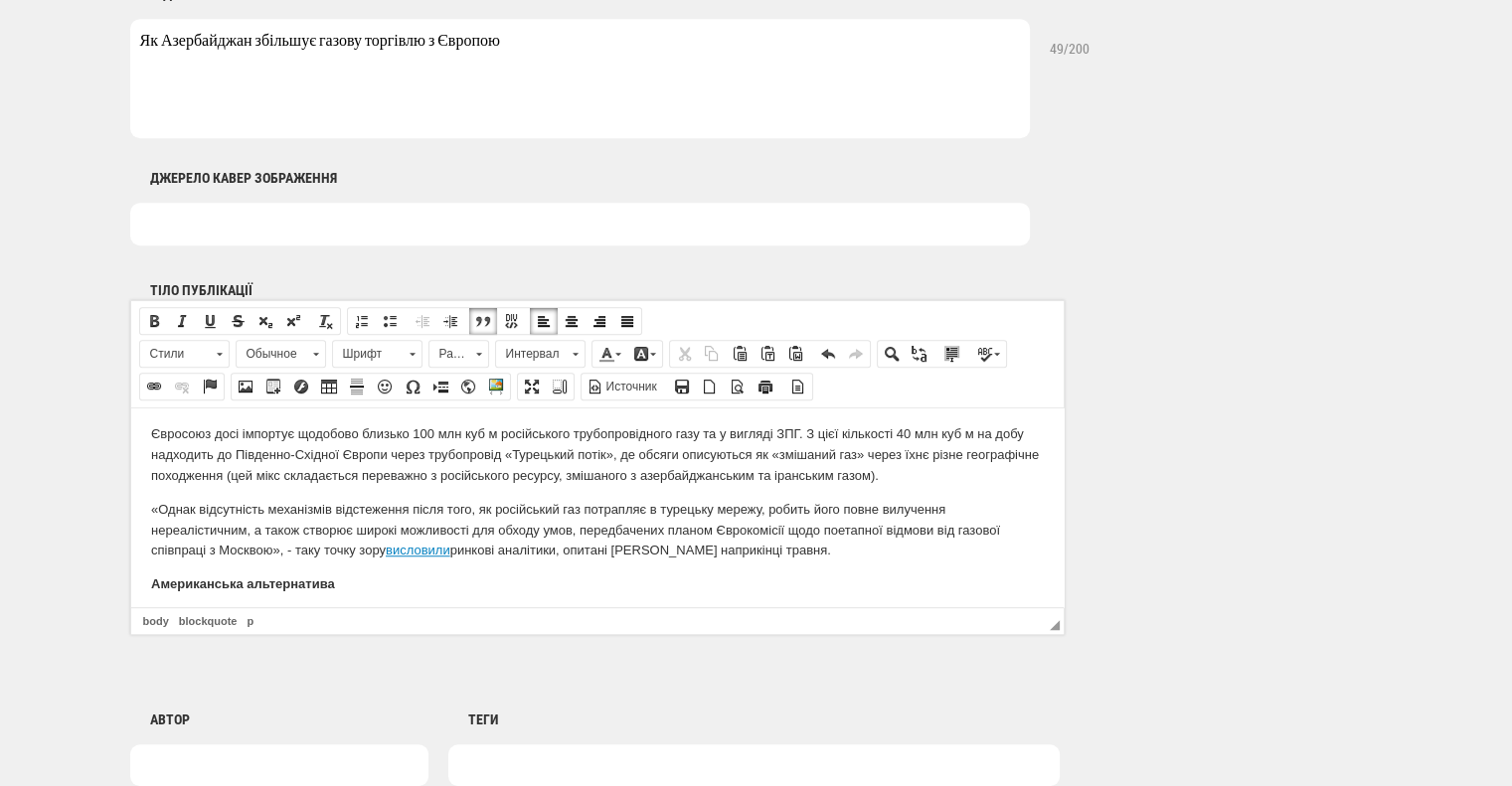 click on "«Однак відсутність механізмів відстеження після того, як російський газ потрапляє в турецьку мережу, робить його повне вилучення нереалістичним, а також створює широкі можливості для обходу умов, передбачених планом Єврокомісії щодо поетапної відмови від газової співпраці з Москвою», - таку точку зору  висловили  ринкові аналітики, опитані Montel наприкінці травня." at bounding box center [596, 530] 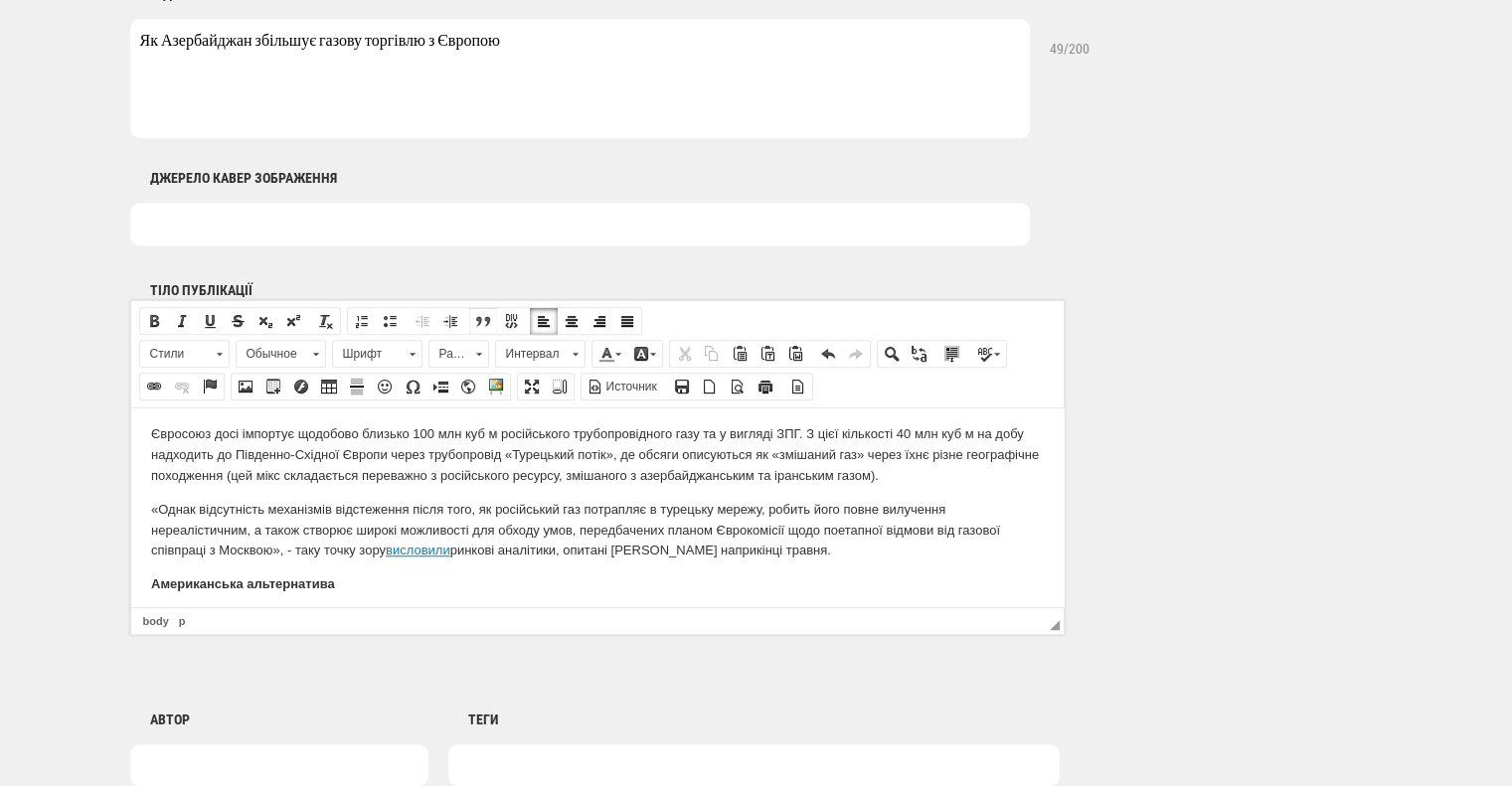click at bounding box center (483, 321) 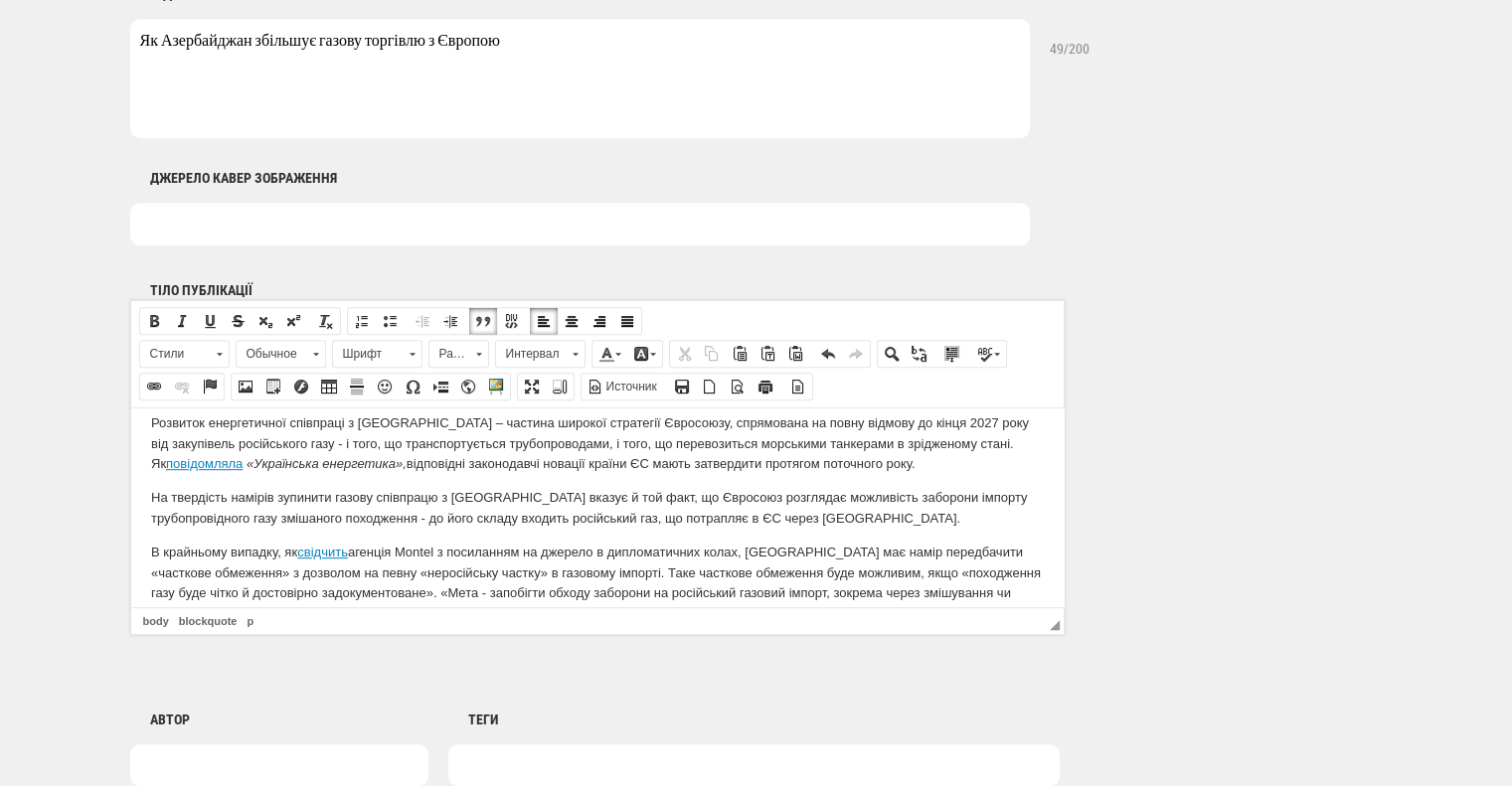 scroll, scrollTop: 1387, scrollLeft: 0, axis: vertical 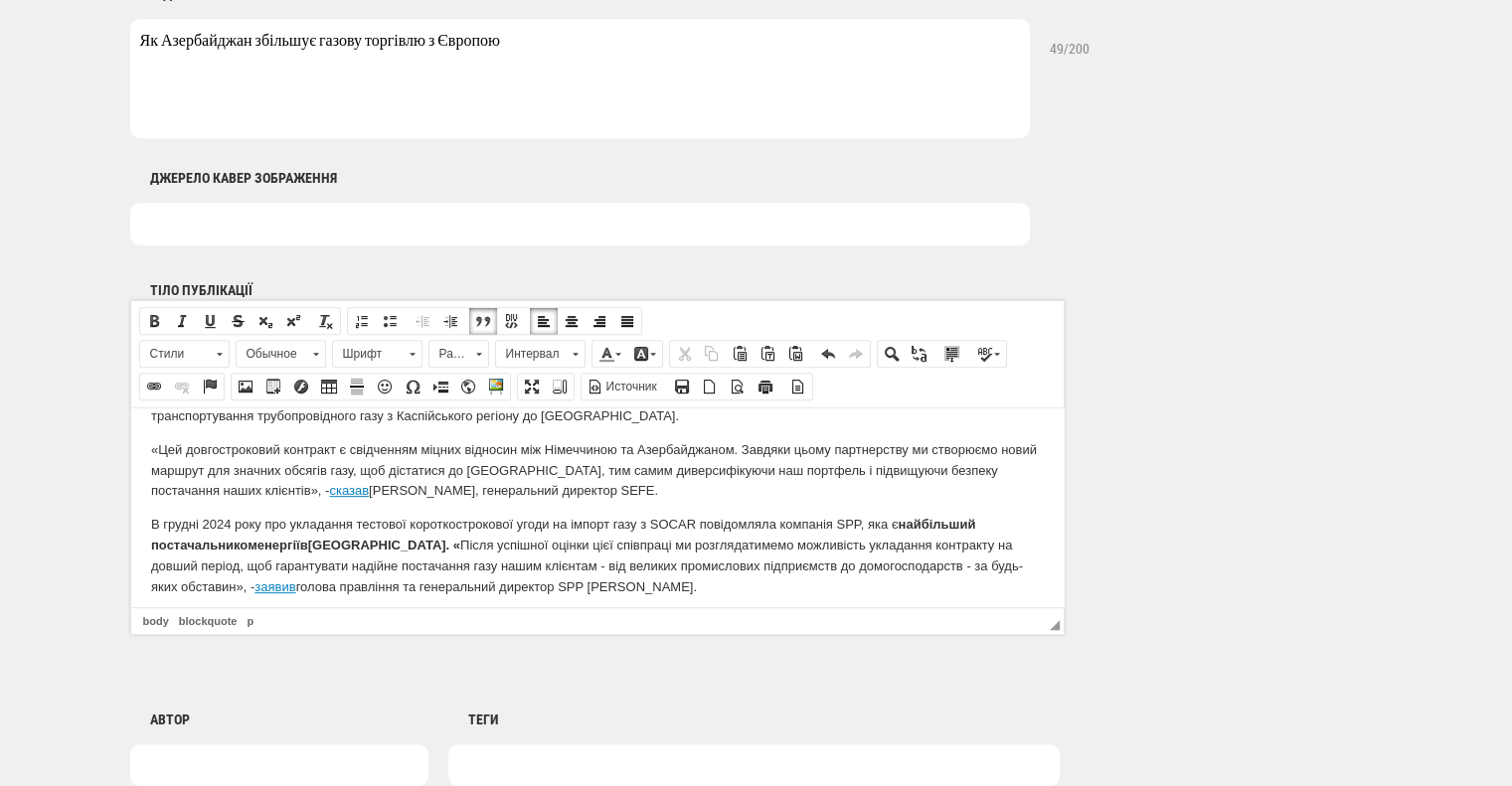 click on "«Цей довгостроковий контракт є свідченням міцних відносин між Німеччиною та Азербайджаном. Завдяки цьому партнерству ми створюємо новий маршрут для значних обсягів газу, щоб дістатися до Європи, тим самим диверсифікуючи наш портфель і підвищуючи безпеку постачання наших клієнтів», -  сказав  Егберт Лаеге, генеральний директор SEFE." at bounding box center (596, 470) 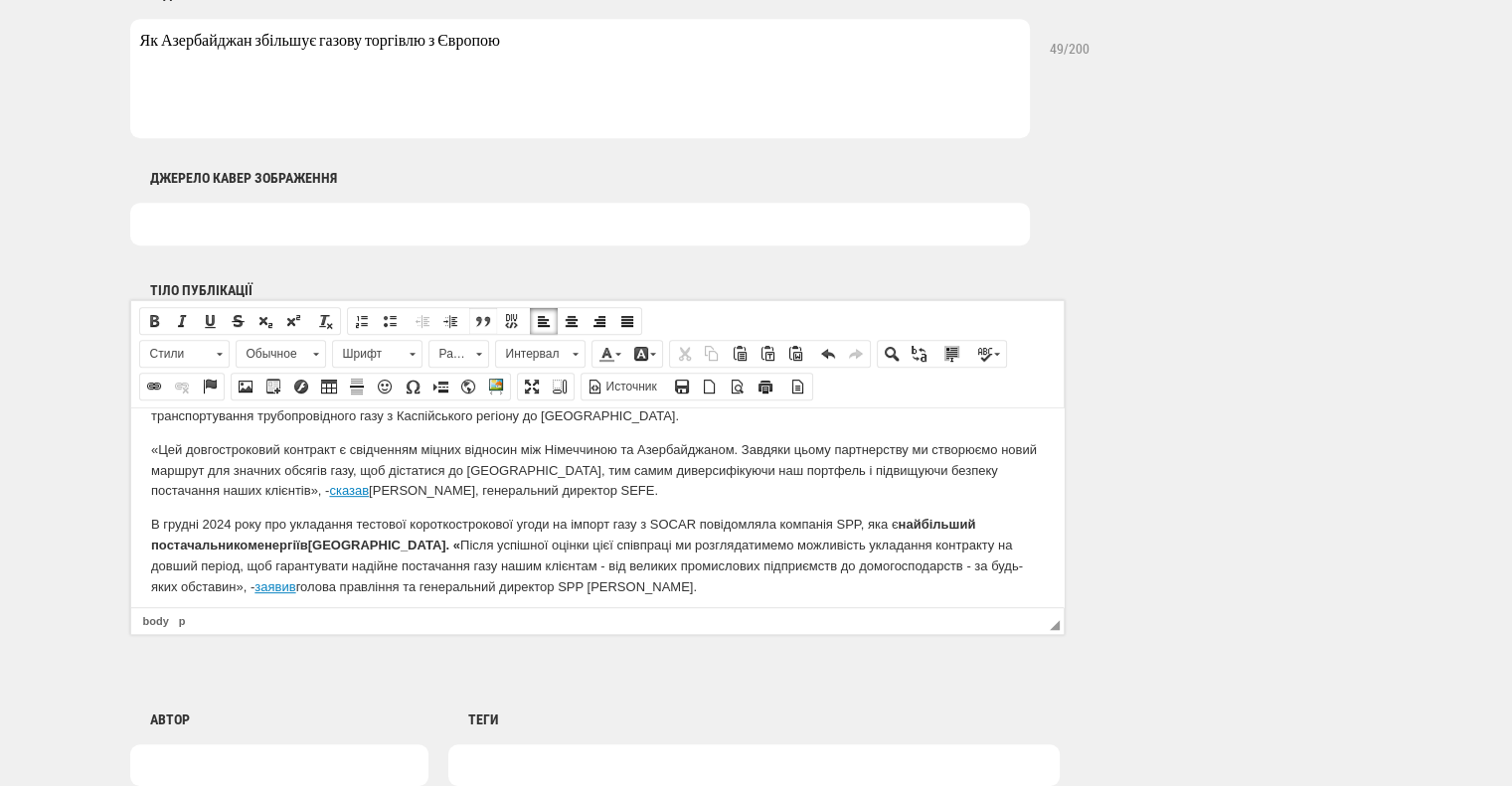 click at bounding box center (483, 321) 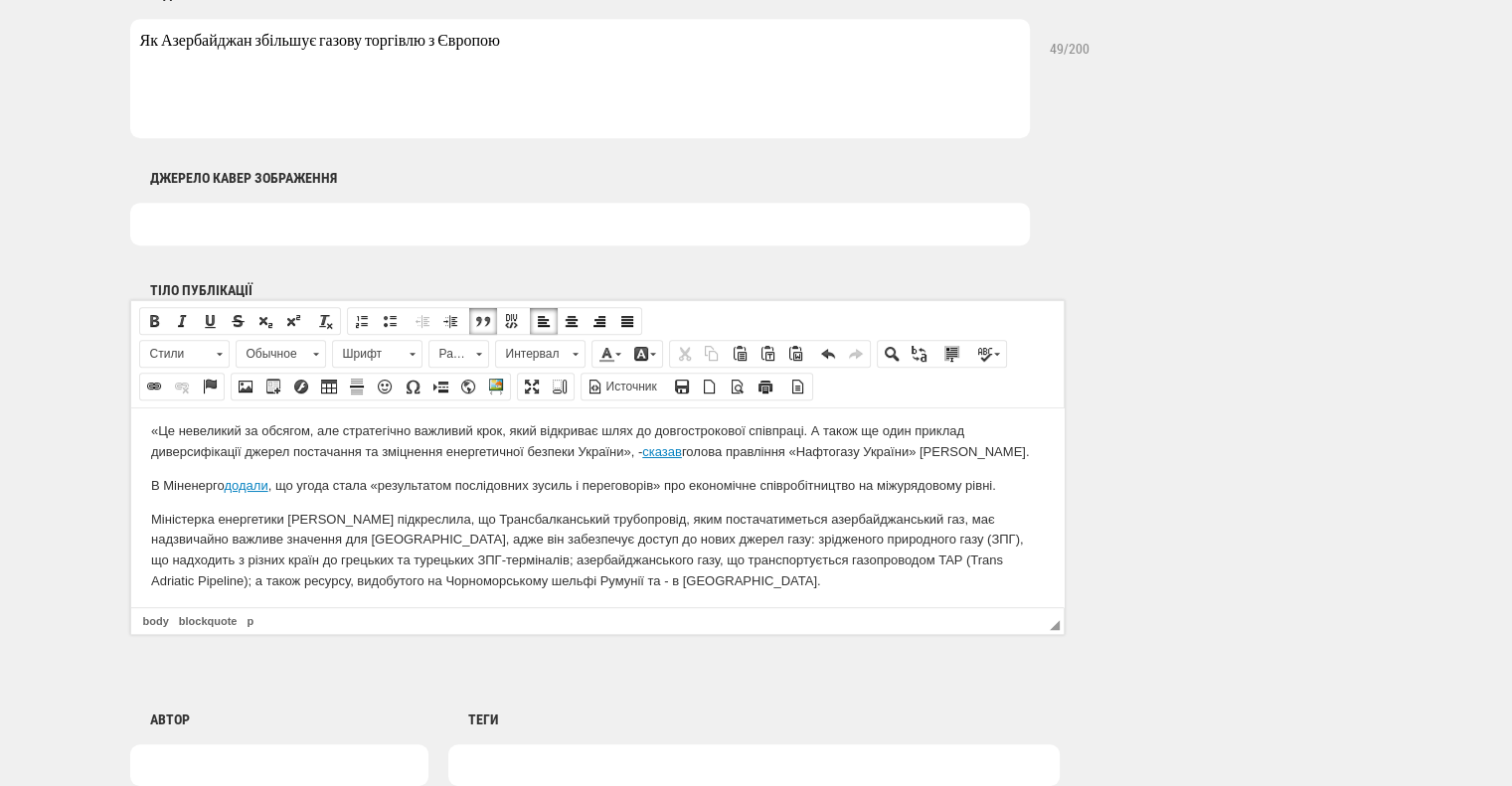 scroll, scrollTop: 233, scrollLeft: 0, axis: vertical 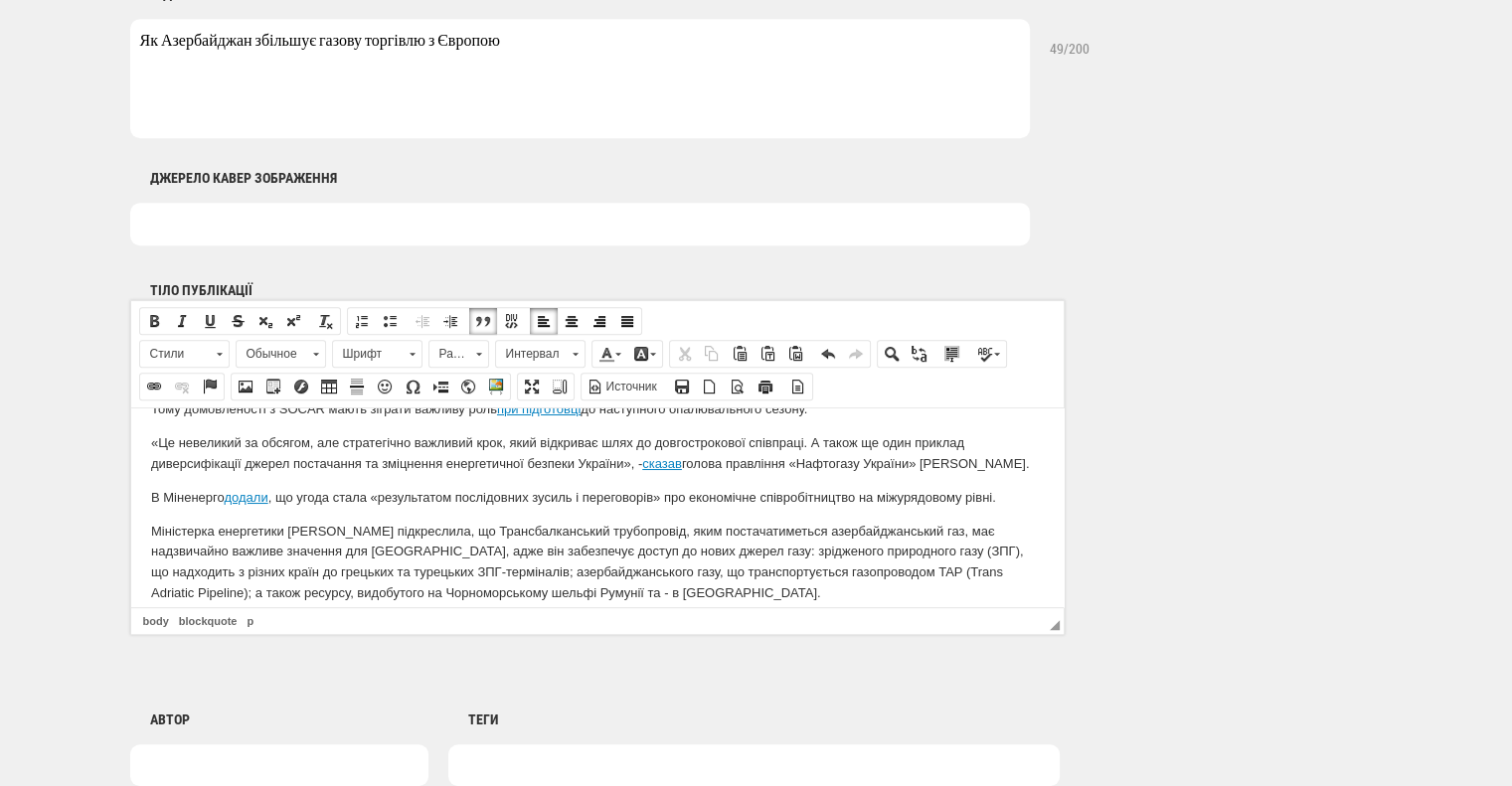 click on "«Це невеликий за обсягом, але стратегічно важливий крок, який відкриває шлях до довгострокової співпраці. А також ще один приклад диверсифікації джерел постачання та зміцнення енергетичної безпеки України», -  сказав  голова правління «Нафтогазу України» Сергій Корецький." at bounding box center (596, 453) 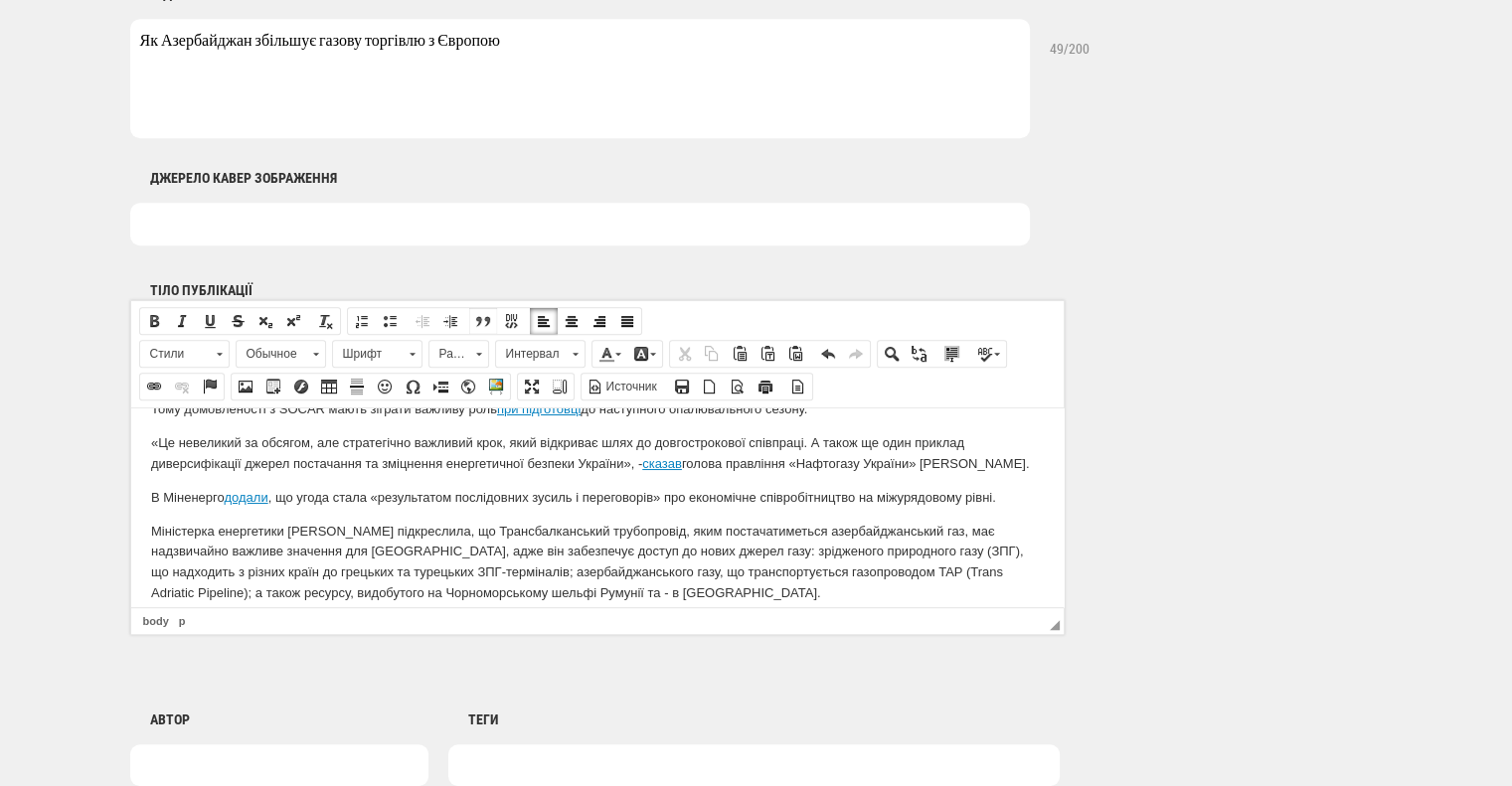 click at bounding box center (483, 321) 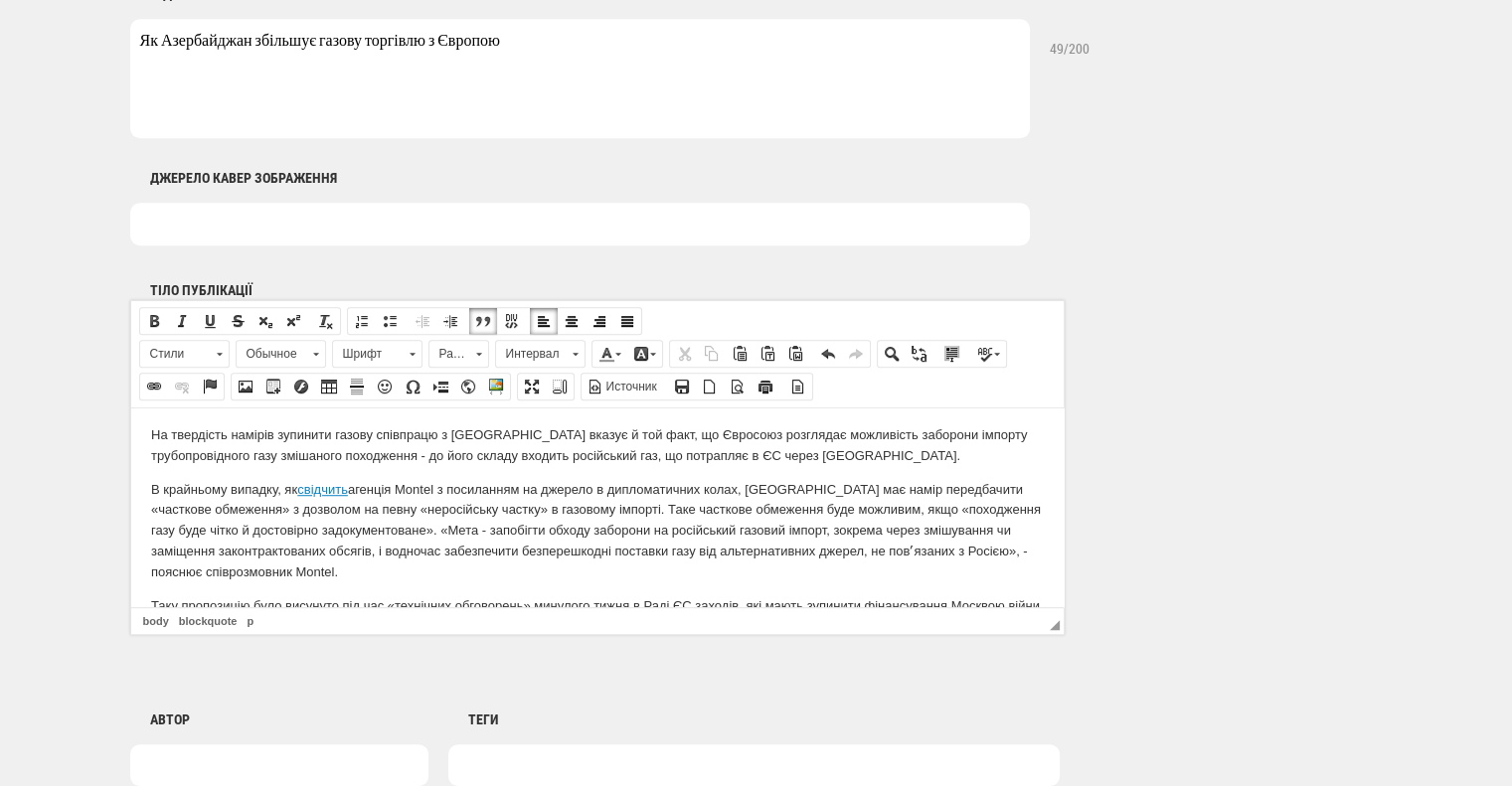 scroll, scrollTop: 2275, scrollLeft: 0, axis: vertical 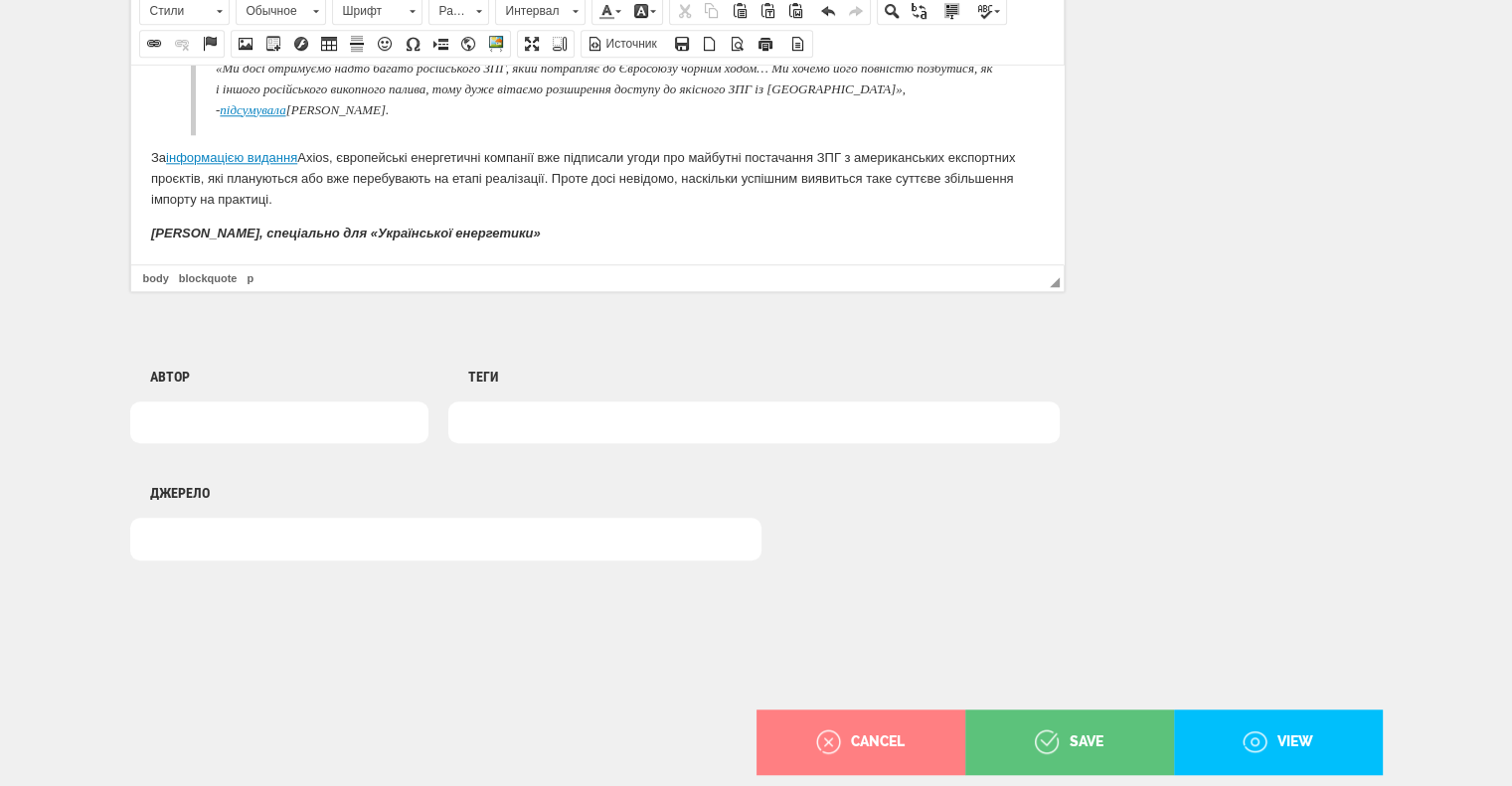 click at bounding box center [754, 422] 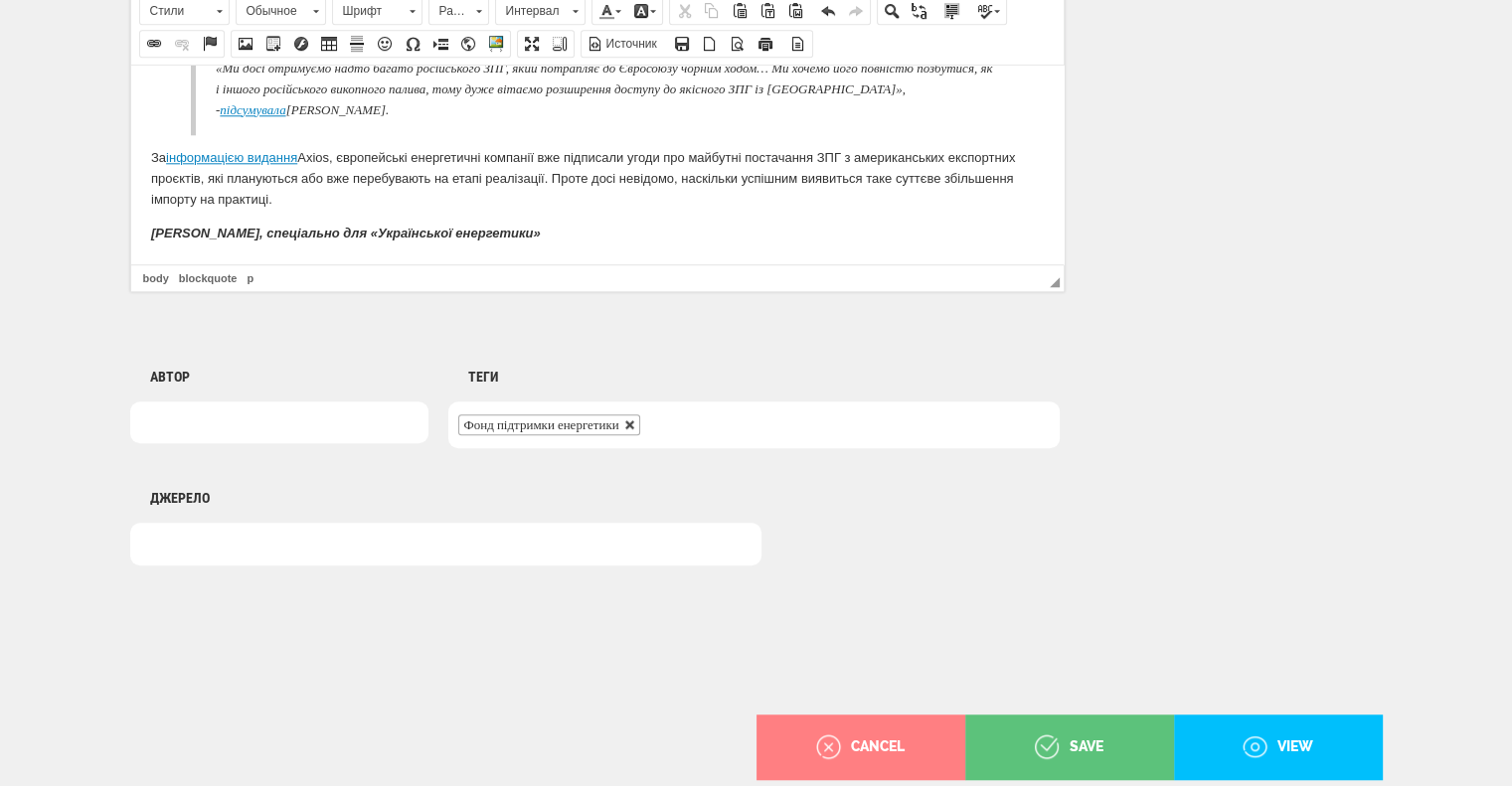 click at bounding box center [630, 425] 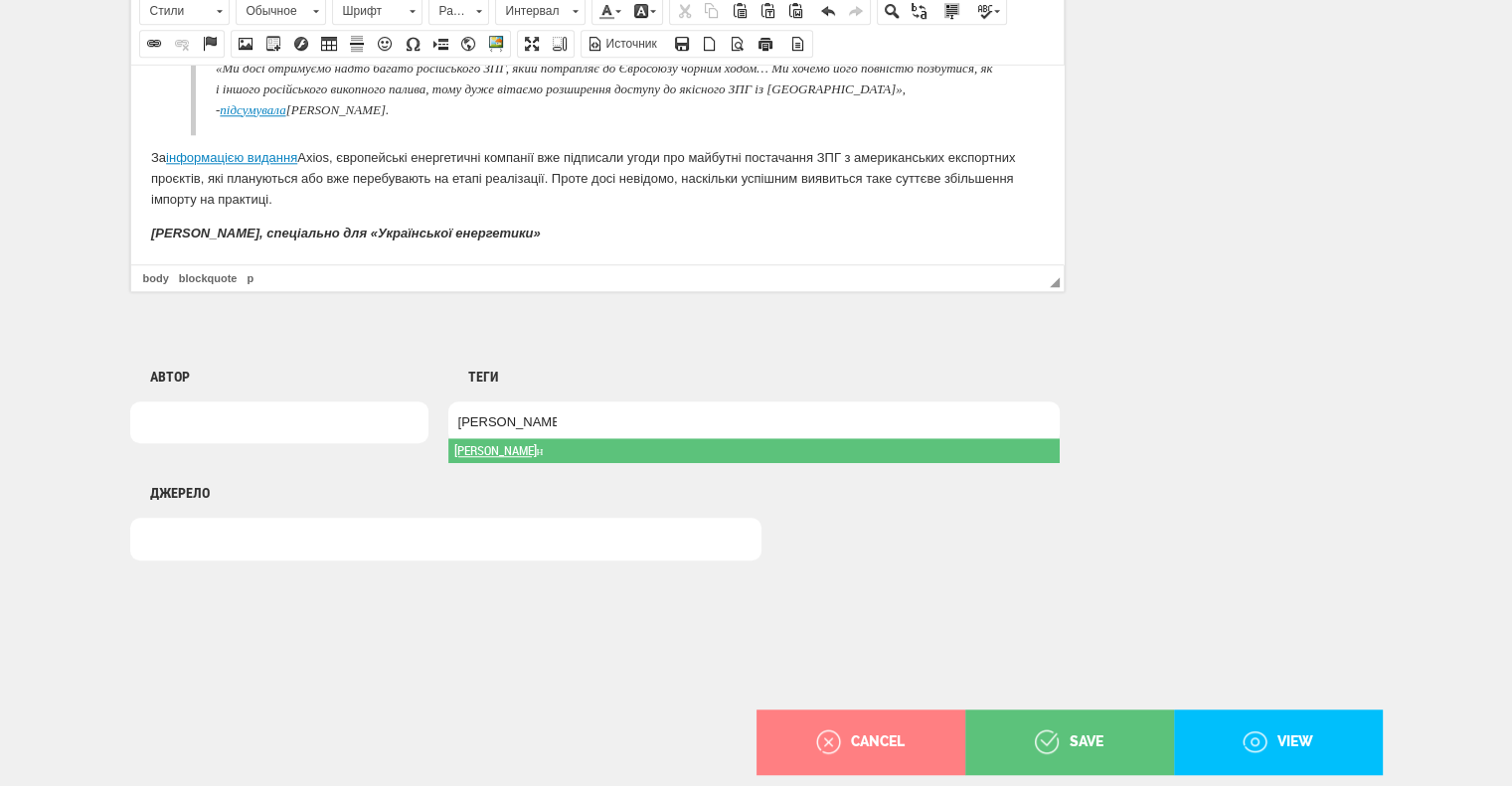 type on "Азербайджан" 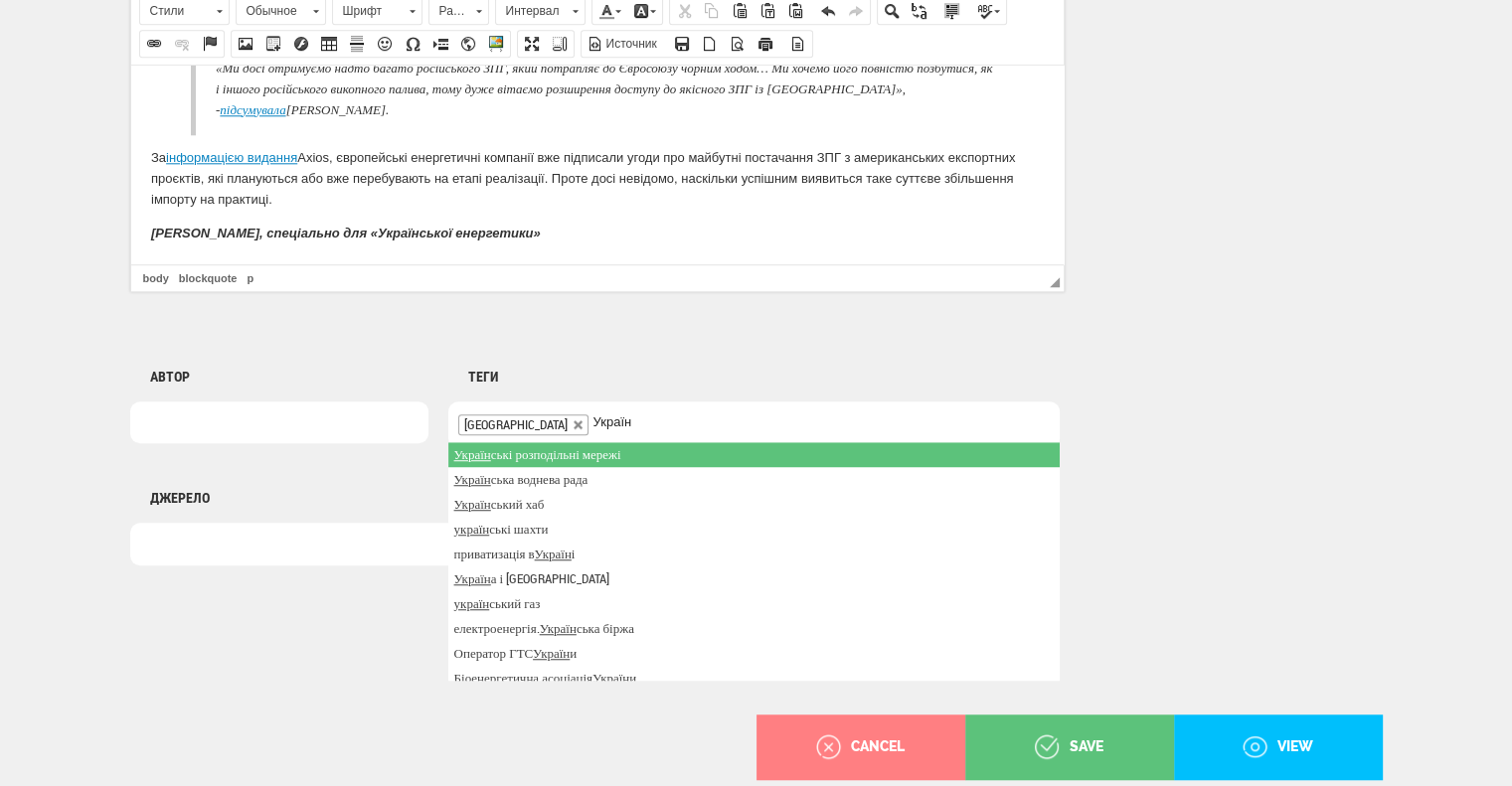 type on "Україна" 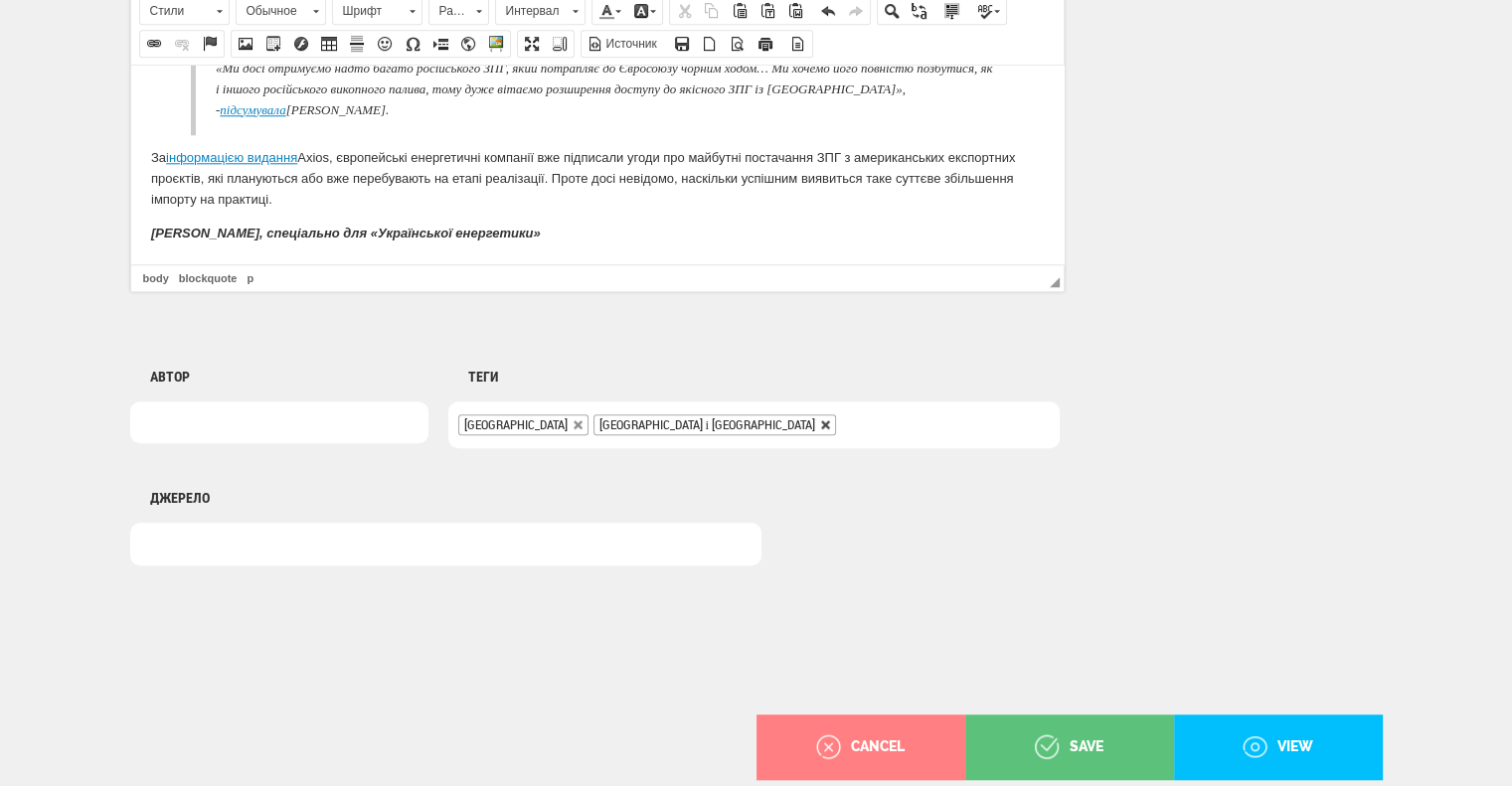 click at bounding box center (826, 425) 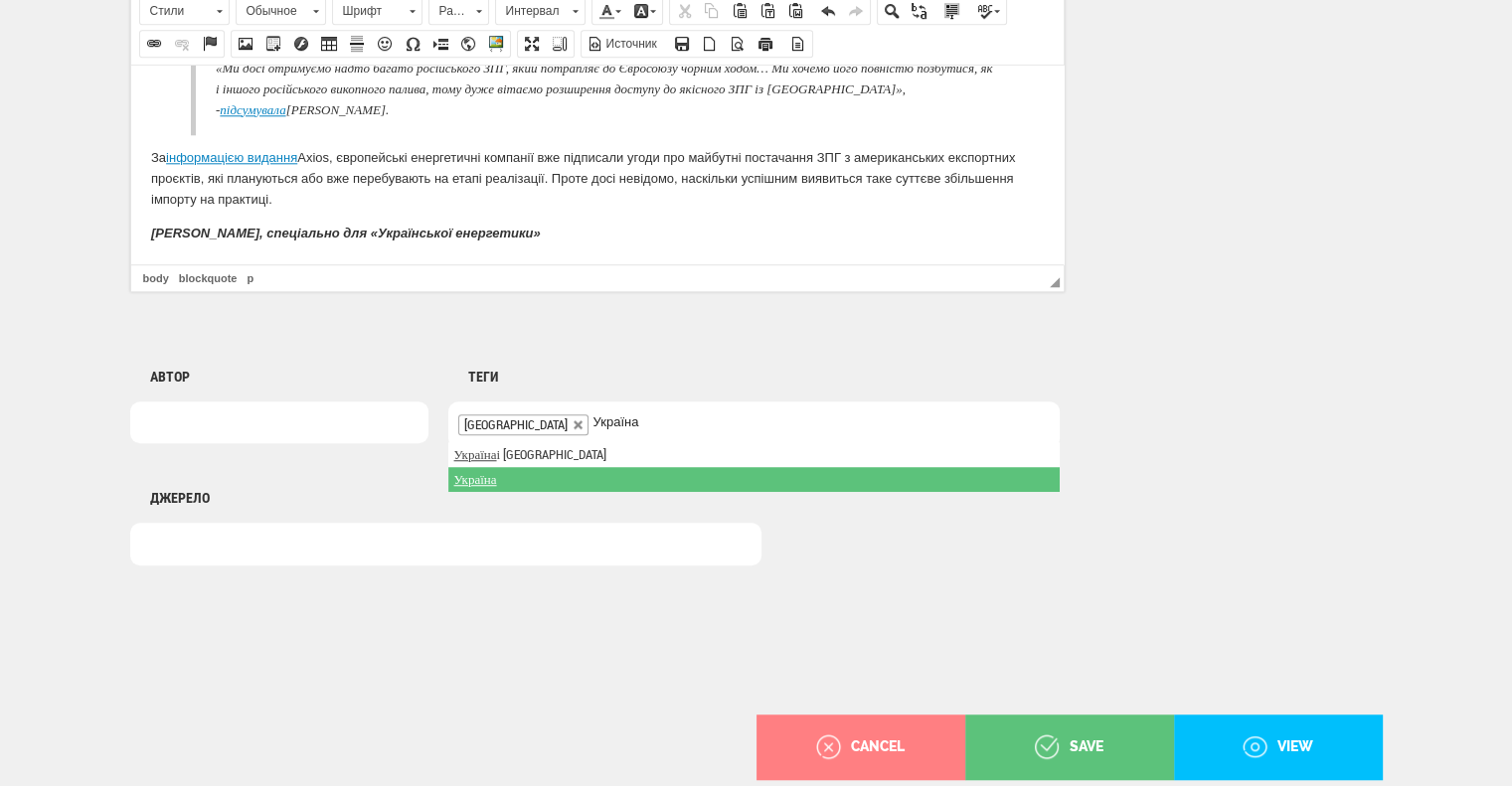 type on "Україна" 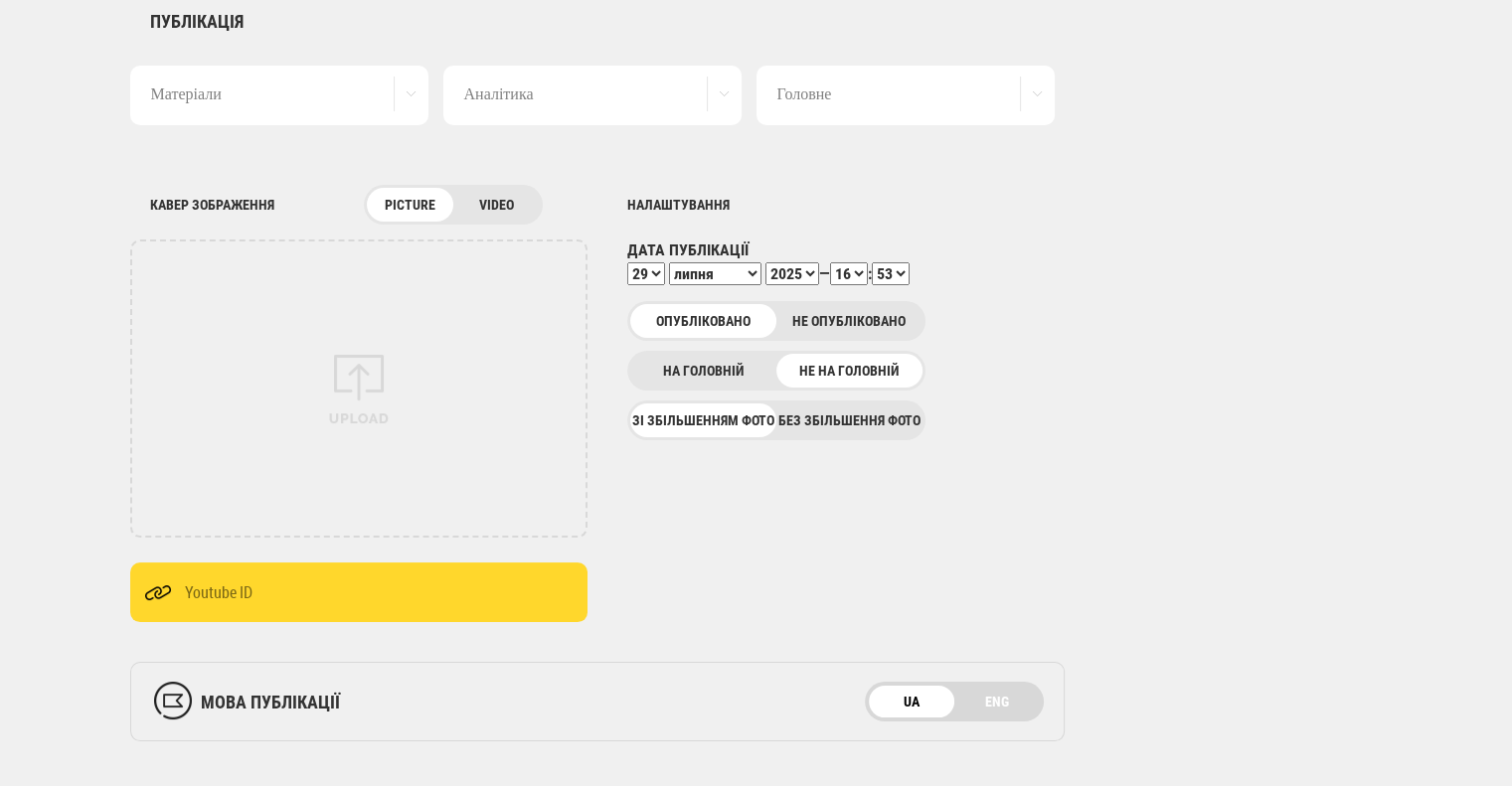 scroll, scrollTop: 0, scrollLeft: 0, axis: both 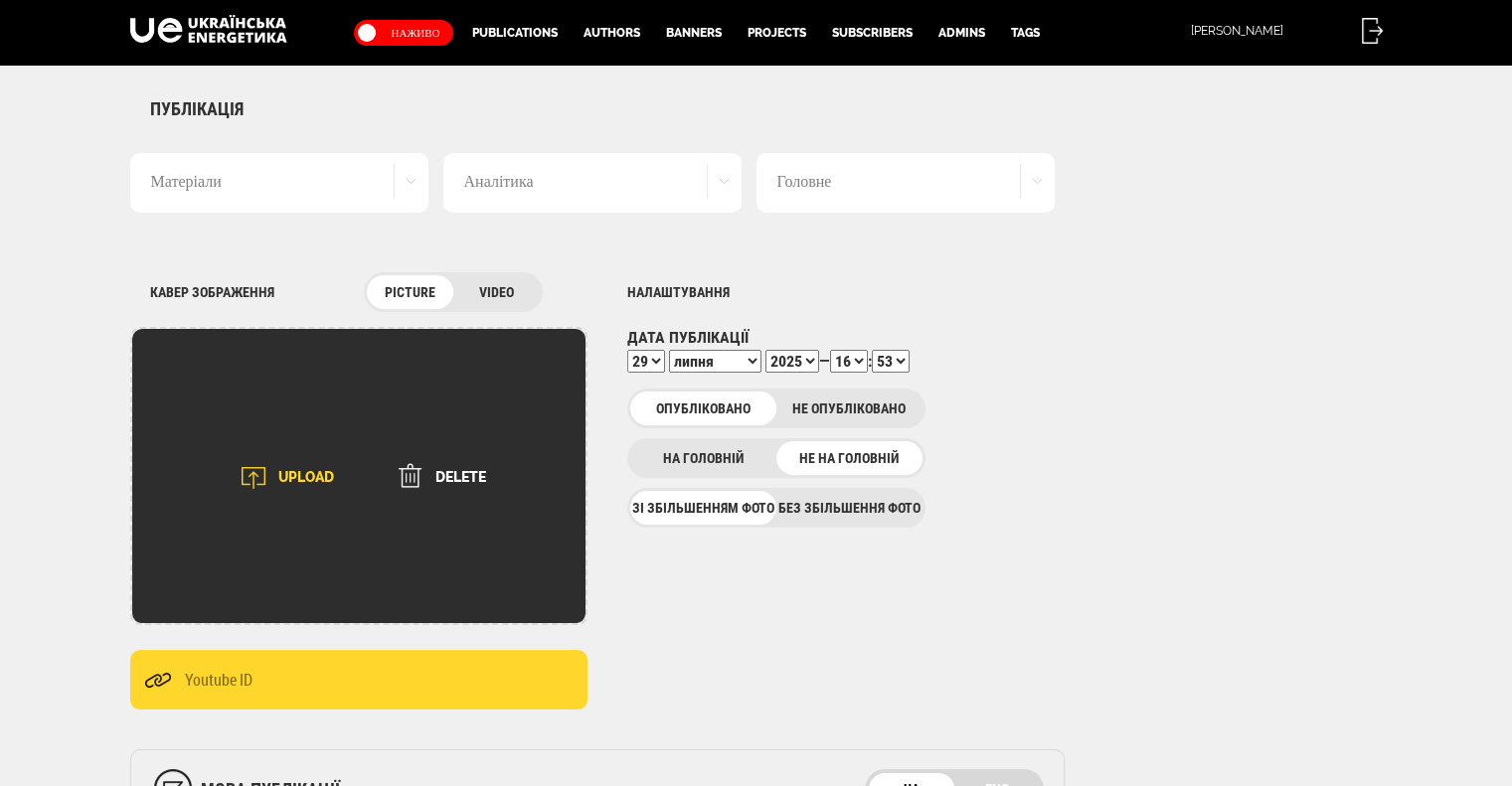 click on "UPLOAD" at bounding box center (281, 478) 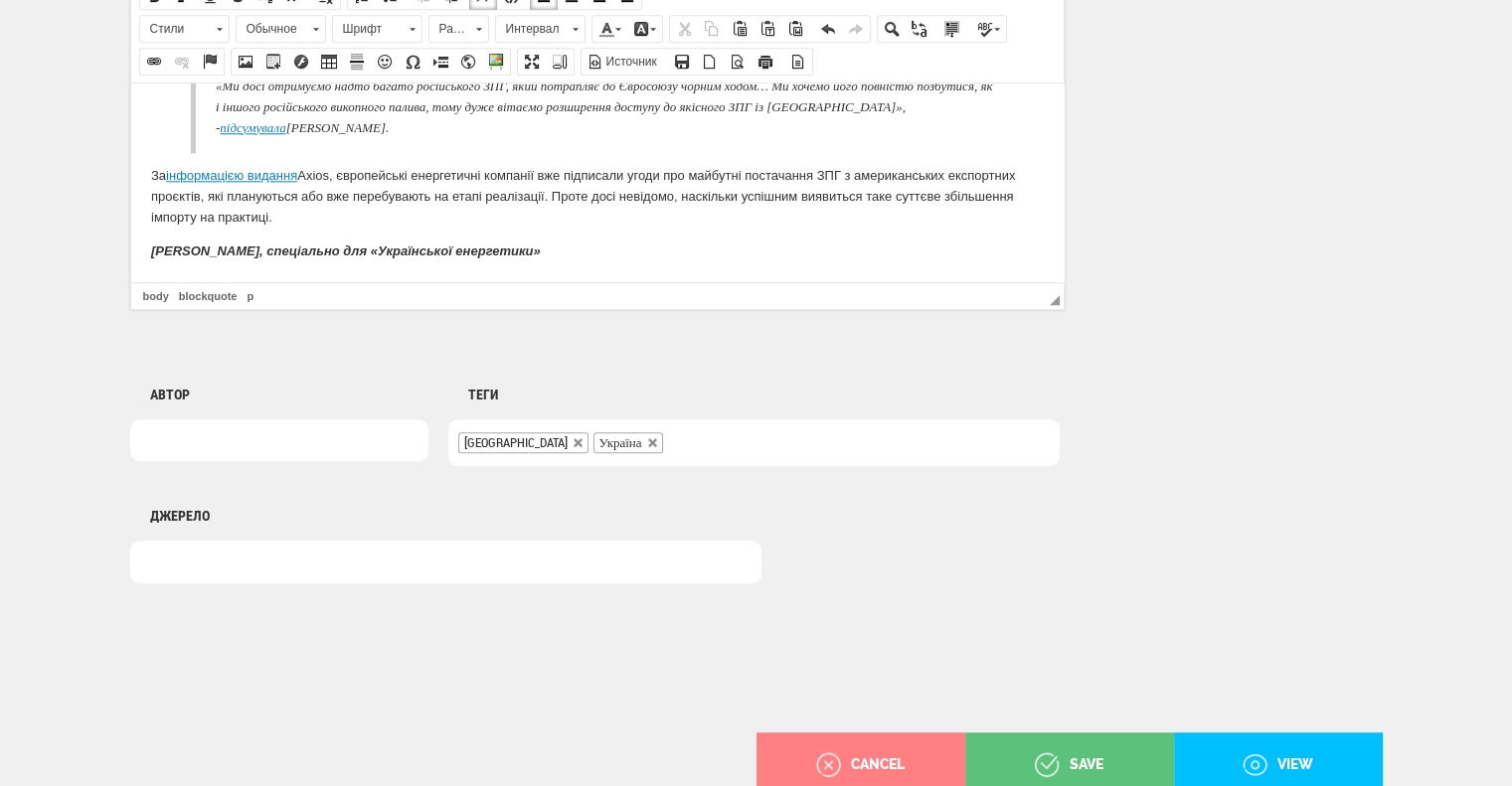 scroll, scrollTop: 1357, scrollLeft: 0, axis: vertical 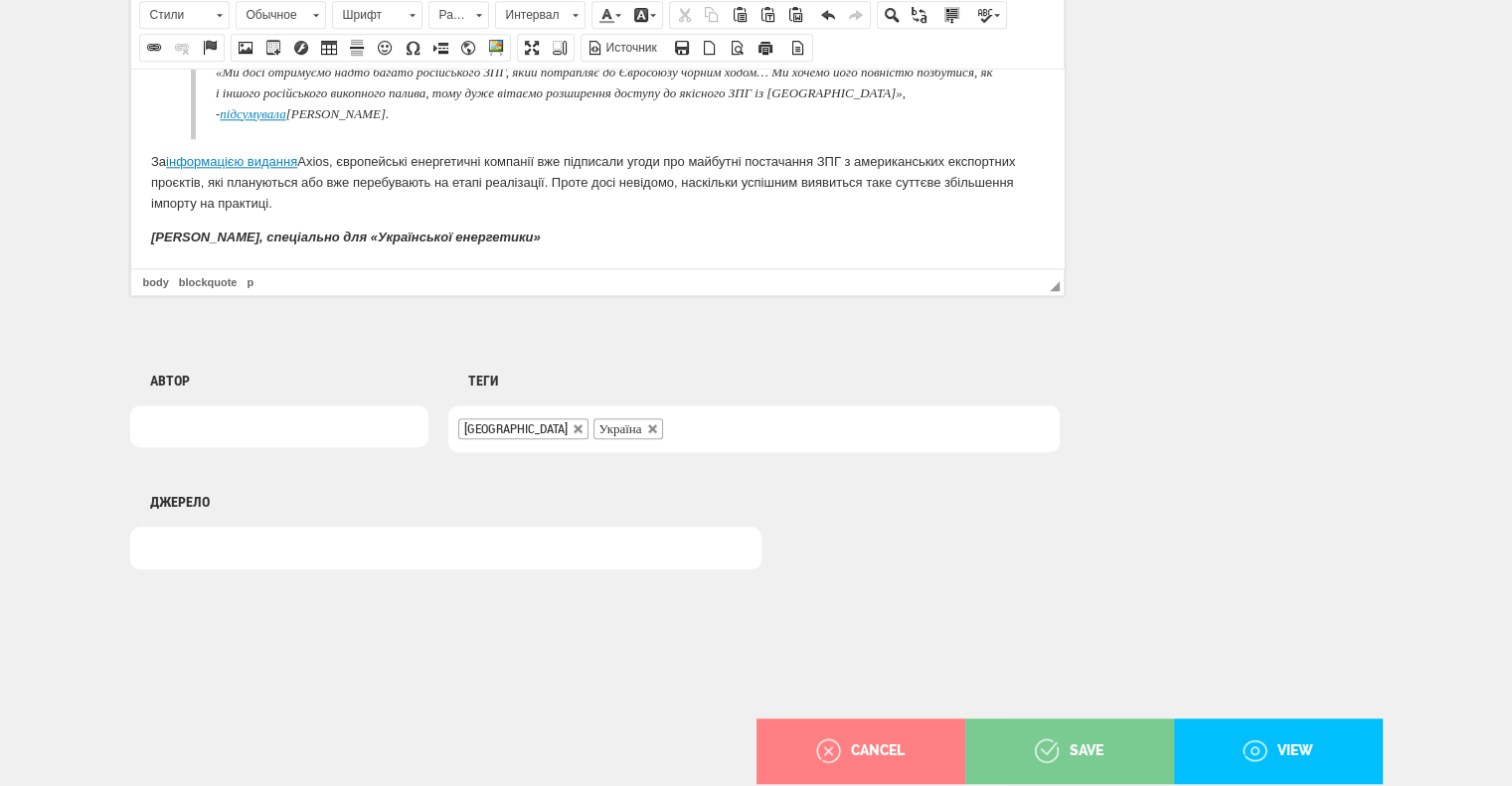 click on "save" at bounding box center (1069, 751) 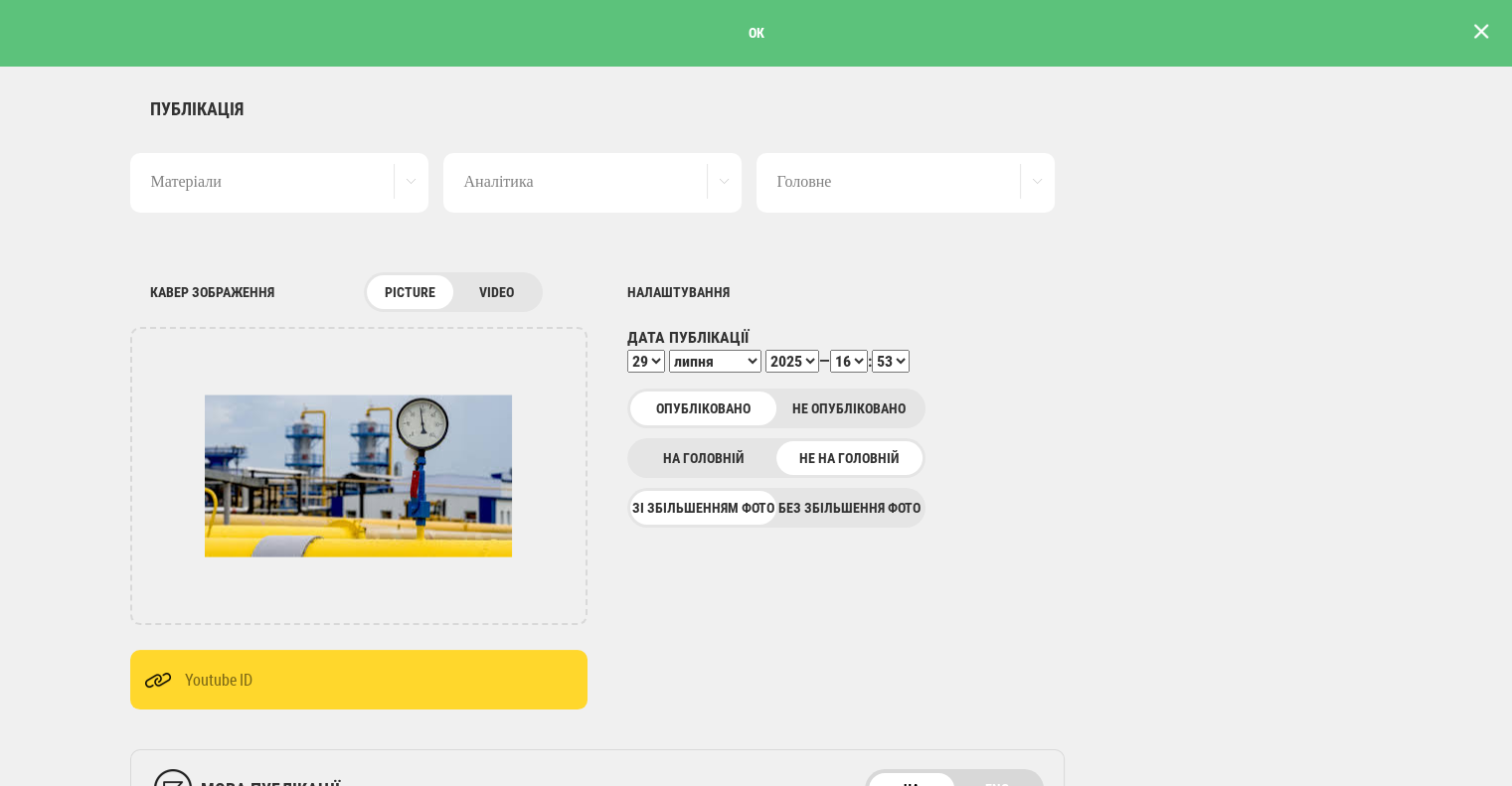 scroll, scrollTop: 0, scrollLeft: 0, axis: both 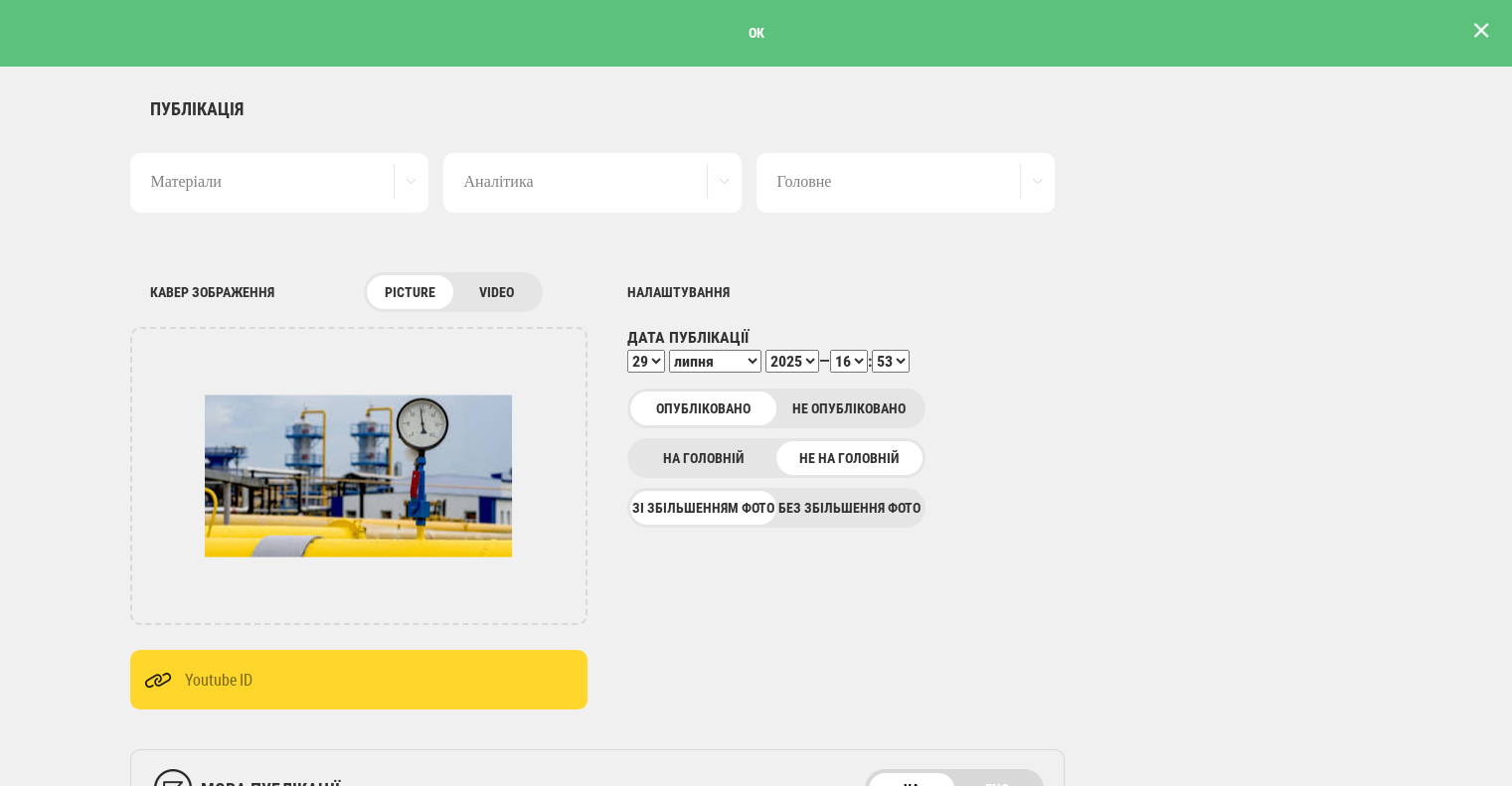 click at bounding box center [1481, 31] 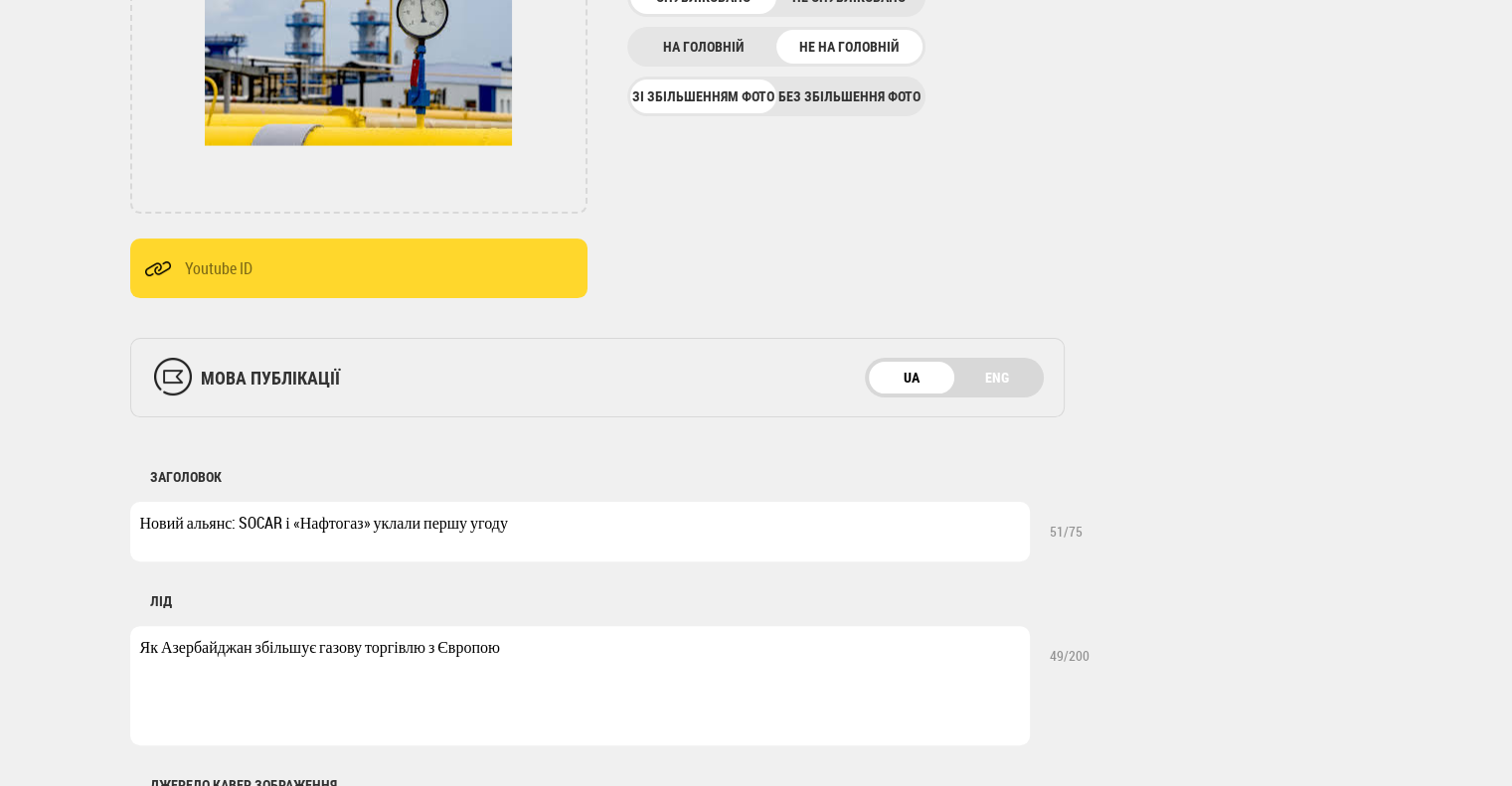 scroll, scrollTop: 468, scrollLeft: 0, axis: vertical 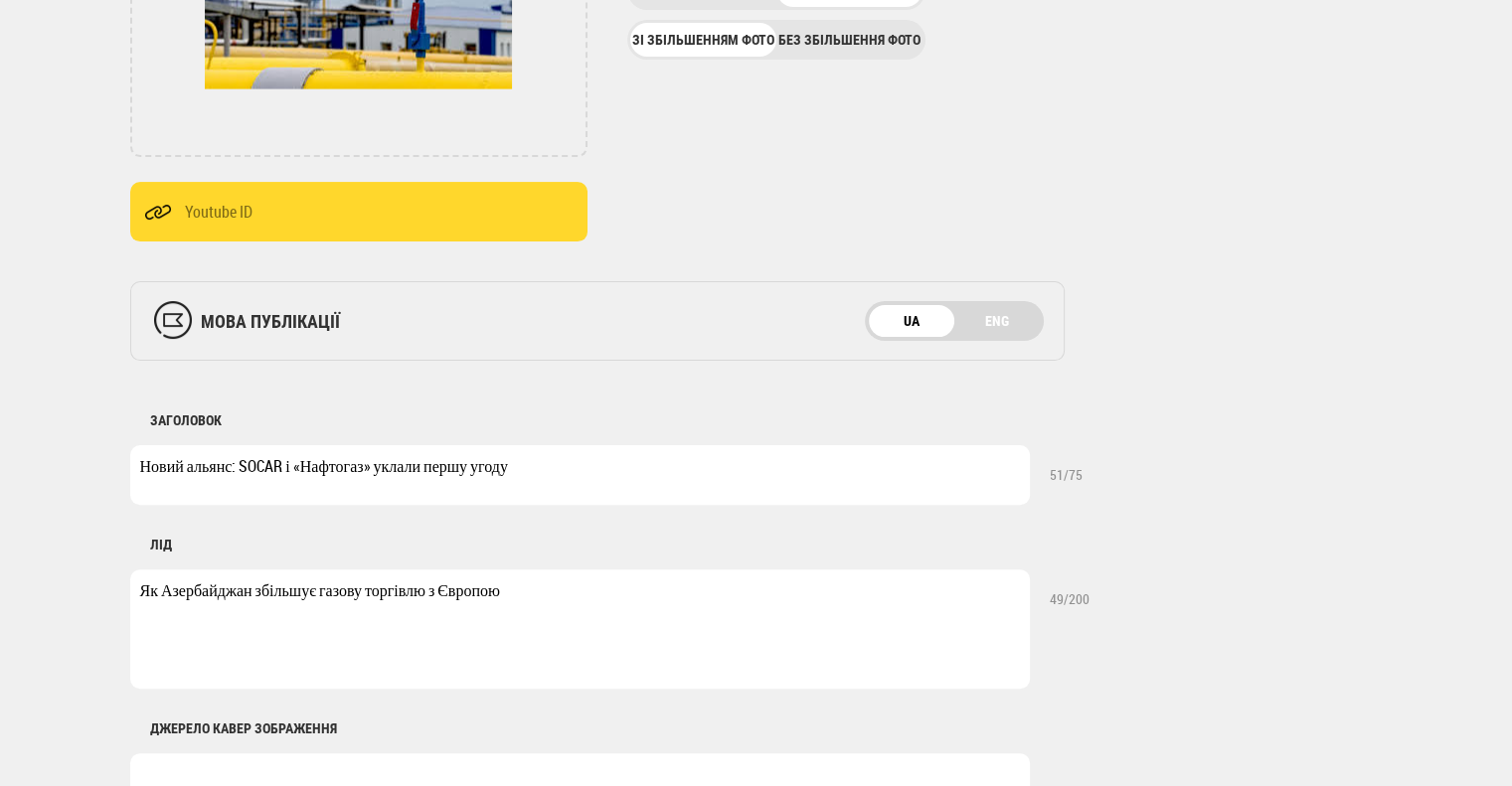drag, startPoint x: 518, startPoint y: 468, endPoint x: 75, endPoint y: 447, distance: 443.4975 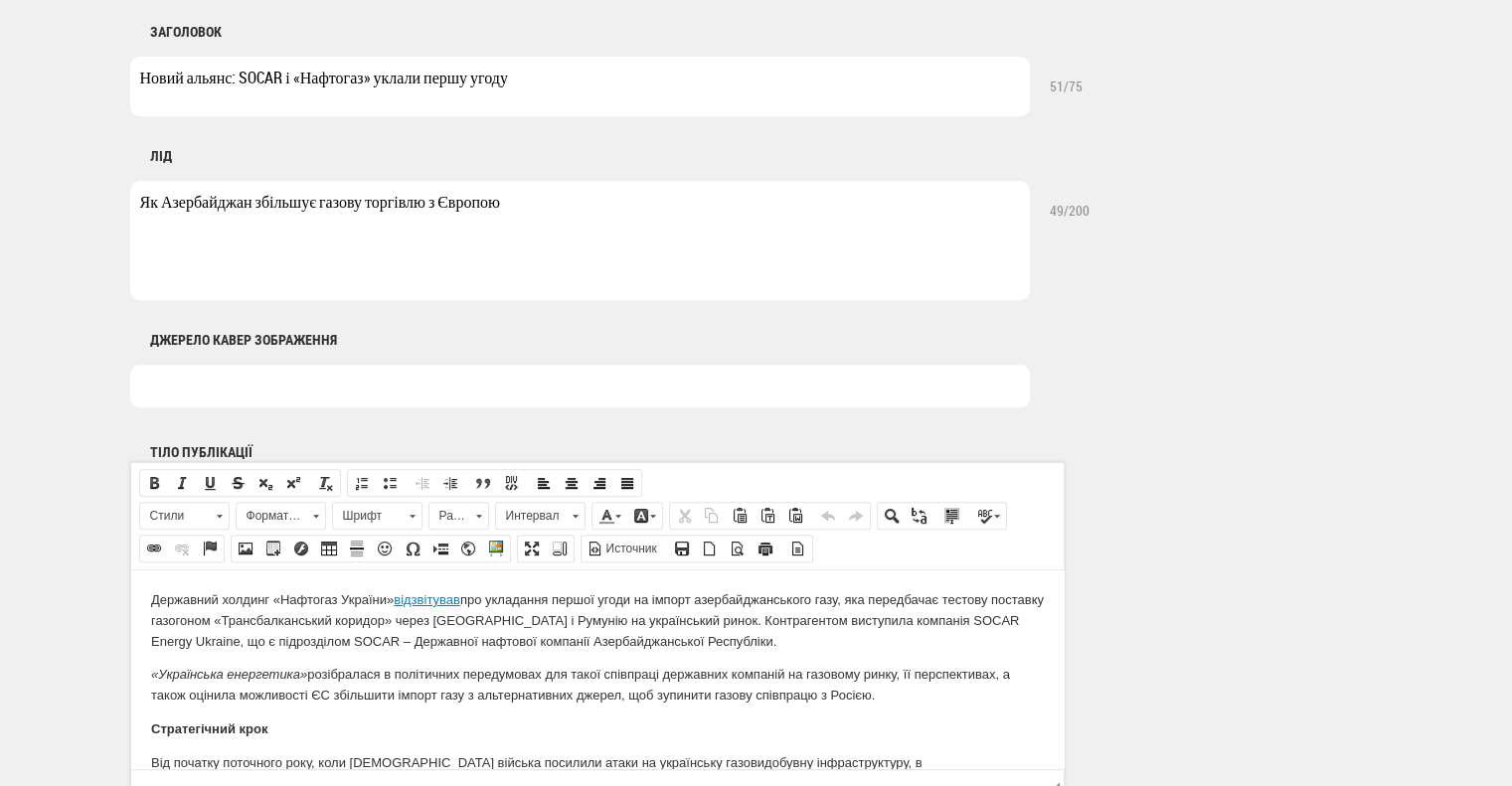 scroll, scrollTop: 878, scrollLeft: 0, axis: vertical 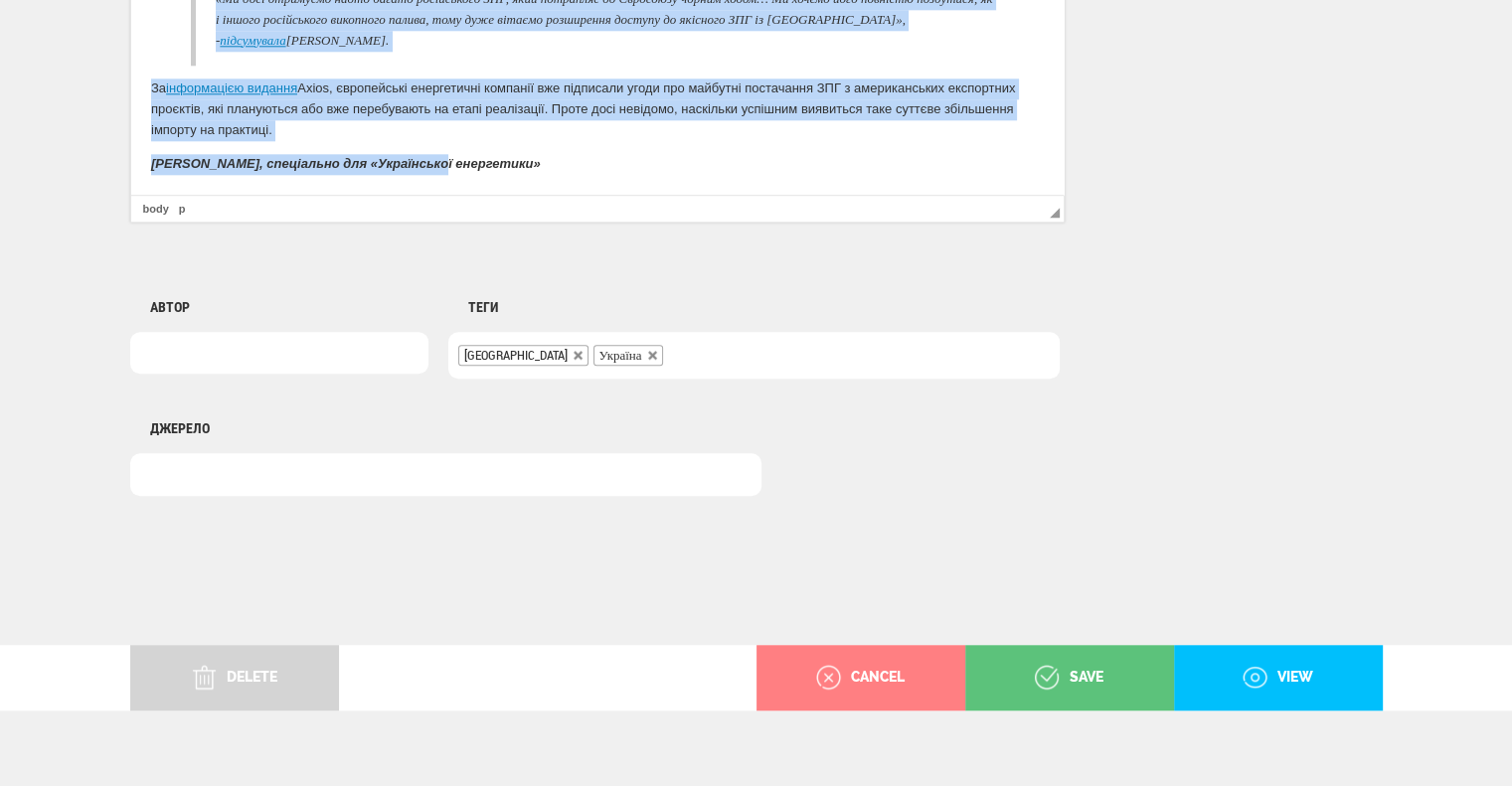 drag, startPoint x: 146, startPoint y: 19, endPoint x: 696, endPoint y: 752, distance: 916.4 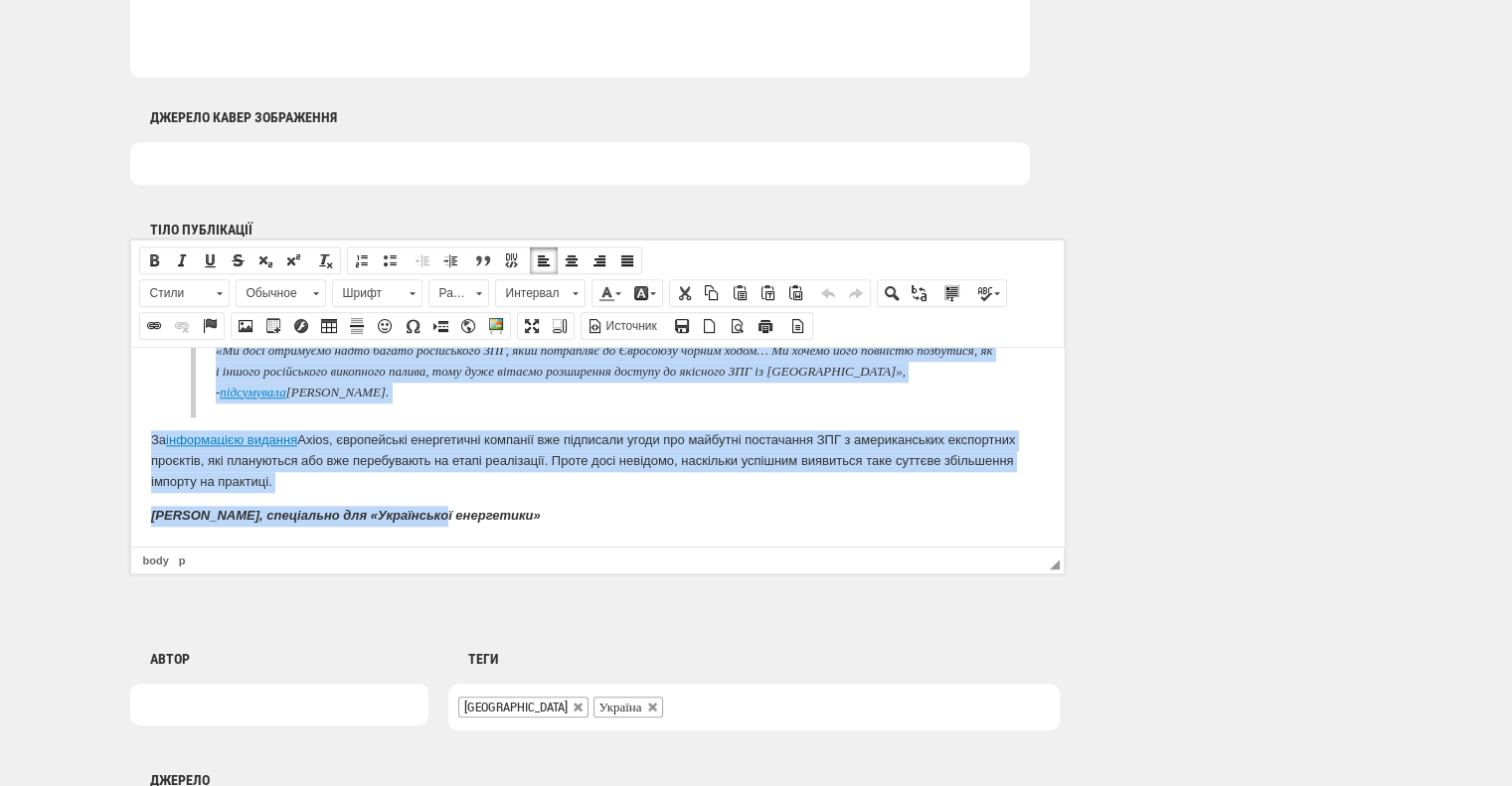 scroll, scrollTop: 1074, scrollLeft: 0, axis: vertical 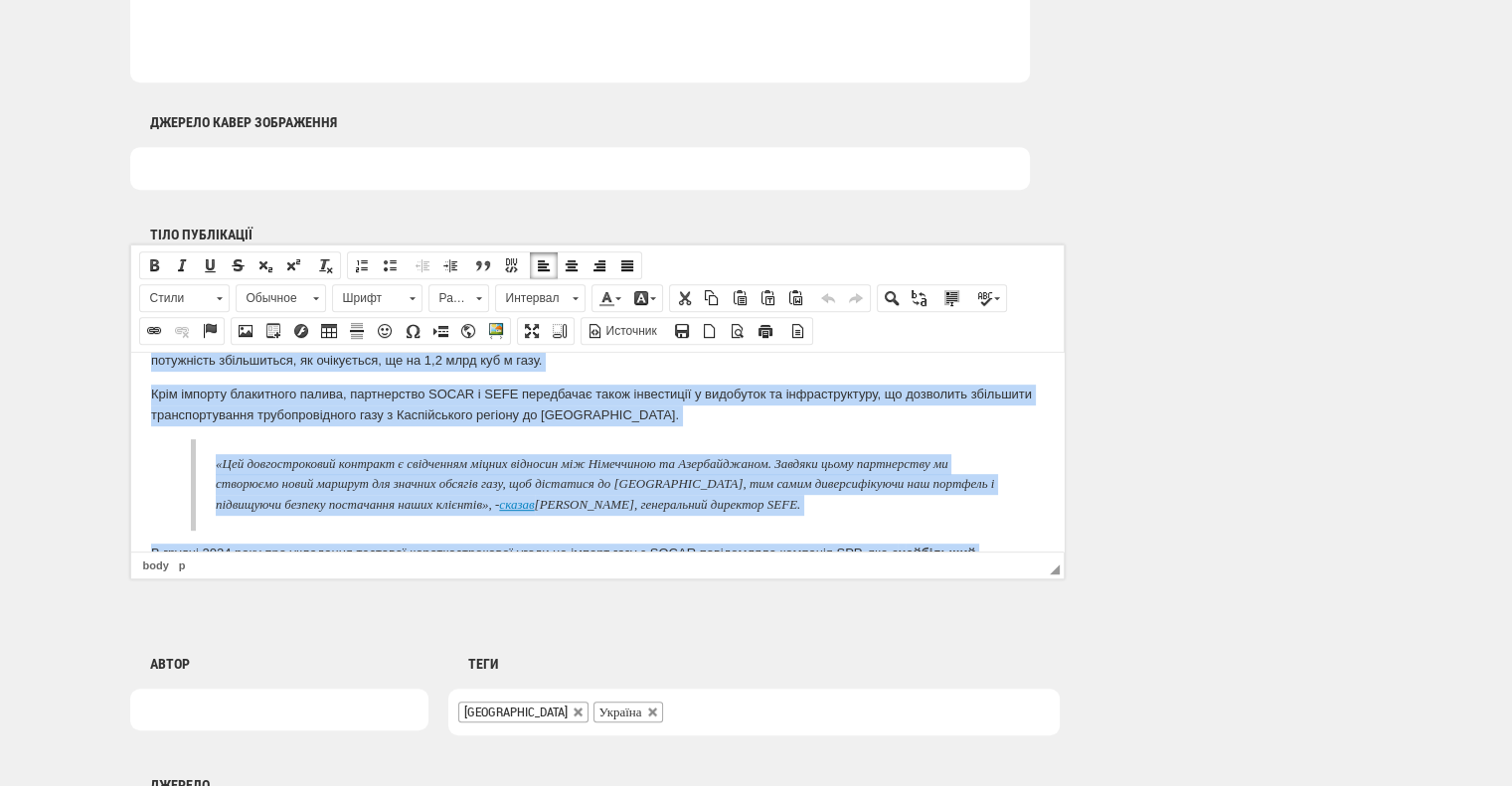 click on "«Цей довгостроковий контракт є свідченням міцних відносин між Німеччиною та Азербайджаном. Завдяки цьому партнерству ми створюємо новий маршрут для значних обсягів газу, щоб дістатися до Європи, тим самим диверсифікуючи наш портфель і підвищуючи безпеку постачання наших клієнтів», -  сказав  Егберт Лаеге, генеральний директор SEFE." at bounding box center [604, 484] 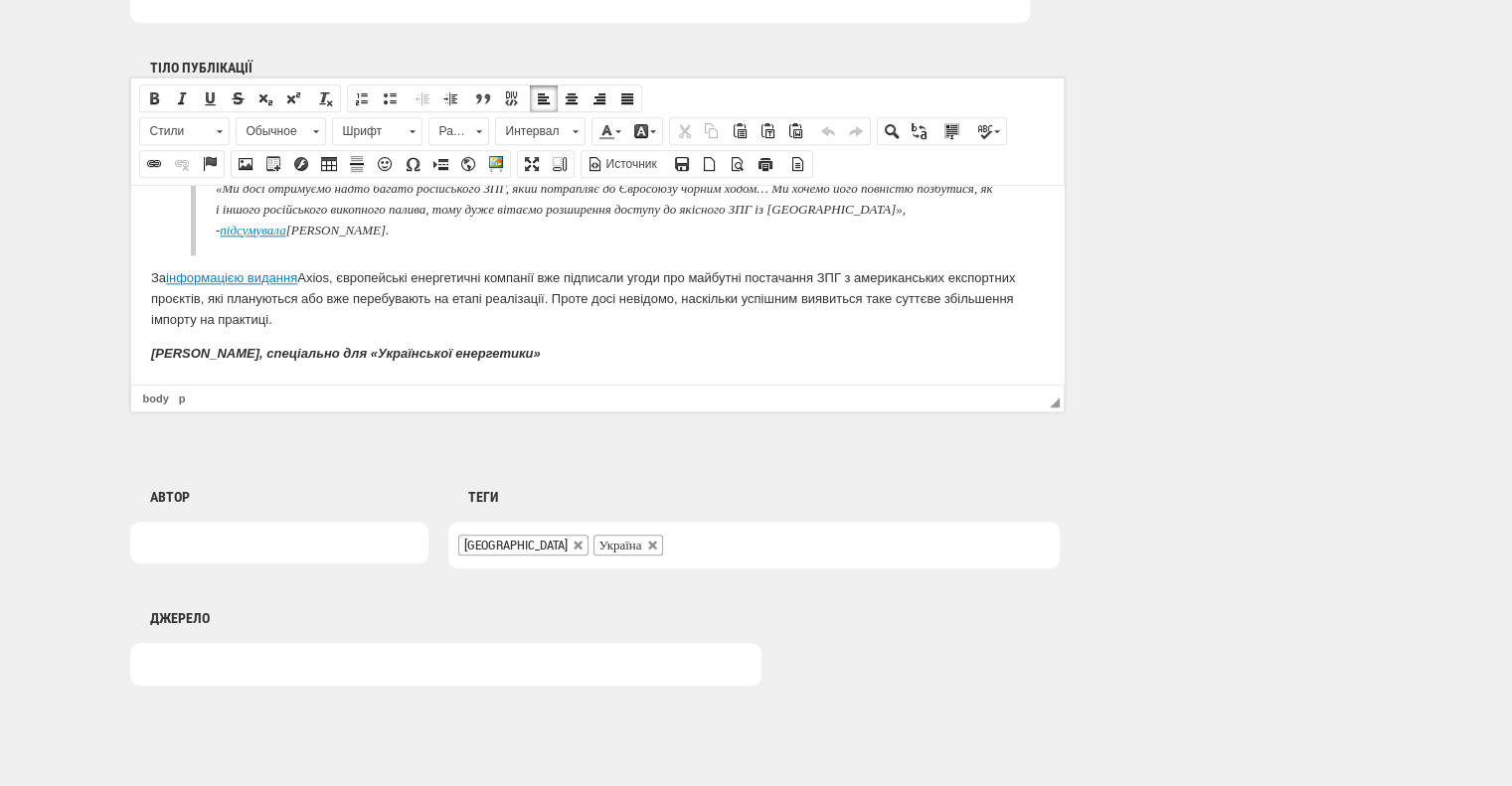 scroll, scrollTop: 1278, scrollLeft: 0, axis: vertical 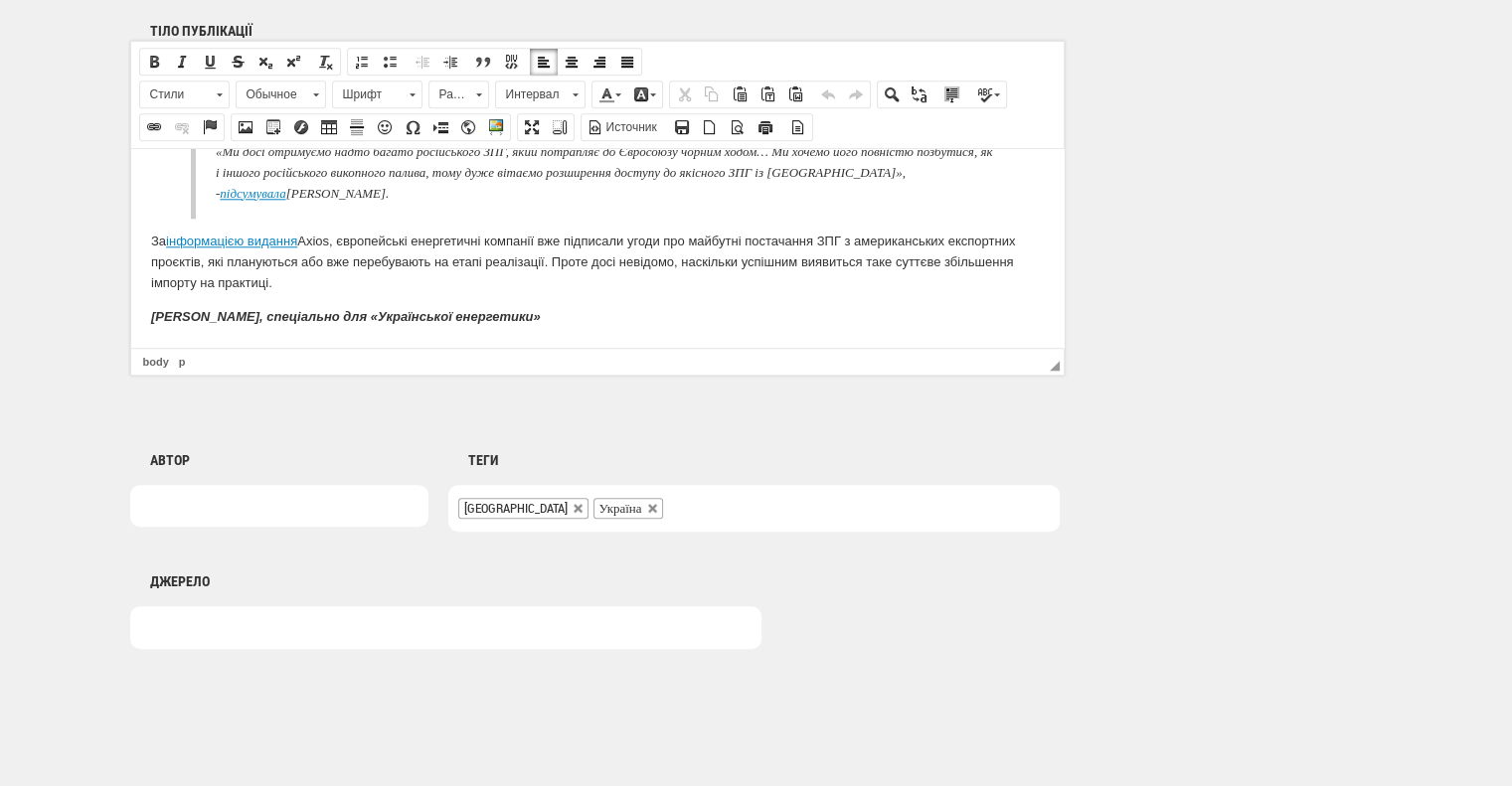 drag, startPoint x: 142, startPoint y: 190, endPoint x: 739, endPoint y: 688, distance: 777.44 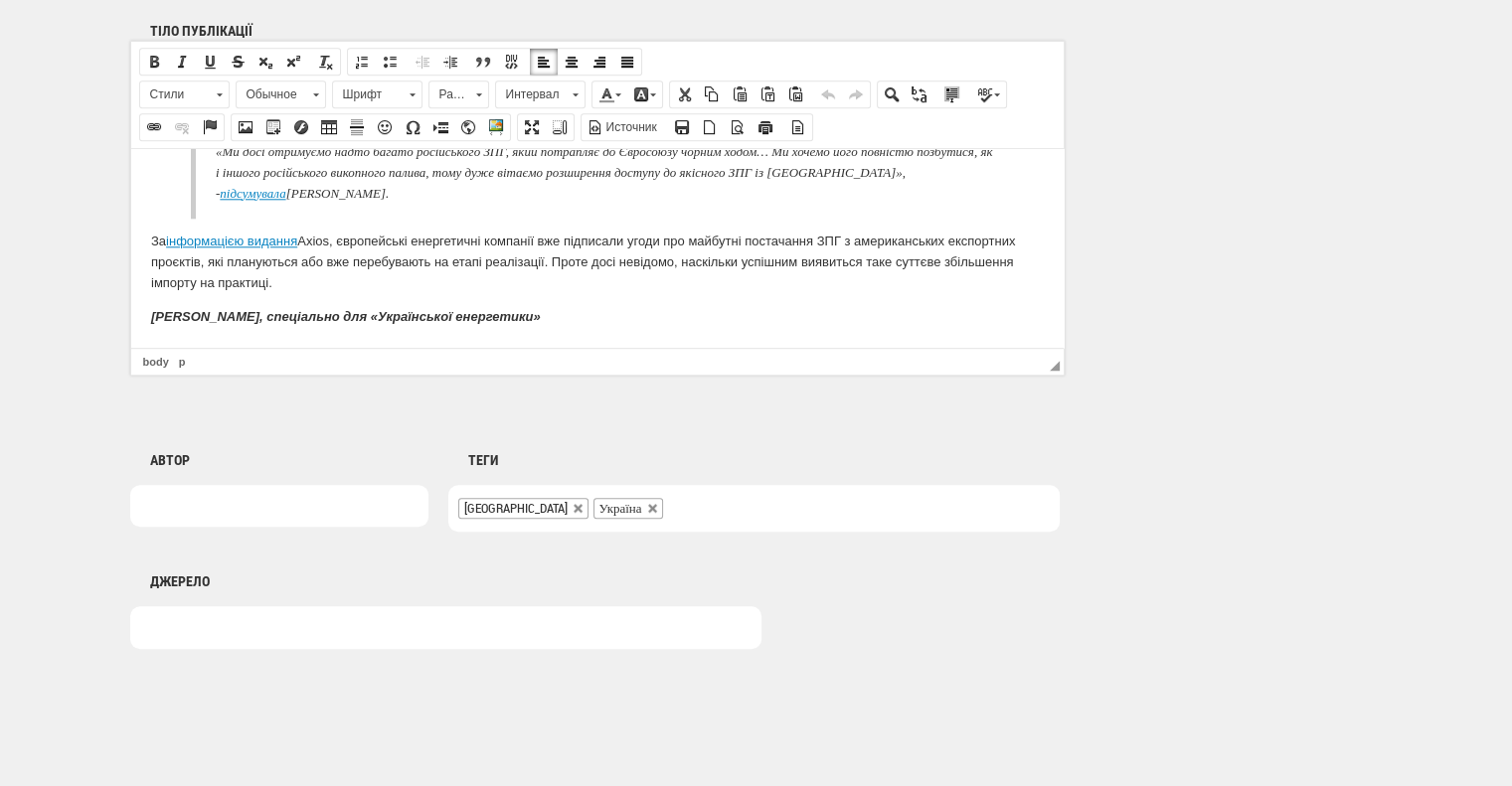 copy on "Крім імпорту блакитного палива, партнерство SOCAR і SEFE передбачає також інвестиції у видобуток та інфраструктуру, що дозволить збільшити транспортування трубопровідного газу з Каспійського регіону до Європи. «Цей довгостроковий контракт є свідченням міцних відносин між Німеччиною та Азербайджаном. Завдяки цьому партнерству ми створюємо новий маршрут для значних обсягів газу, щоб дістатися до Європи, тим самим диверсифікуючи наш портфель і підвищуючи безпеку постачання наших клієнтів», -  сказав  Егберт Лаеге, генеральний директор SEFE. В грудні 2024 року про укладання тестової короткострокової угоди на імпорт газу з SOCAR повідомляла компанія SPP, яка є  н айбільший постачальник ом  енергії  в  Словаччині . « Після успішної оцінки цієї співпраці ми розглядатимемо можливість укладання контракту на довший період, щоб гарантувати надійне постачання газу нашим клієнтам - від великих промислових підприємств до домогосподарств - за будь-яких обставин», -  заявив  голова правління та генеральний директор SPP Во..." 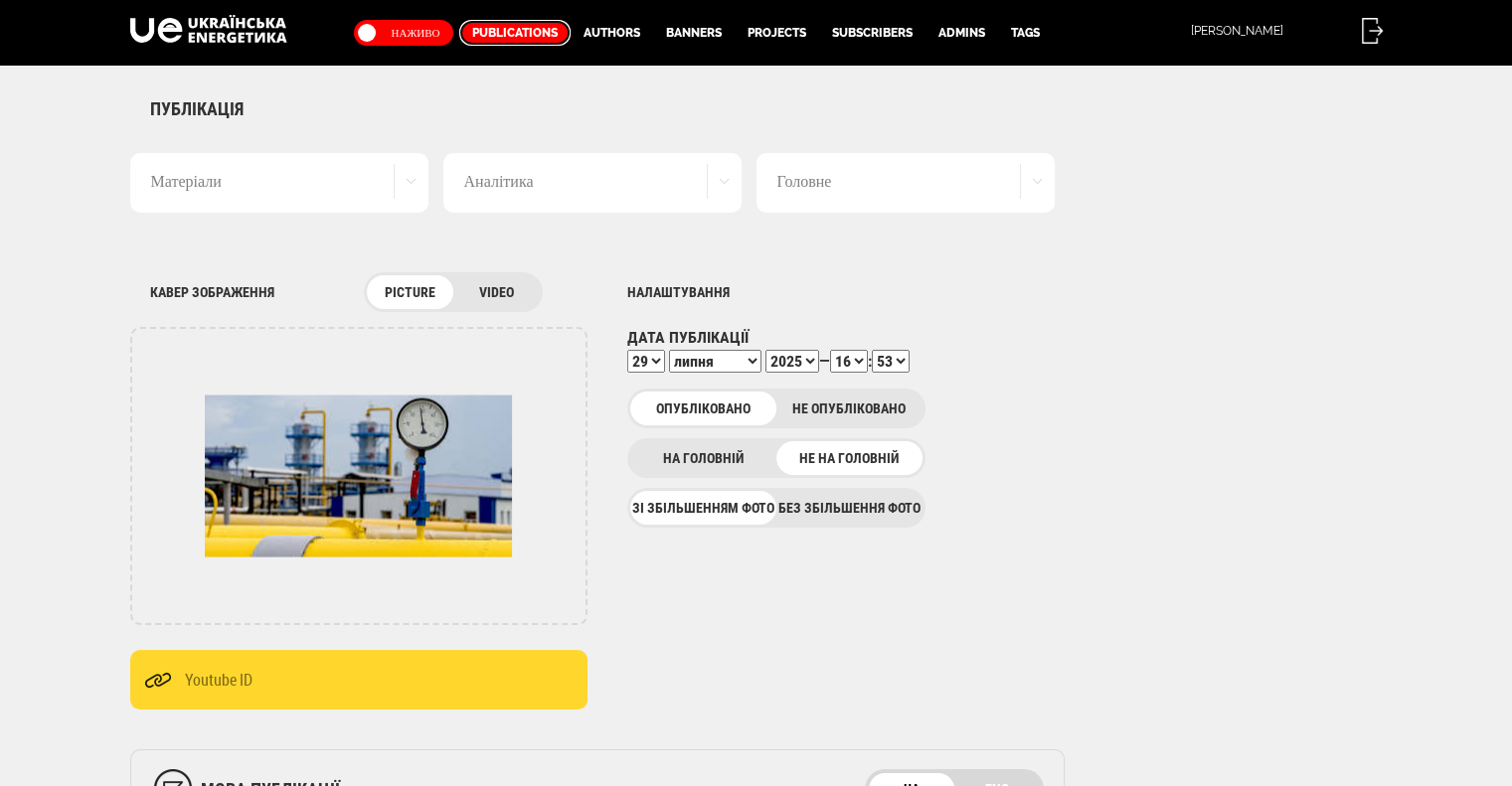 click on "Publications" at bounding box center [515, 33] 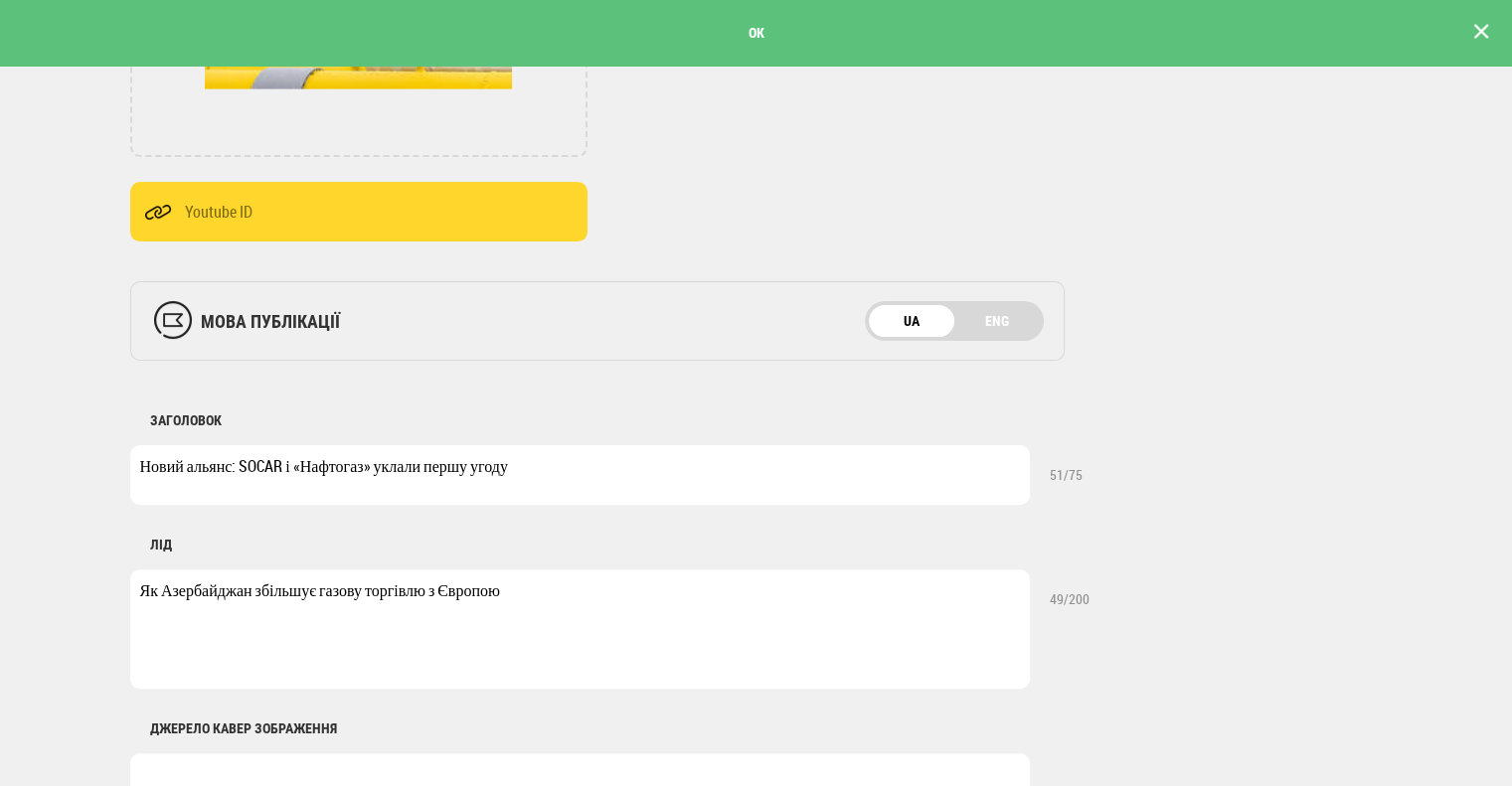 scroll, scrollTop: 0, scrollLeft: 0, axis: both 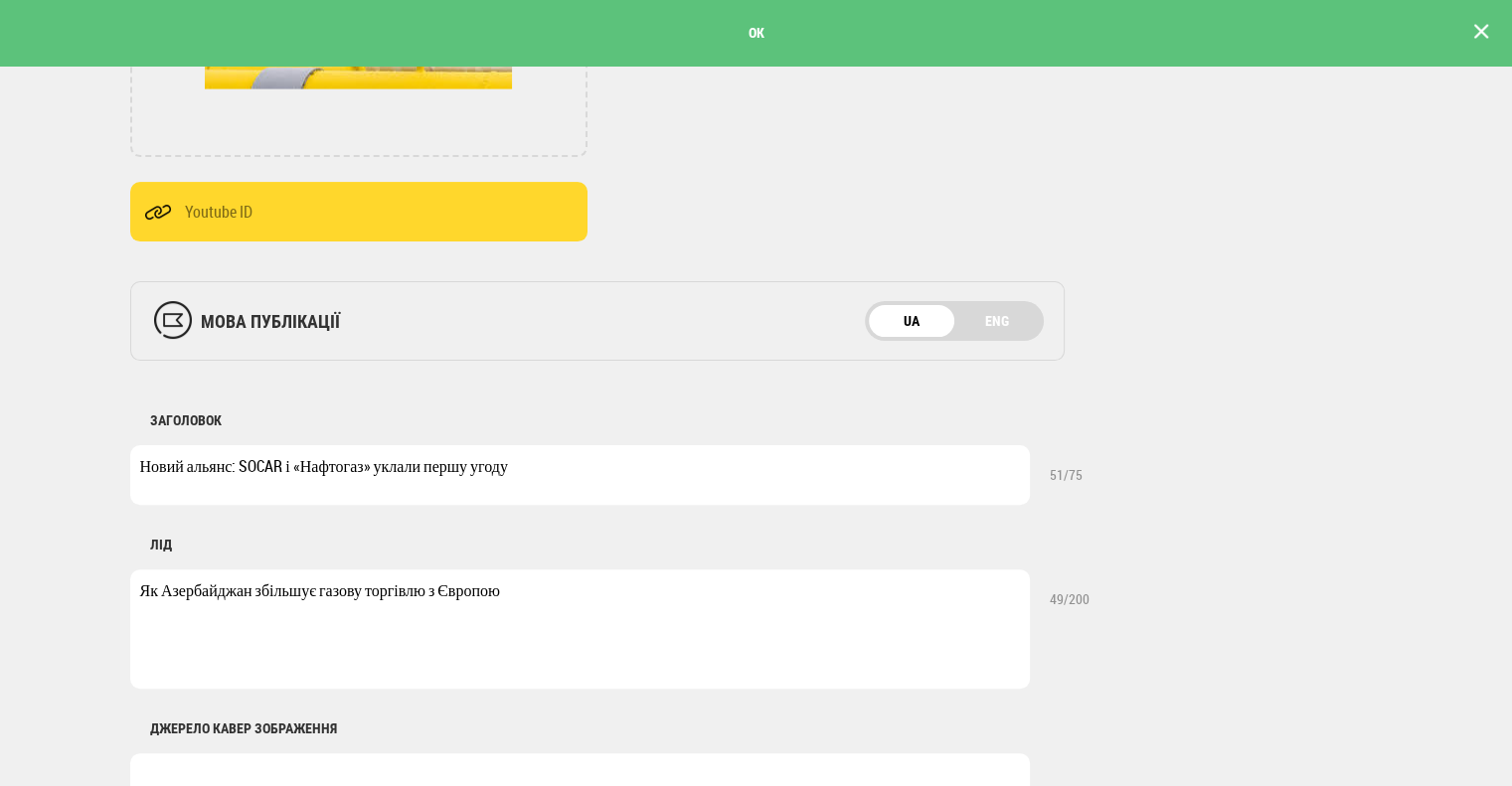 click on "ОК" at bounding box center (756, 33) 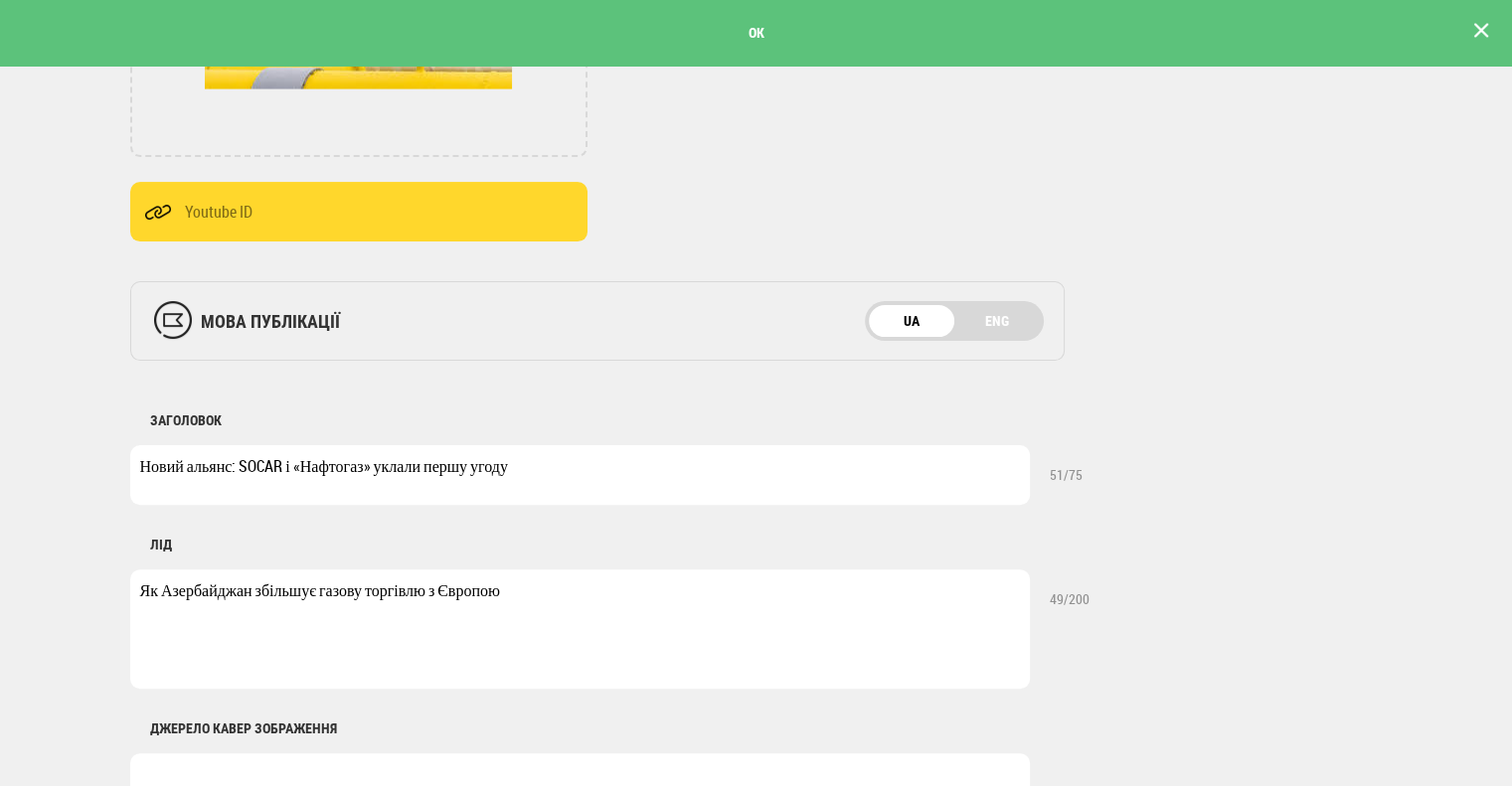 click at bounding box center (1481, 31) 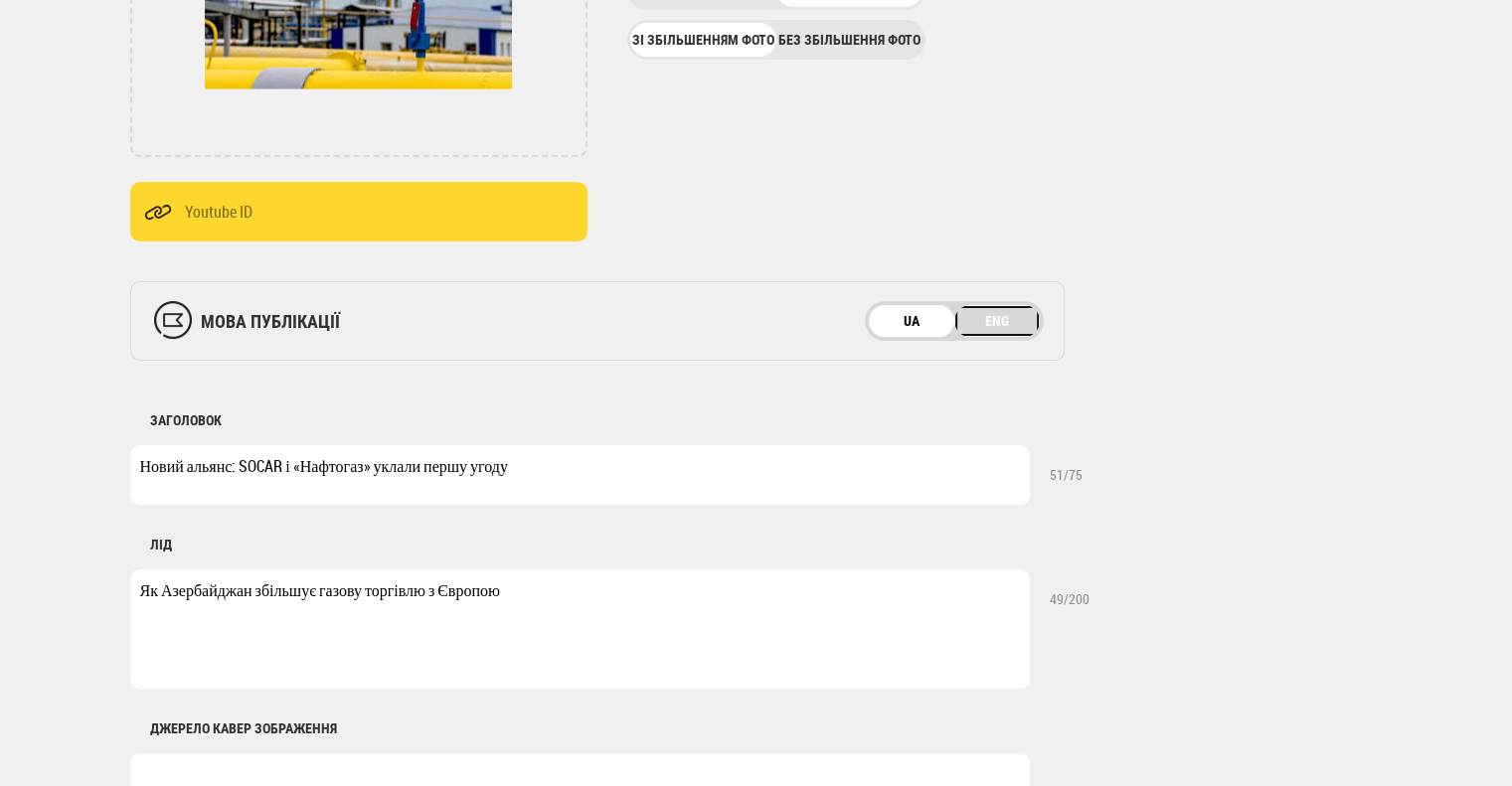 click on "ENG" at bounding box center [997, 321] 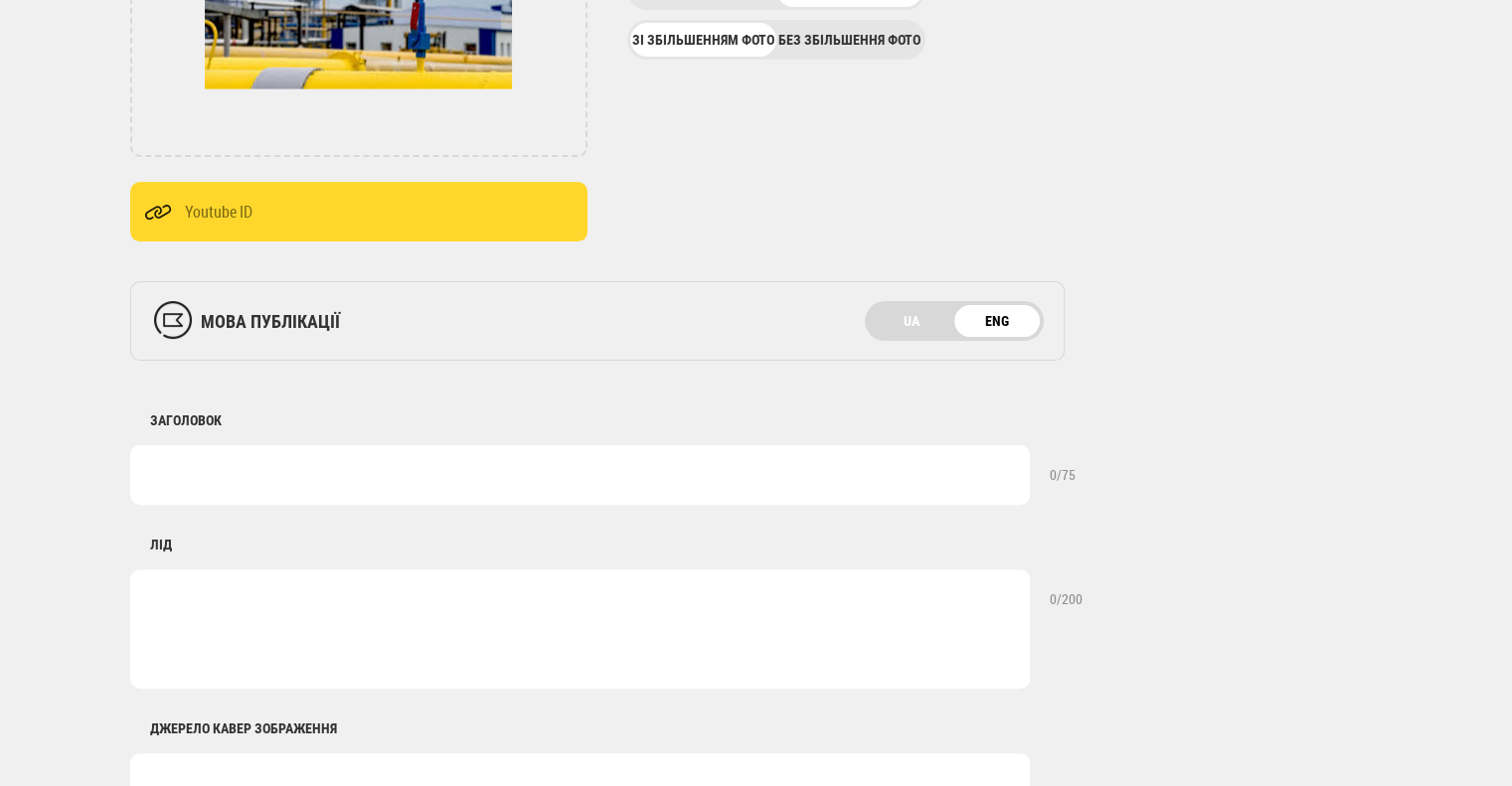 click at bounding box center (580, 475) 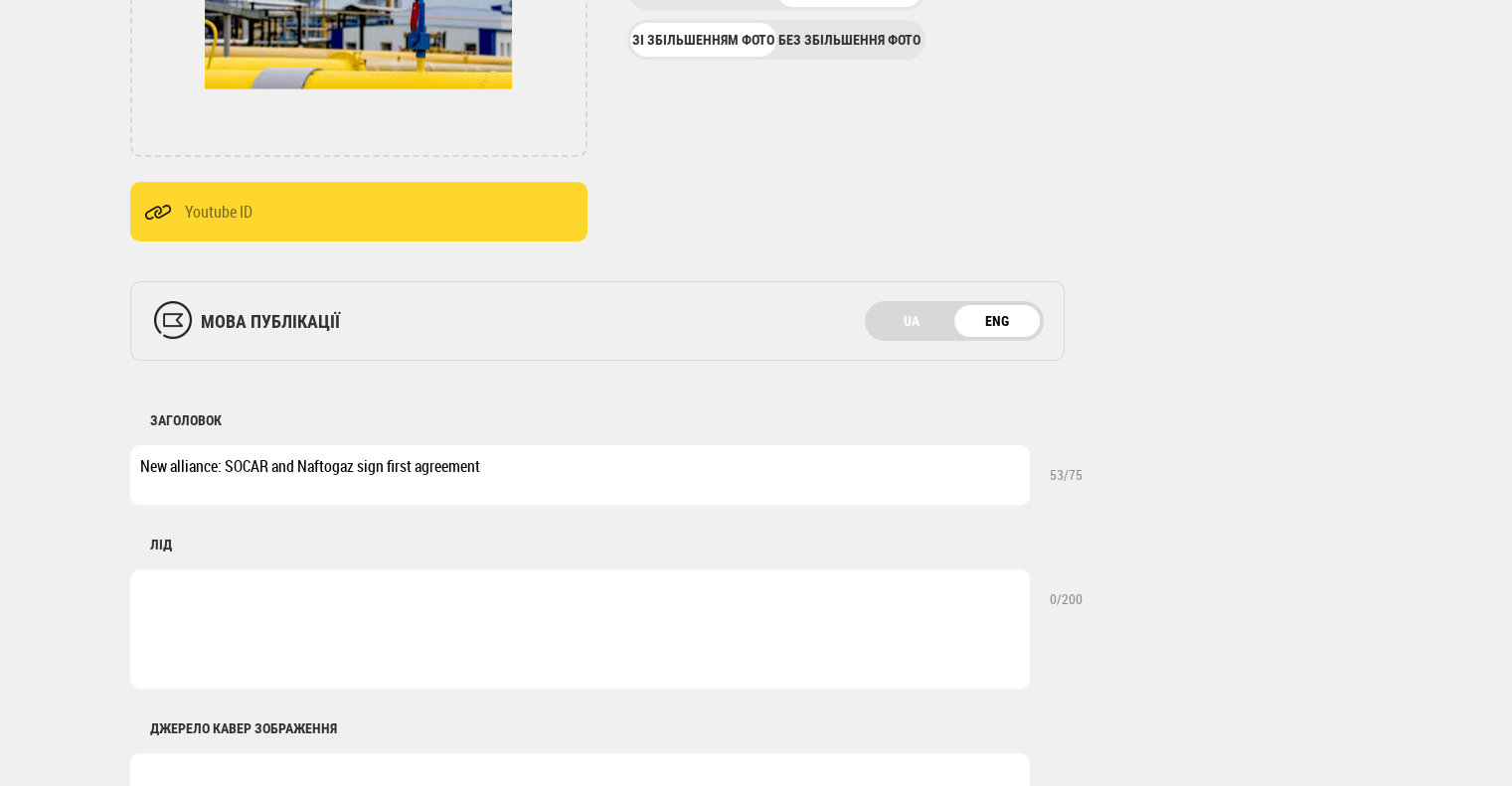 type on "New alliance: SOCAR and Naftogaz sign first agreement" 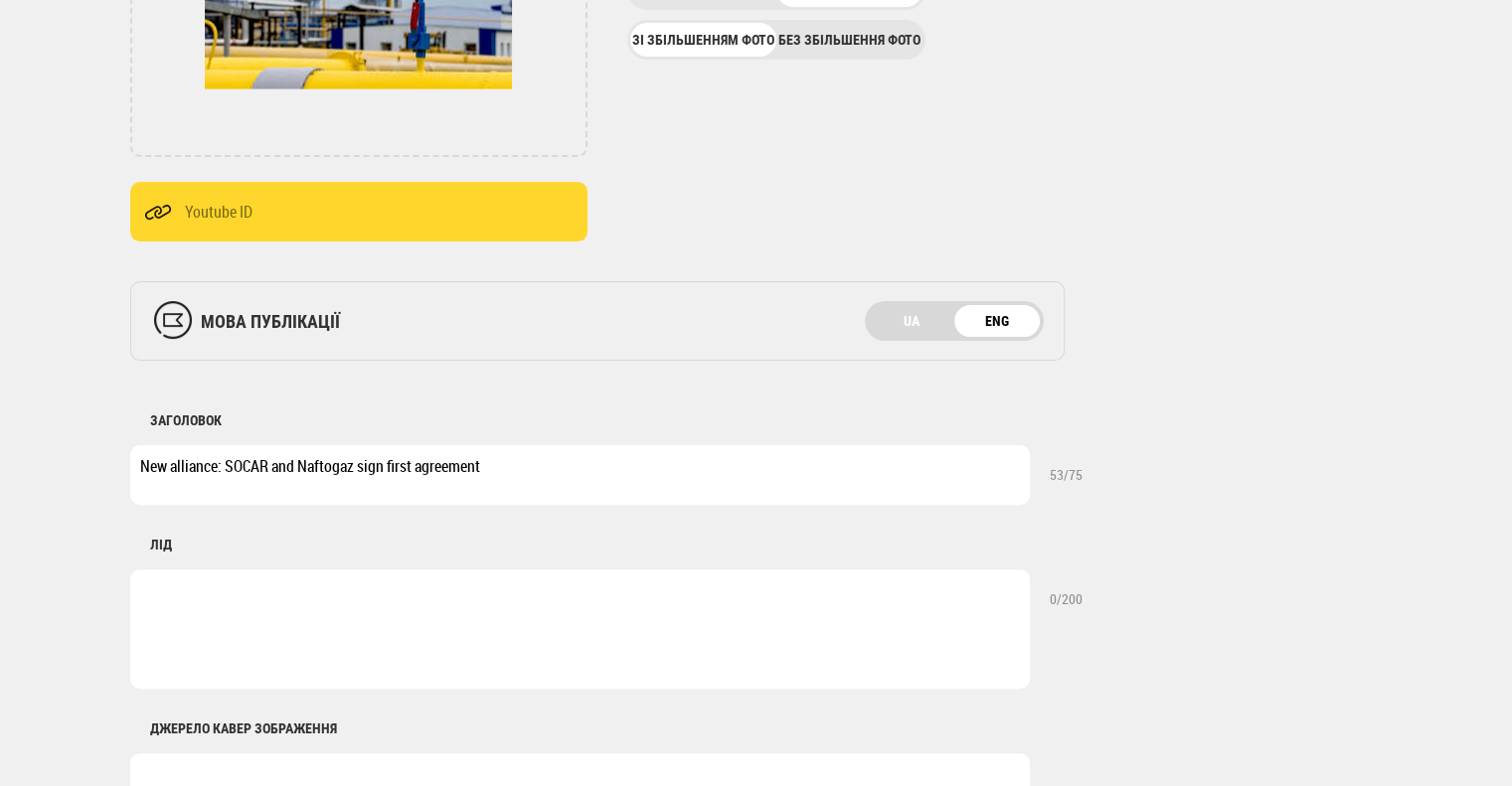 paste on "How Azerbaijan is increasing gas trade with Europe" 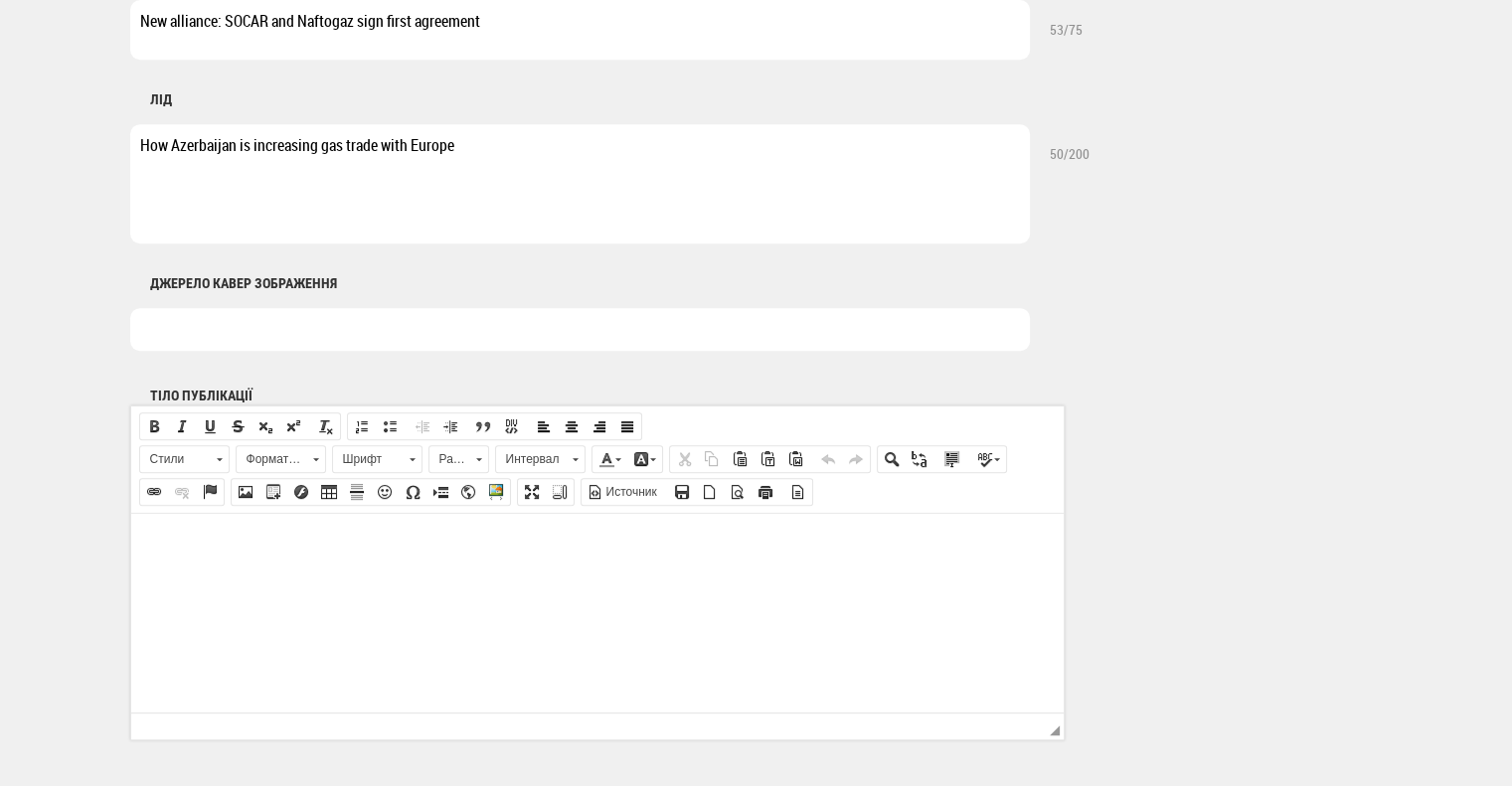 scroll, scrollTop: 931, scrollLeft: 0, axis: vertical 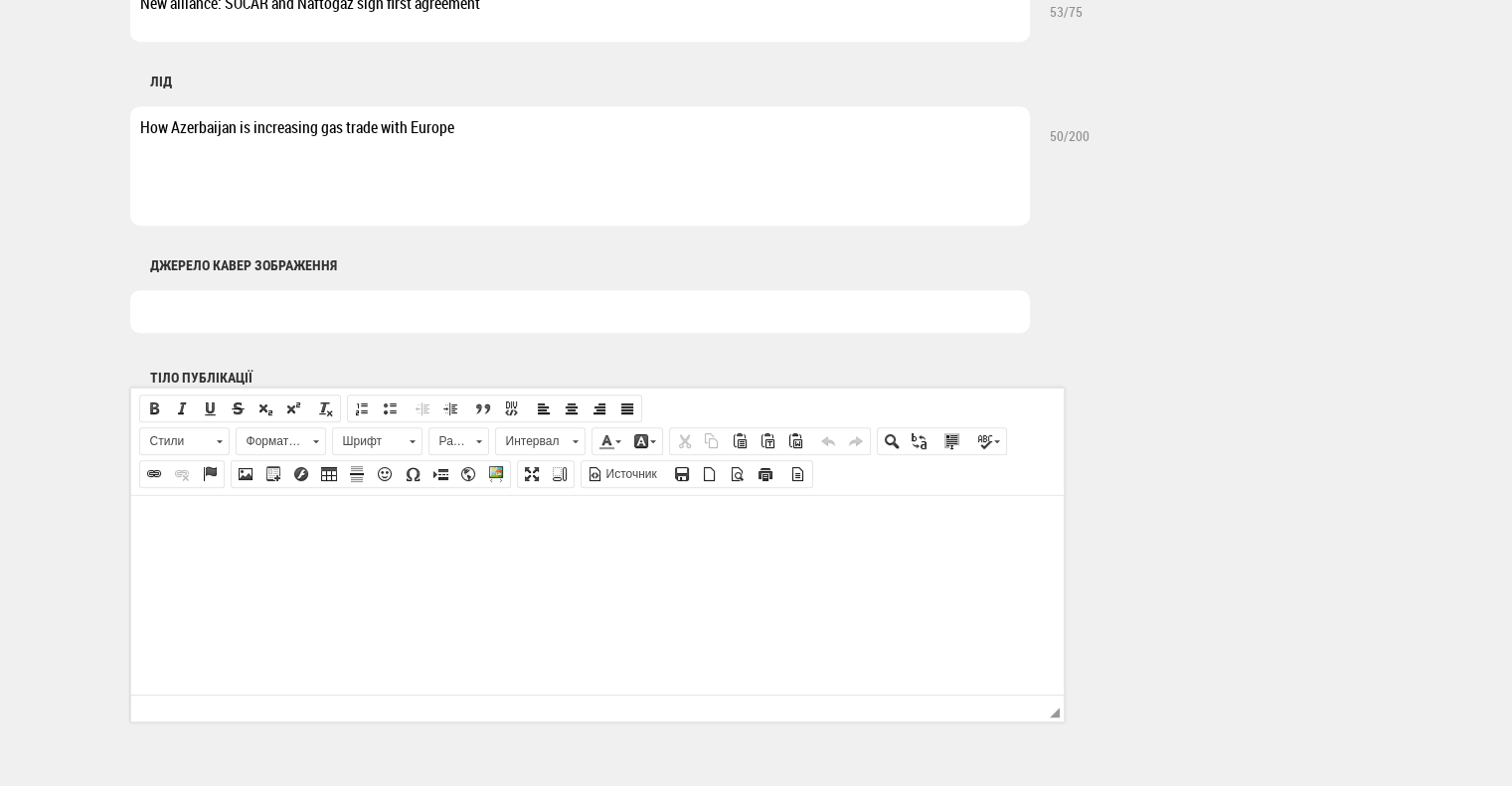 type on "How Azerbaijan is increasing gas trade with Europe" 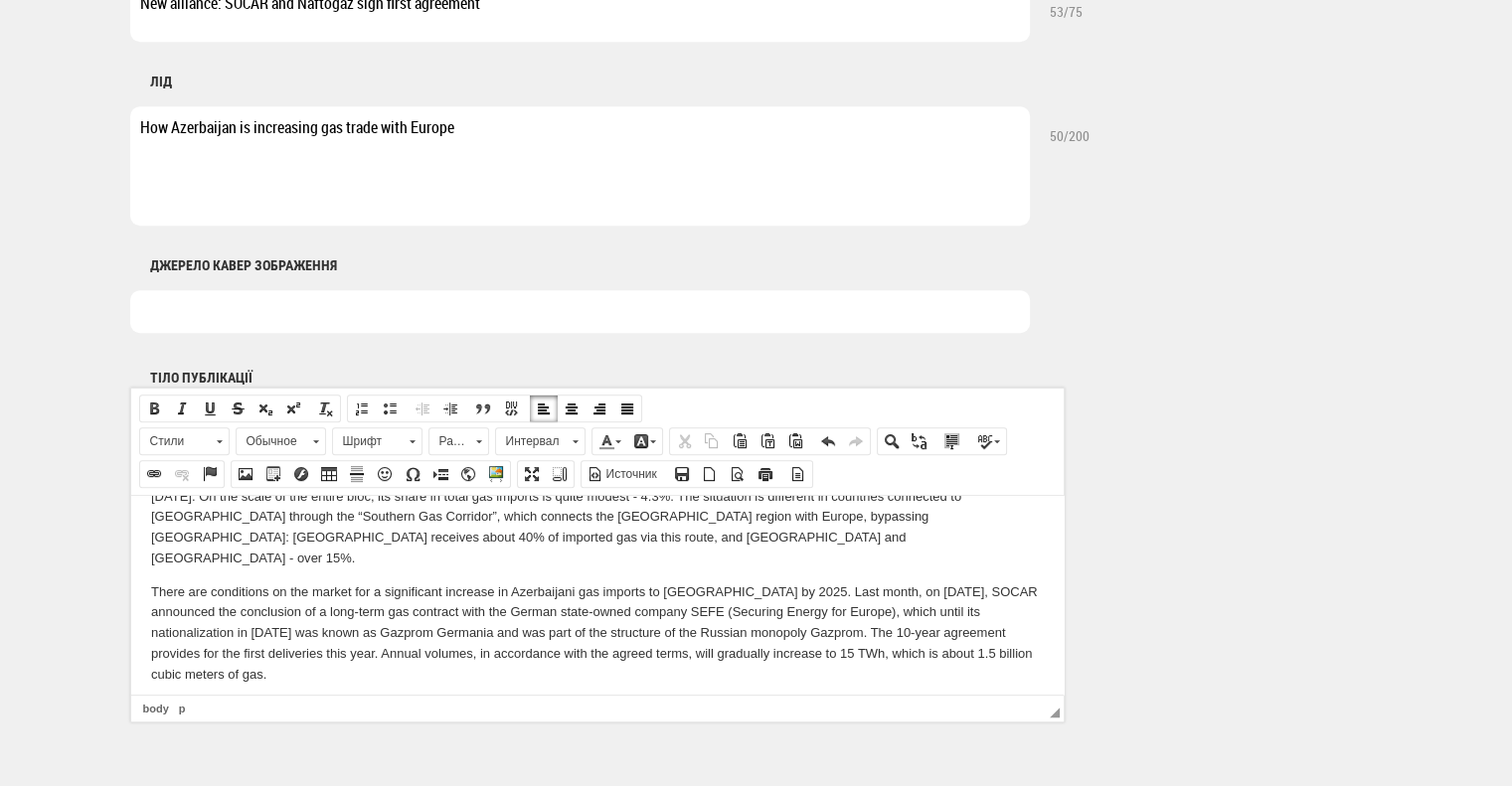 scroll, scrollTop: 892, scrollLeft: 0, axis: vertical 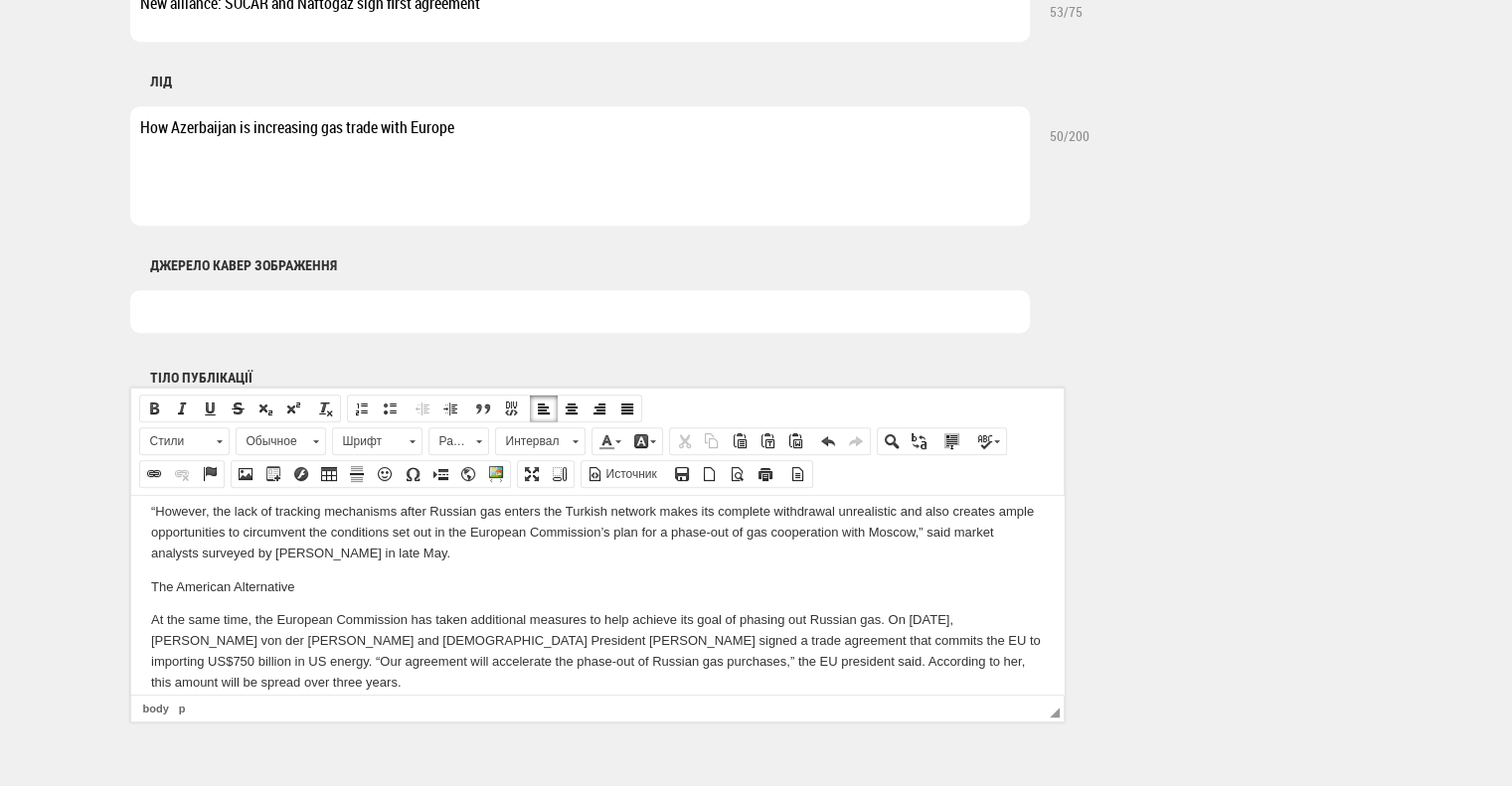 paste 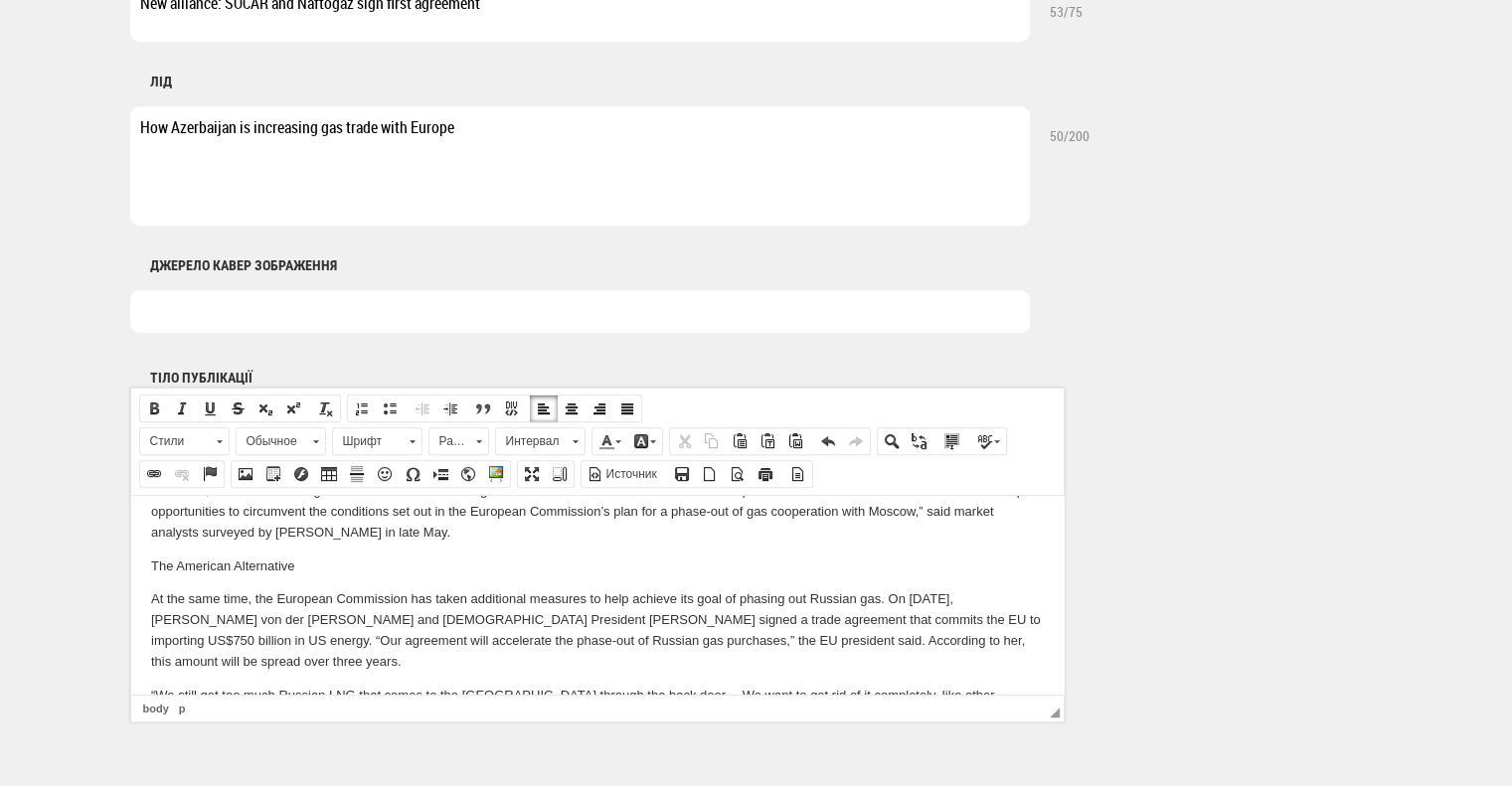 type 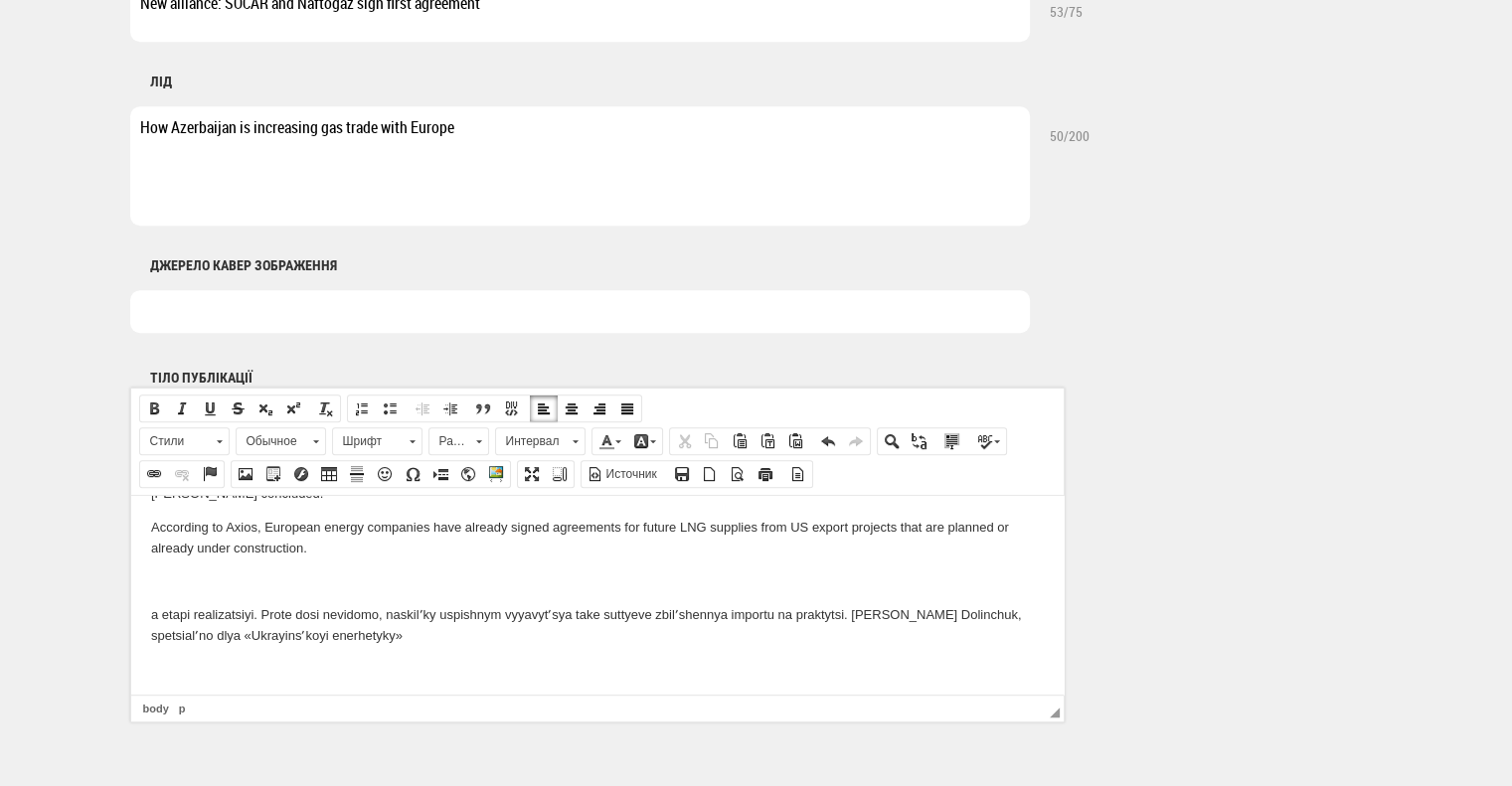 drag, startPoint x: 353, startPoint y: 686, endPoint x: 137, endPoint y: 611, distance: 228.65039 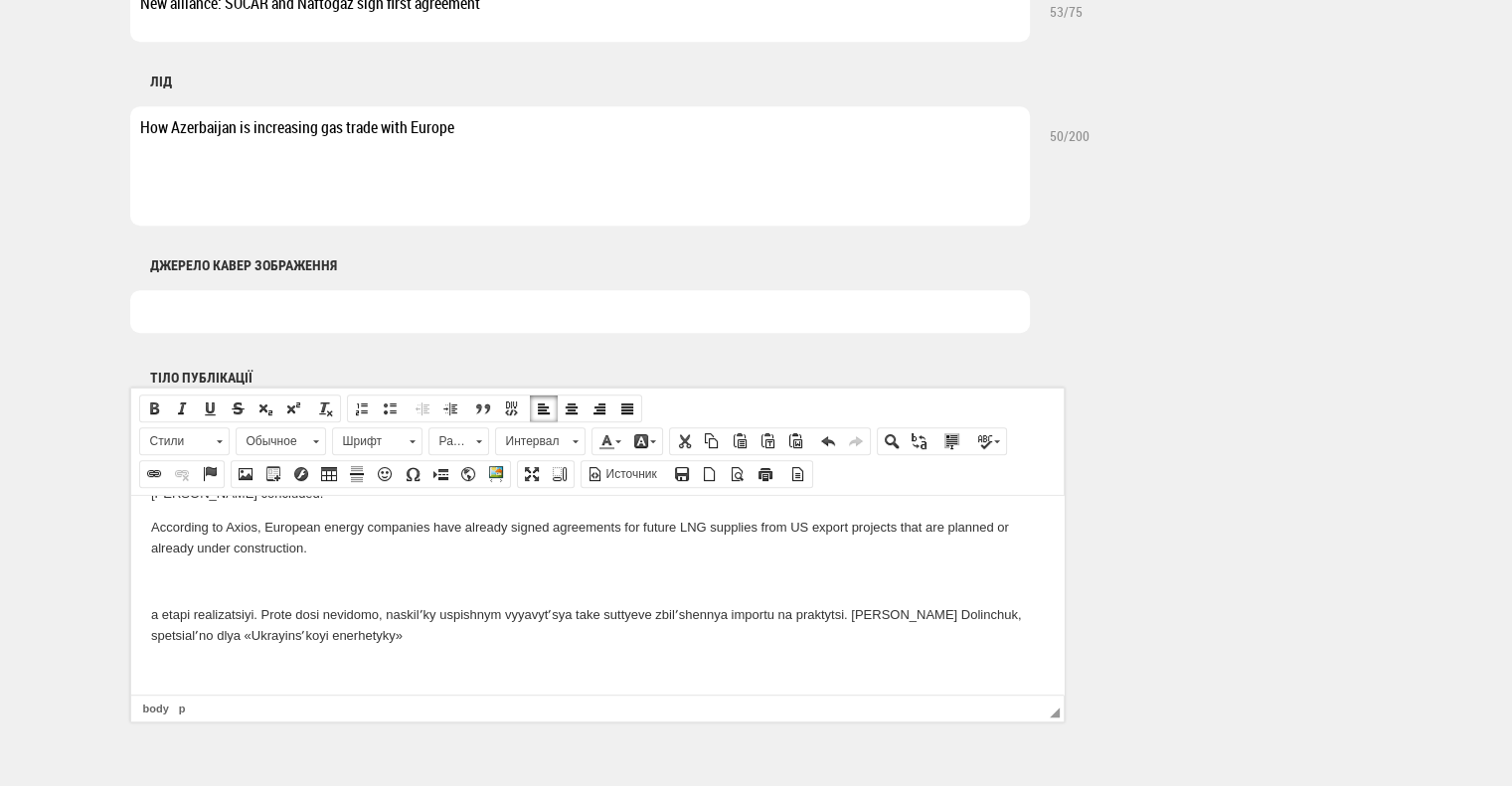 scroll, scrollTop: 2104, scrollLeft: 0, axis: vertical 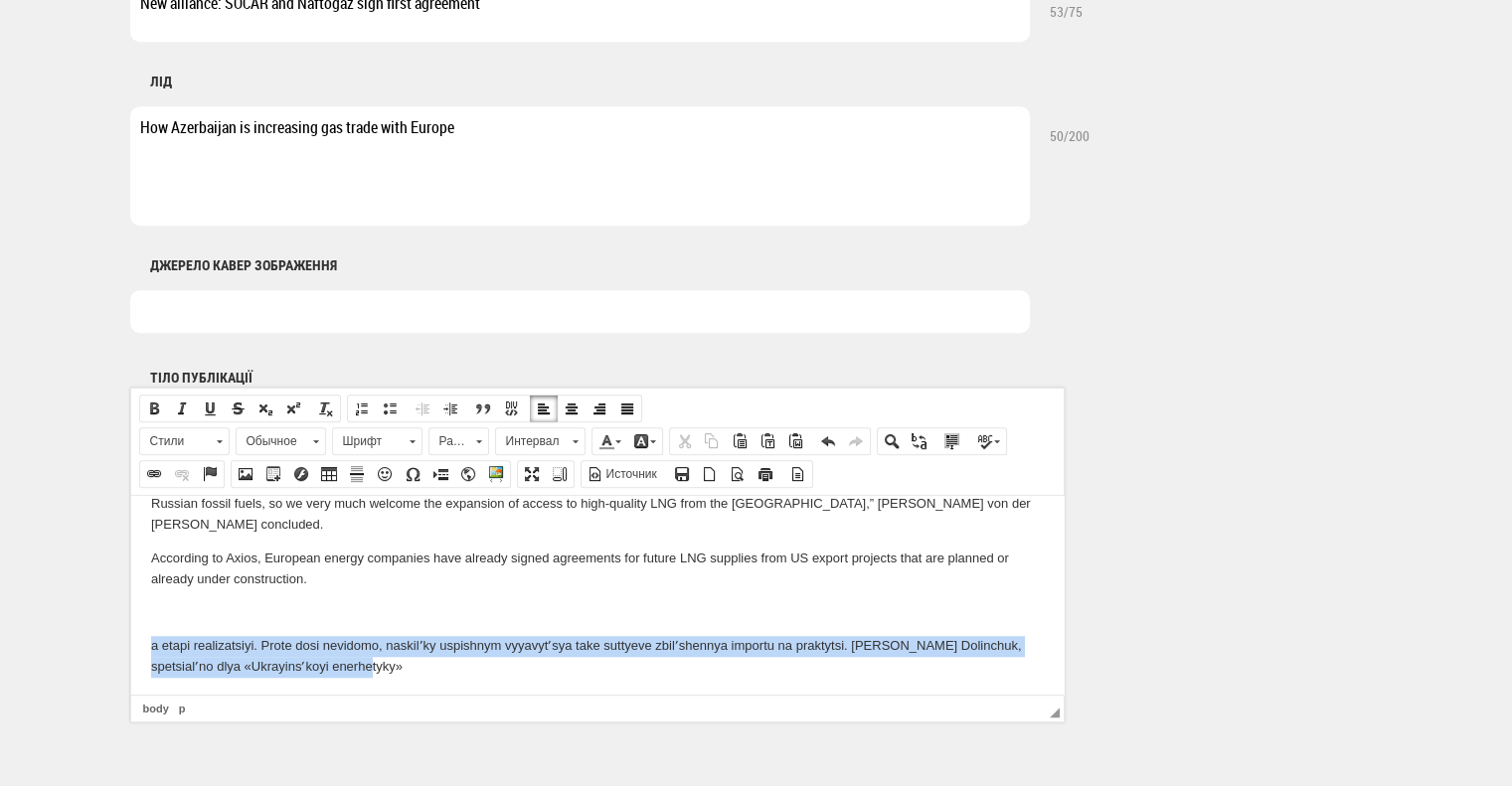 drag, startPoint x: 349, startPoint y: 565, endPoint x: 117, endPoint y: 536, distance: 233.80547 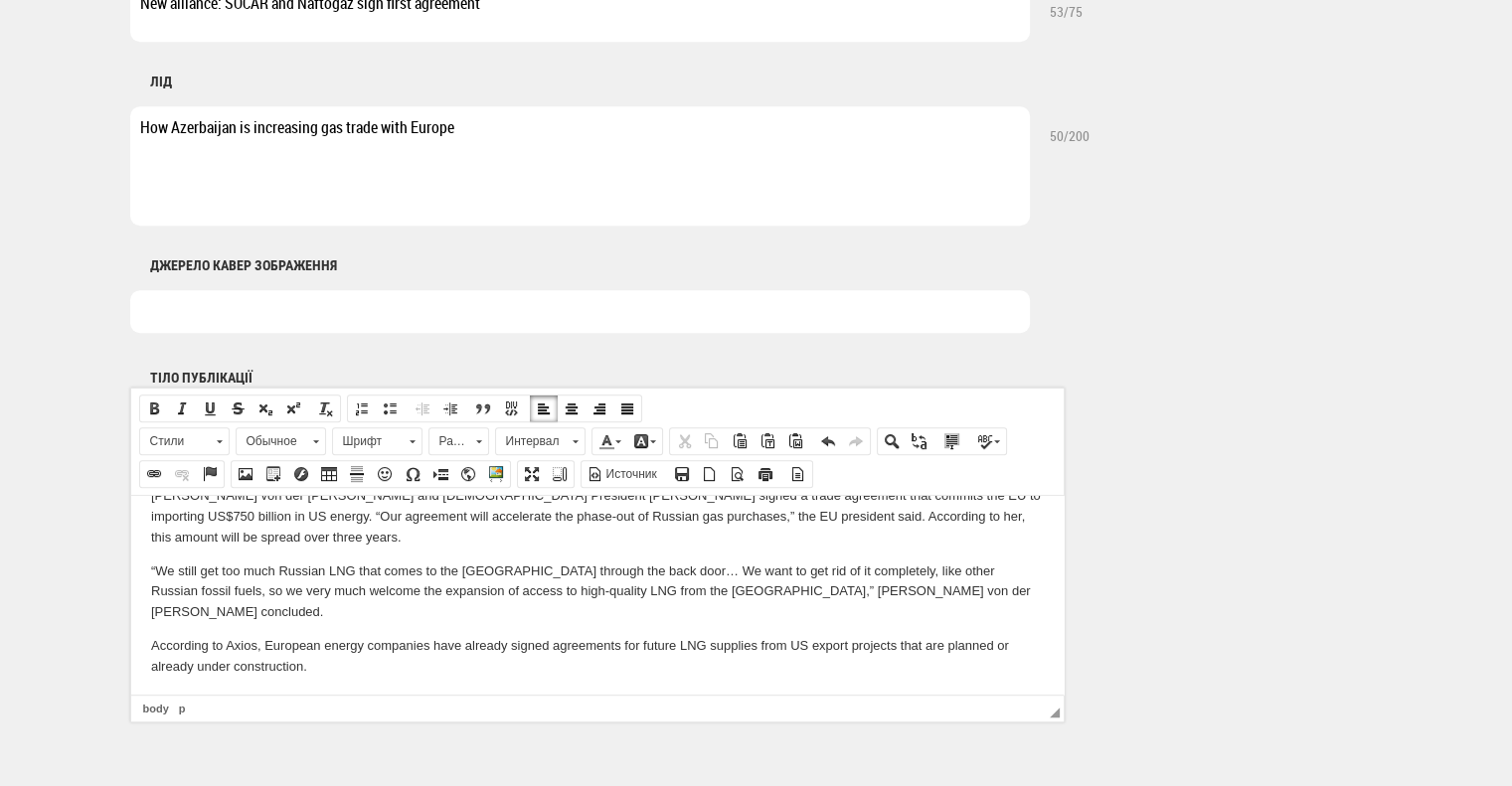 scroll, scrollTop: 1982, scrollLeft: 0, axis: vertical 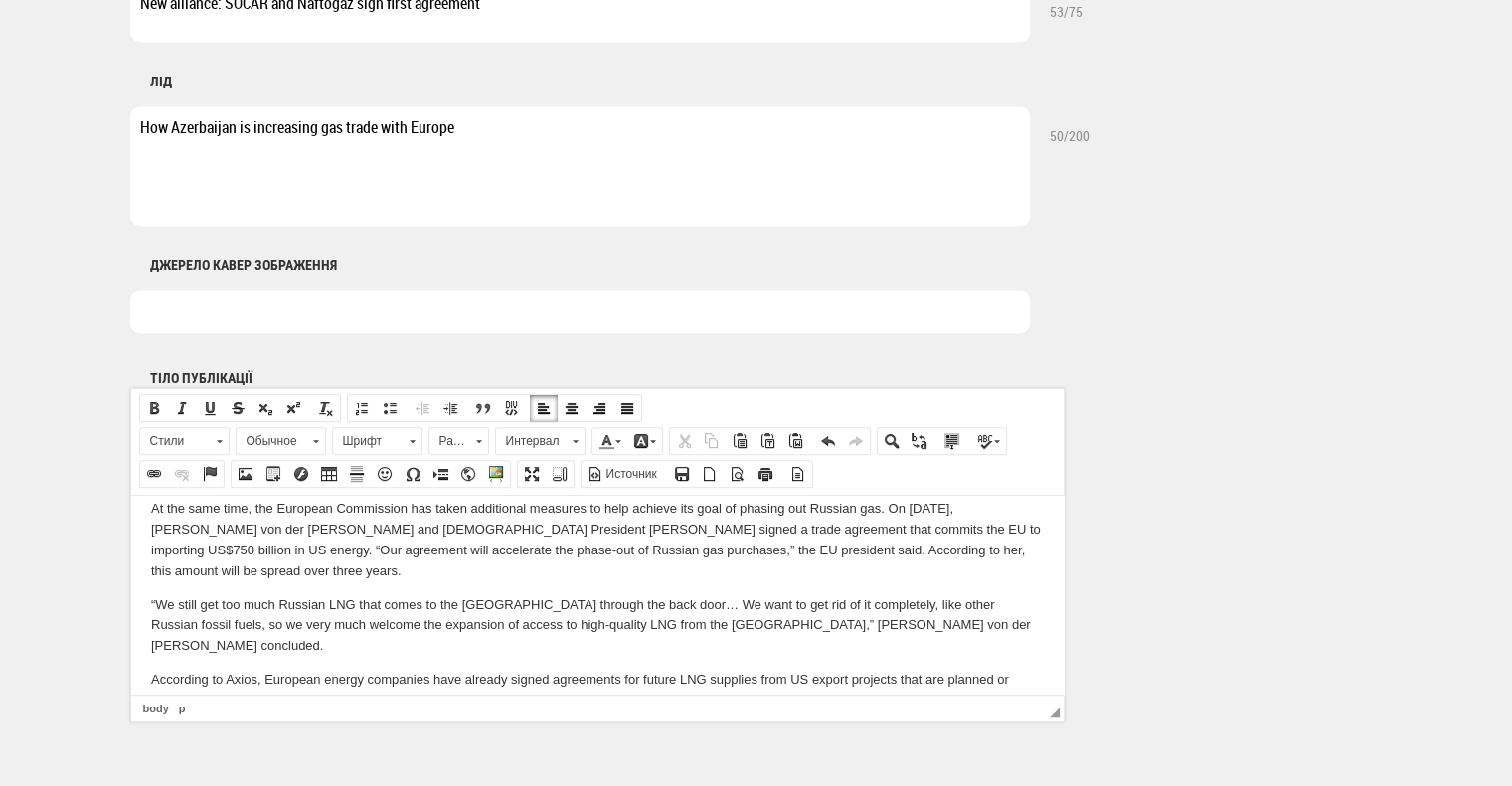 click on "According to Axios, European energy companies have already signed agreements for future LNG supplies from US export projects that are planned or already under construction." at bounding box center [596, 690] 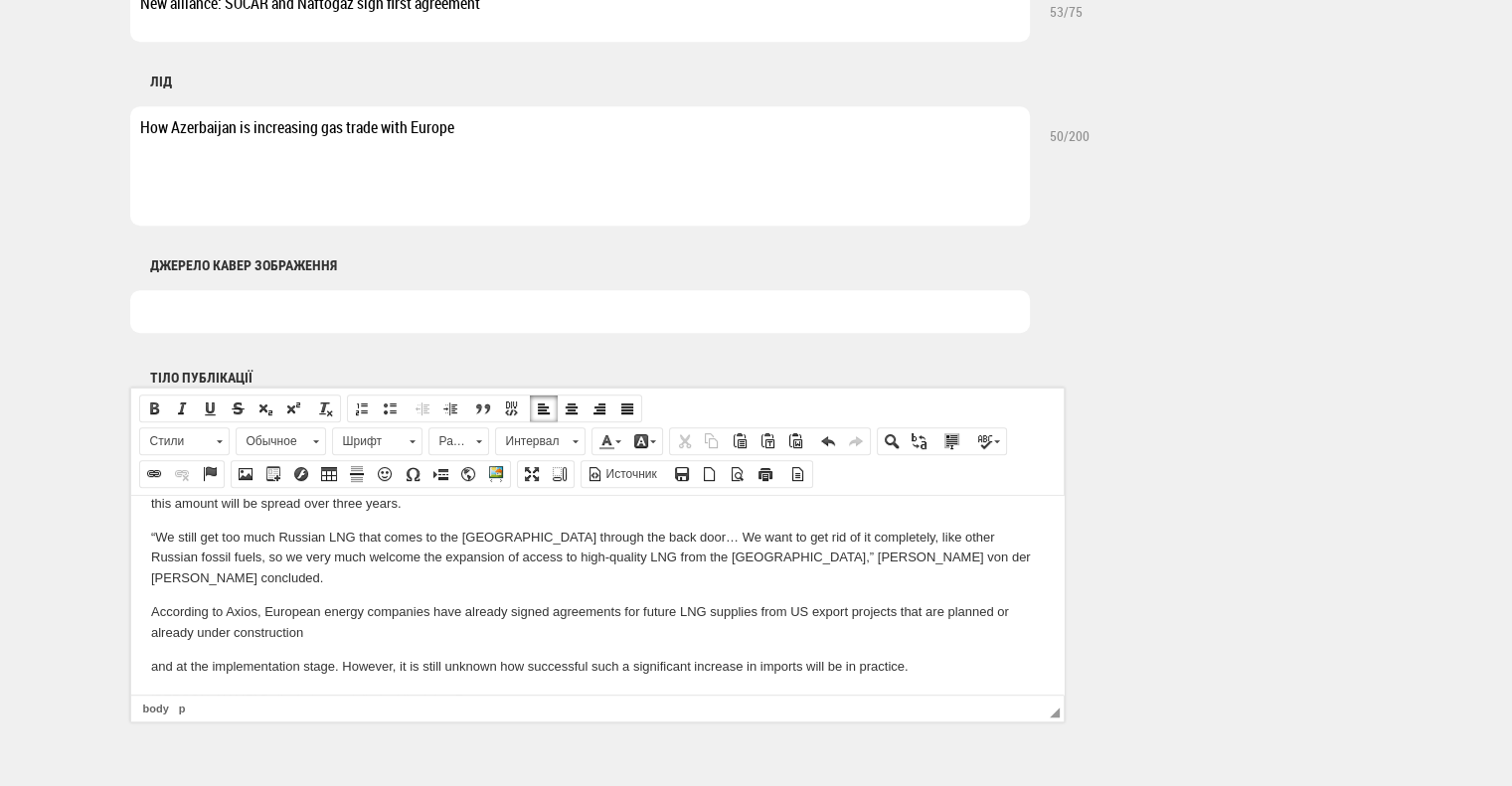 click on "The state holding company Naftogaz of Ukraine reported on the conclusion of the first agreement for the import of Azerbaijani gas, which provides for a test supply via the Trans-Balkan Corridor gas pipeline through Bulgaria and Romania to the Ukrainian market. The counterparty was SOCAR Energy Ukraine, a division of SOCAR - the State Oil Company of the Republic of Azerbaijan. Ukrainian Energy examined the political prerequisites for such cooperation between state-owned companies in the gas market, its prospects, and also assessed the EU's ability to increase gas imports from alternative sources in order to stop gas cooperation with Russia. Strategic step “This is a small but strategically important step that paves the way for long-term cooperation. And also another example of diversifying supply sources and strengthening Ukraine’s energy security,” said Serhiy Koretsky, Chairman of the Board of Naftogaz of Ukraine. Caspian prospects Anti-Russian measures The American Alternative" at bounding box center (596, -380) 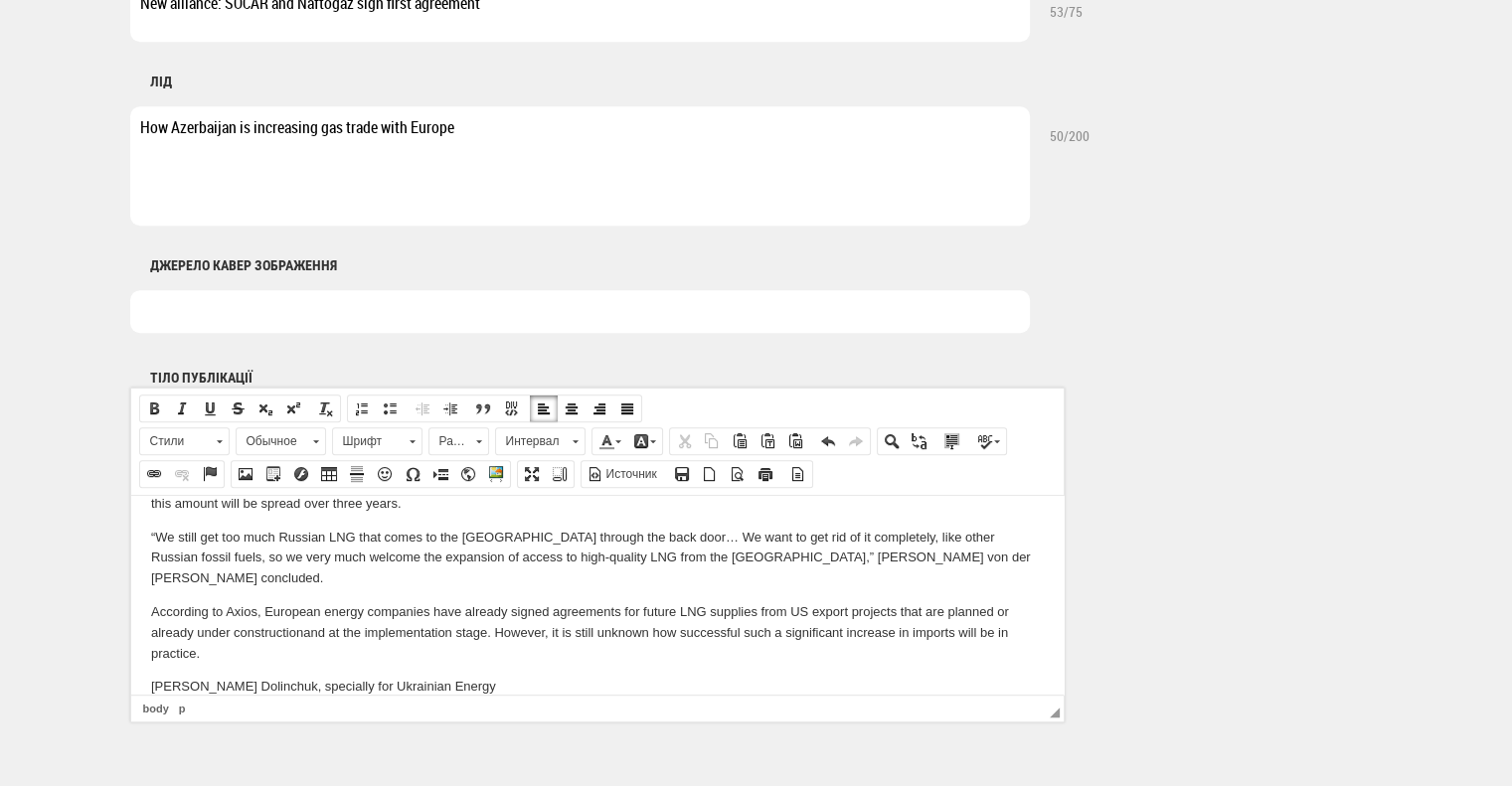scroll, scrollTop: 2037, scrollLeft: 0, axis: vertical 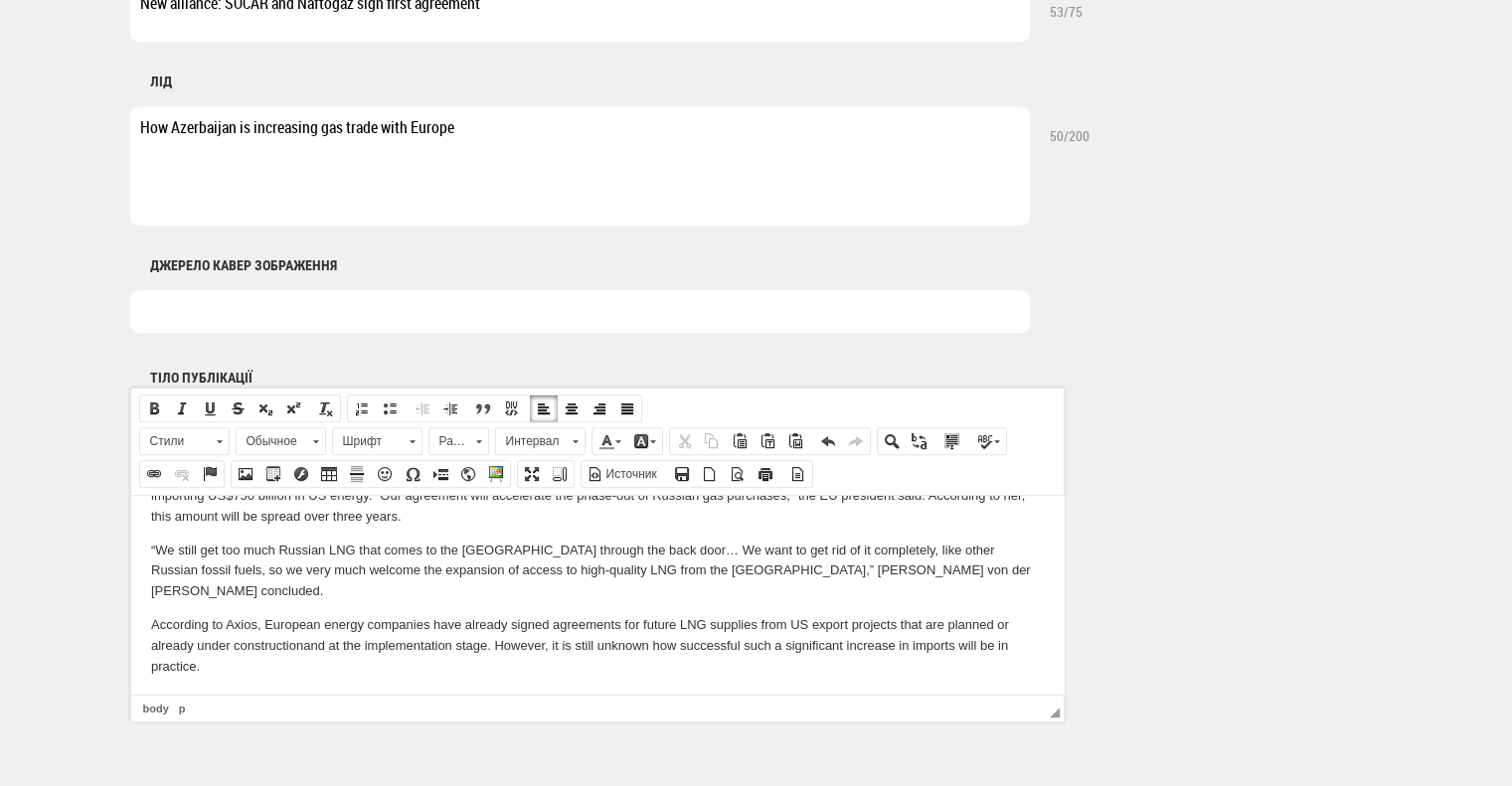 click on "Svitlana Dolinchuk, specially for Ukrainian Energy" at bounding box center (596, 699) 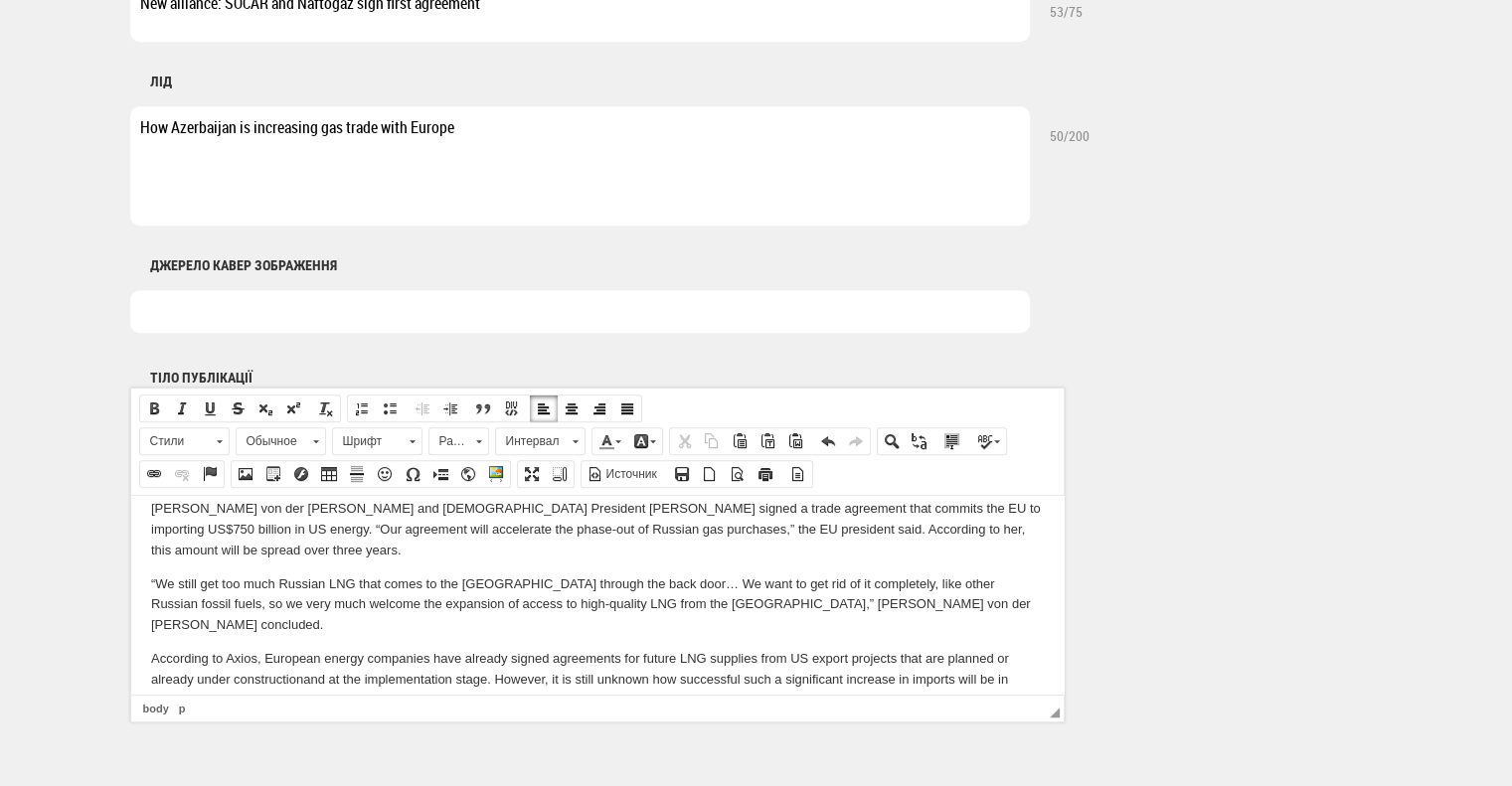 scroll, scrollTop: 1969, scrollLeft: 0, axis: vertical 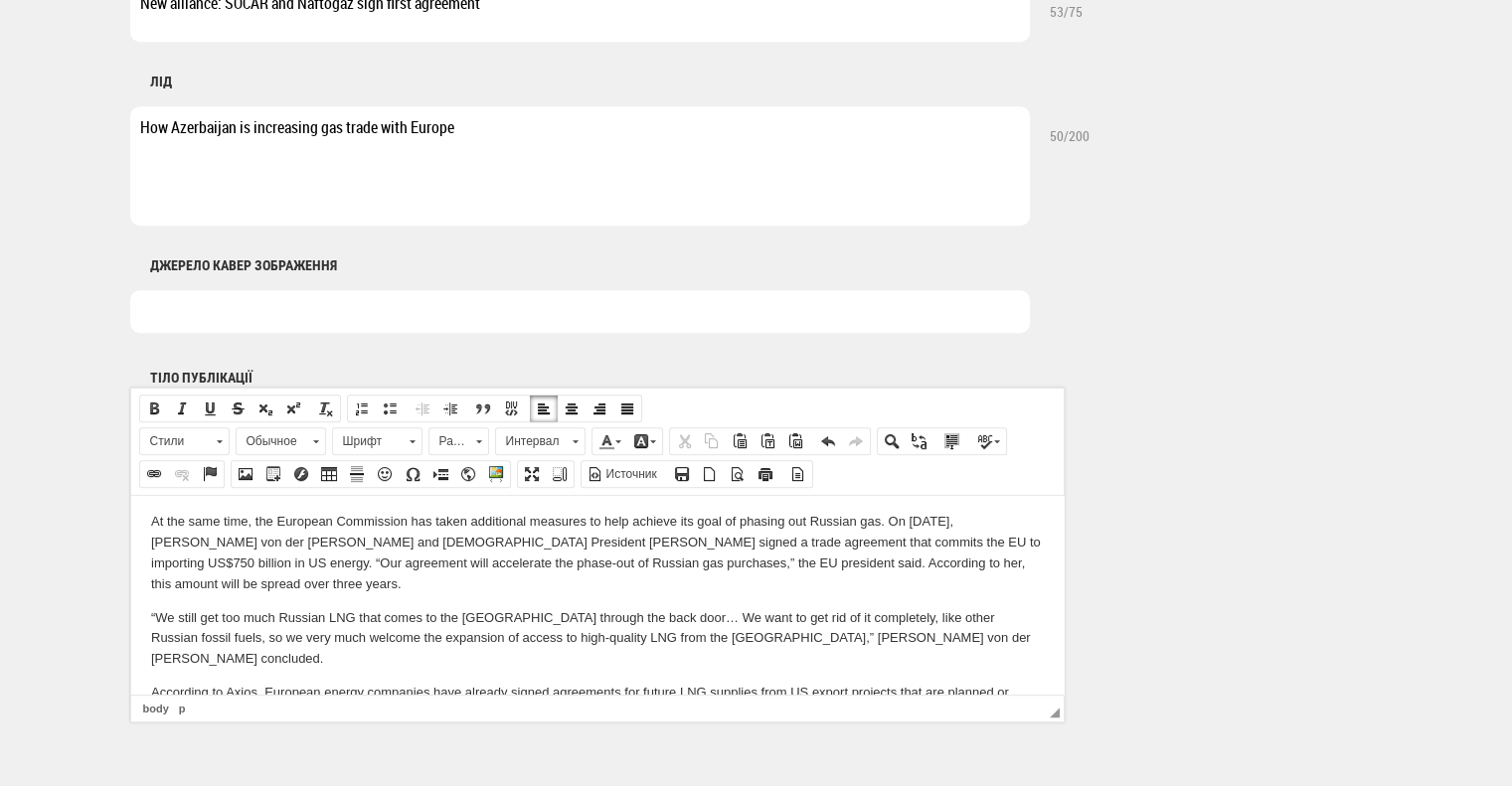 drag, startPoint x: 435, startPoint y: 661, endPoint x: 67, endPoint y: 689, distance: 369.0637 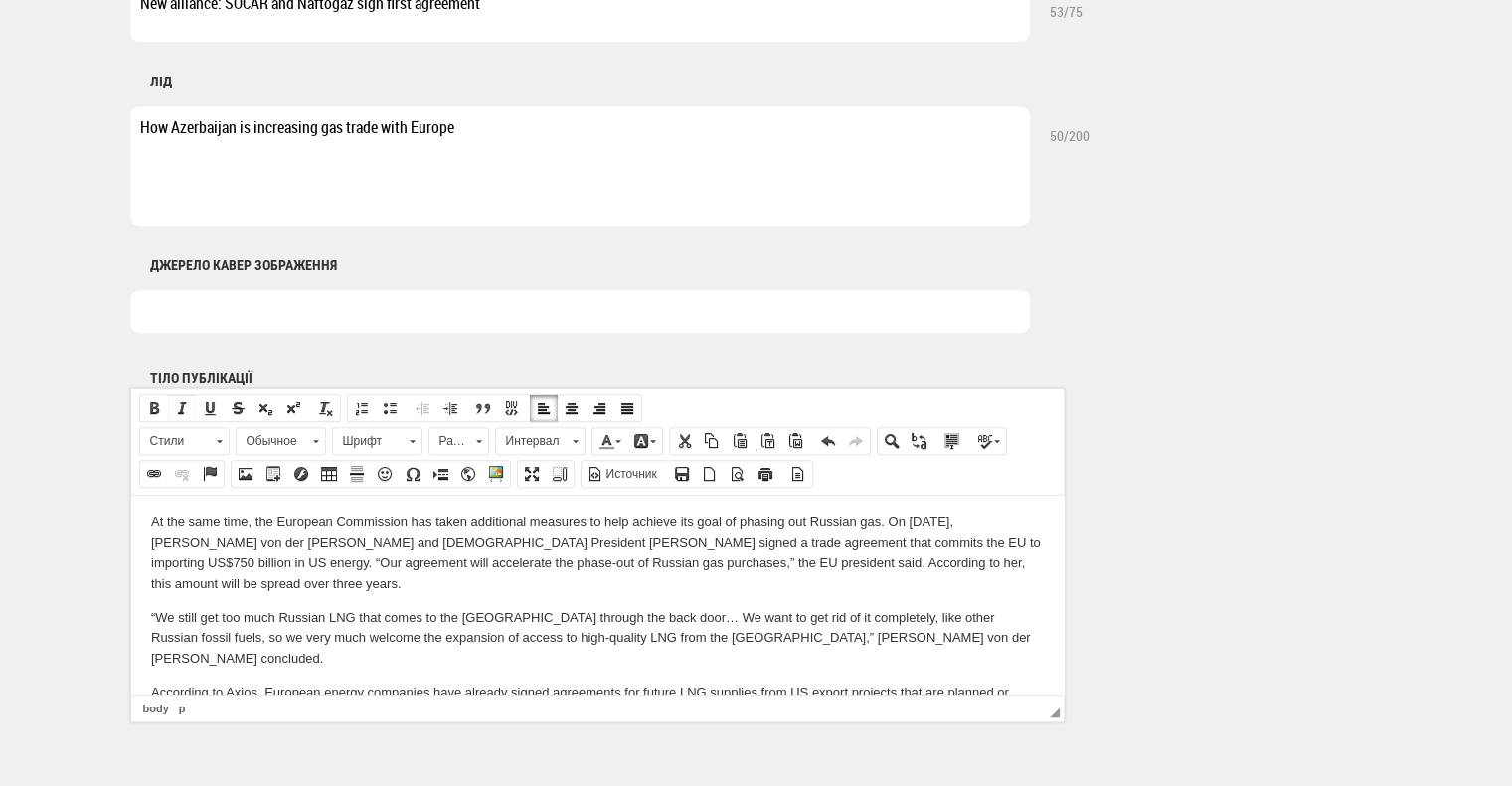 click at bounding box center (182, 408) 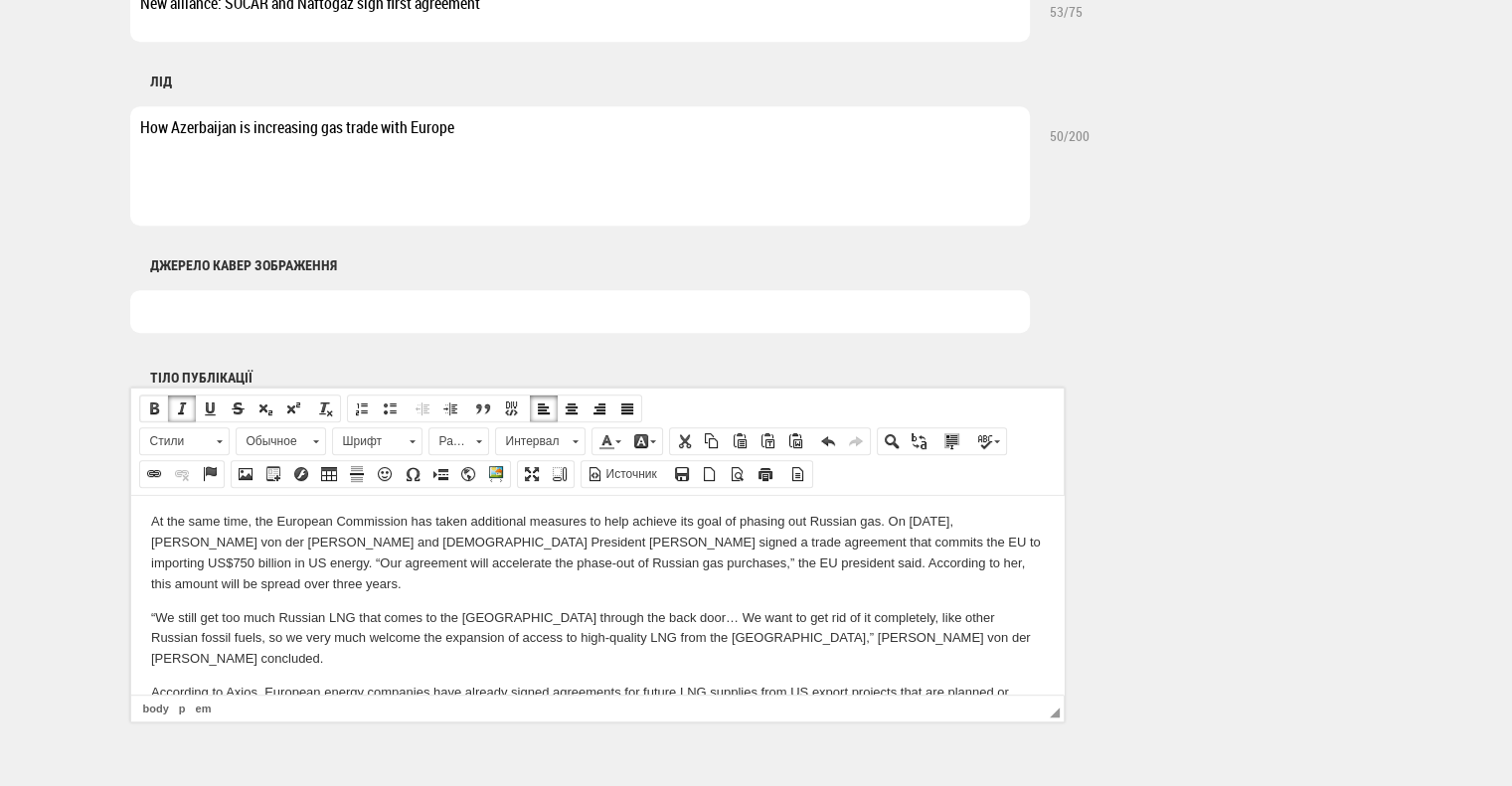 click at bounding box center (154, 408) 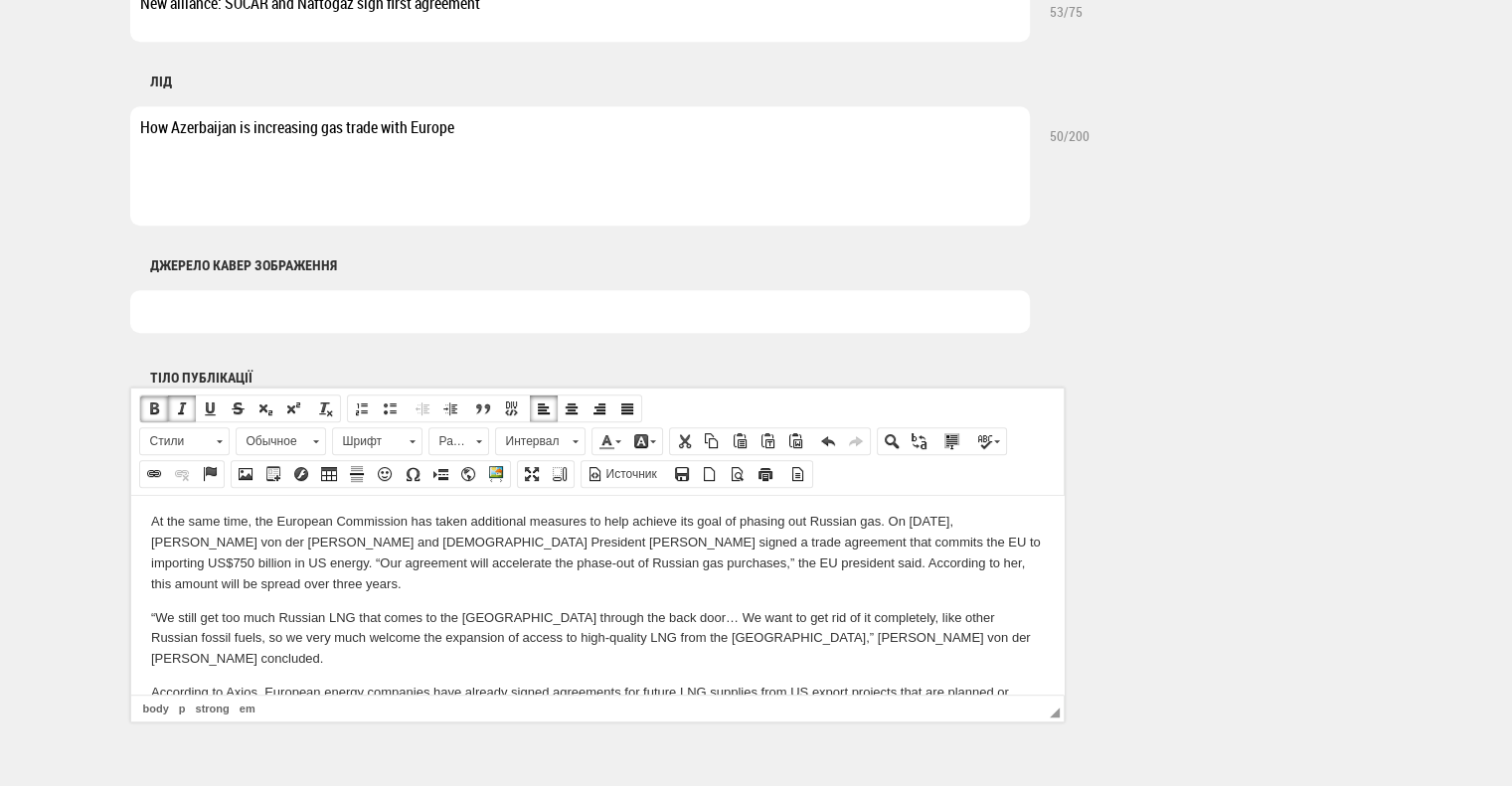 click on "“We still get too much Russian LNG that comes to the EU through the back door… We want to get rid of it completely, like other Russian fossil fuels, so we very much welcome the expansion of access to high-quality LNG from the US,” Ursula von der Leyen concluded." at bounding box center [596, 638] 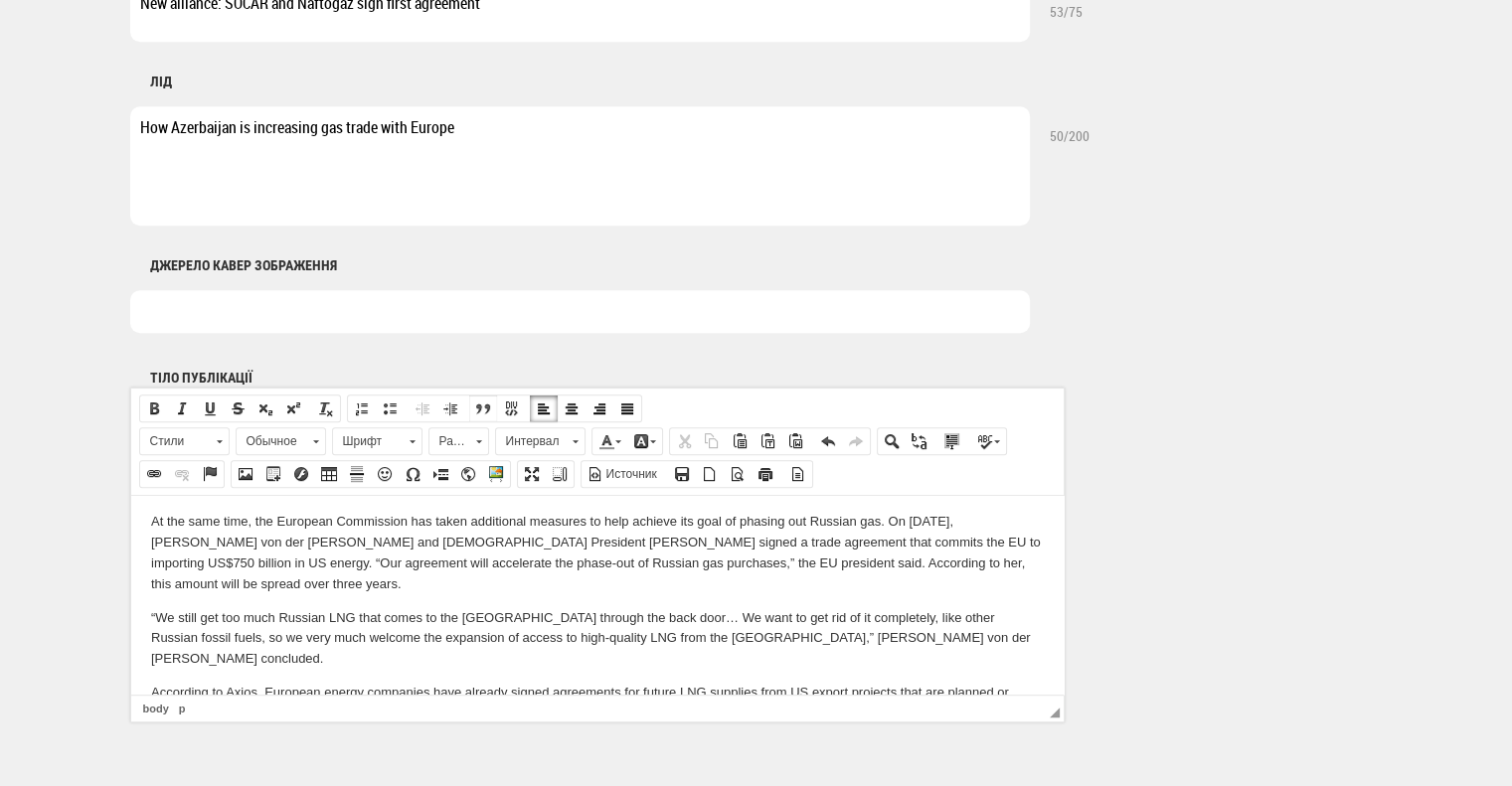 click at bounding box center [483, 408] 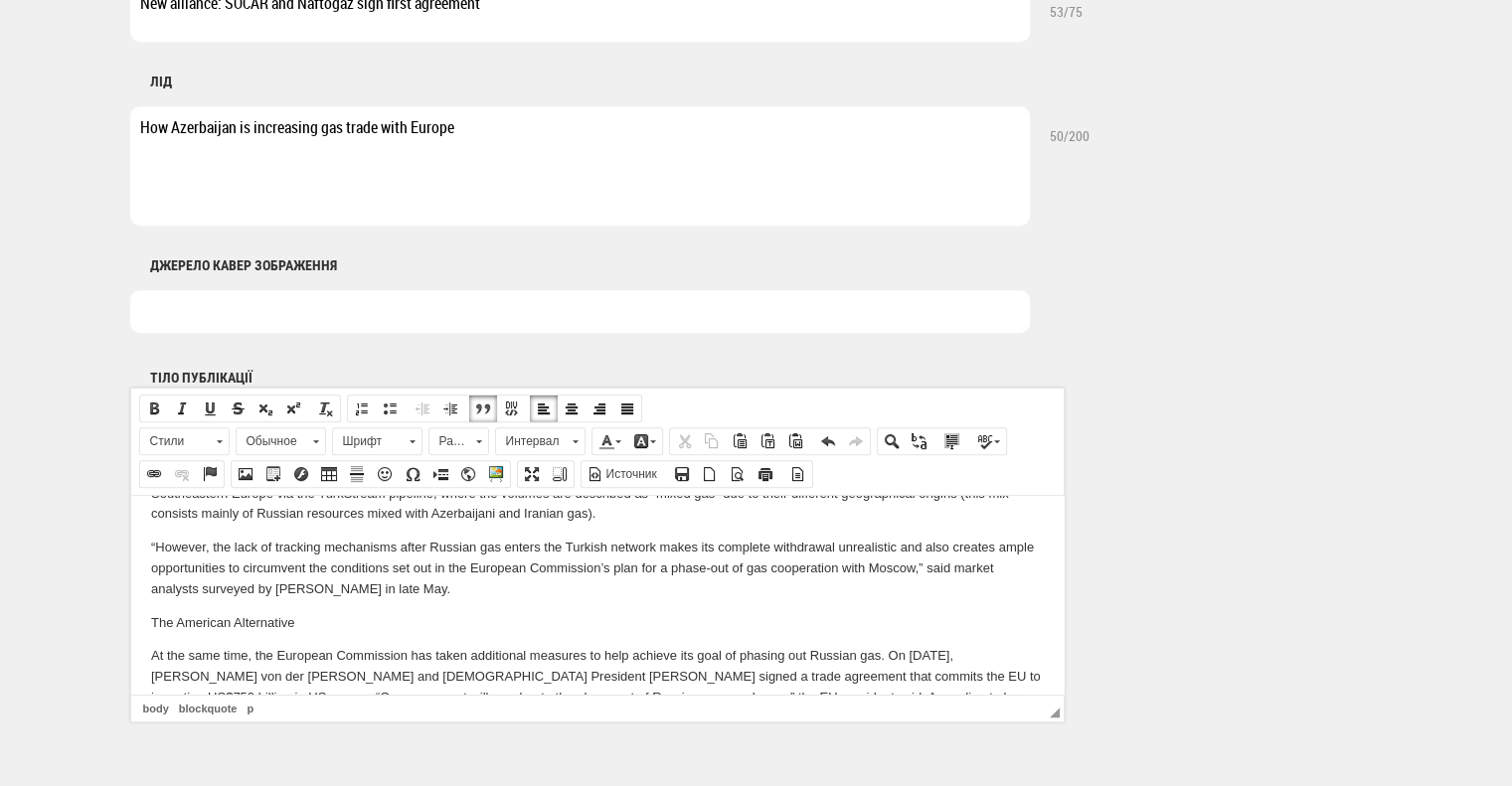 scroll, scrollTop: 1803, scrollLeft: 0, axis: vertical 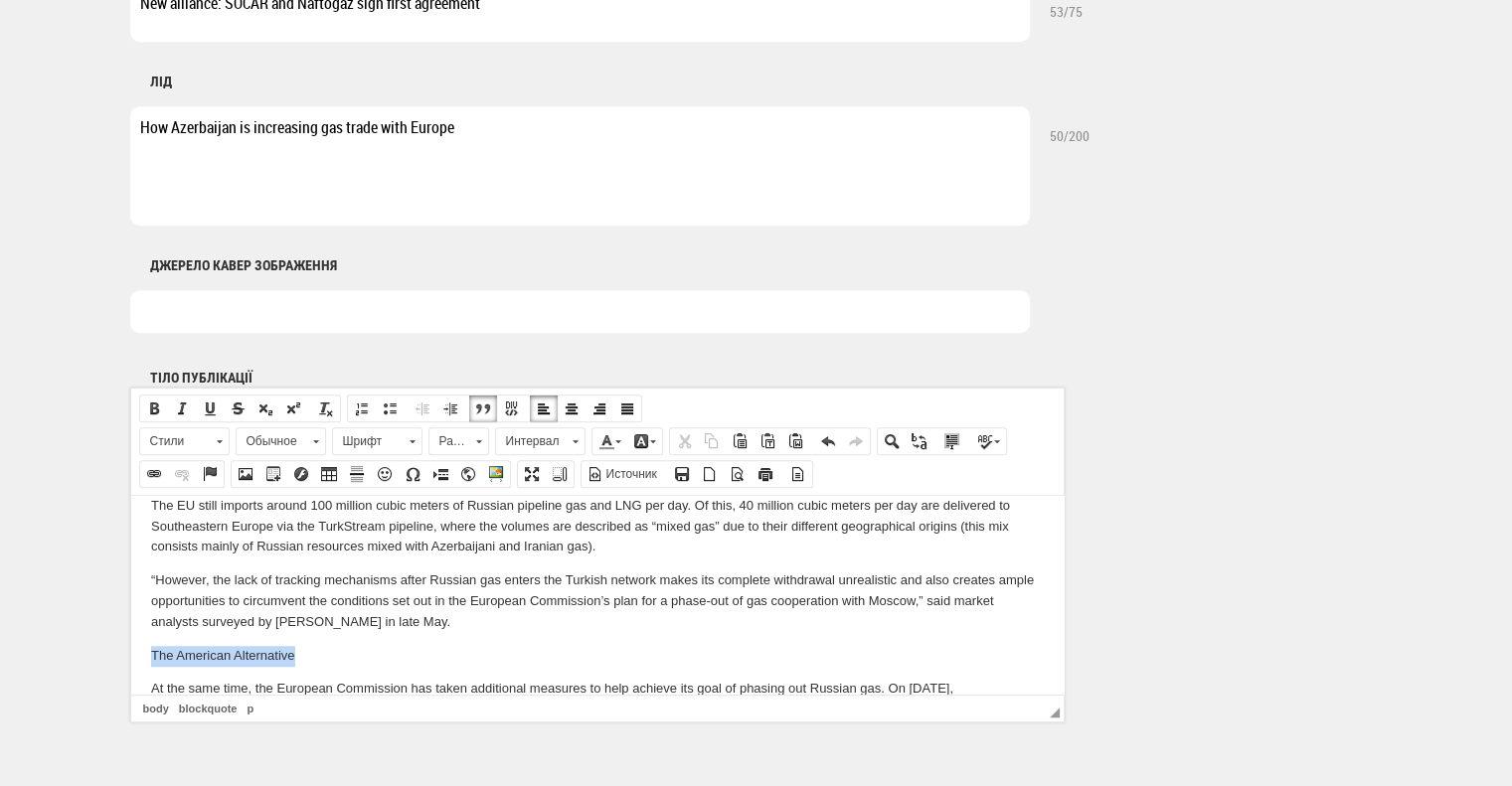 drag, startPoint x: 313, startPoint y: 590, endPoint x: 132, endPoint y: 573, distance: 181.79659 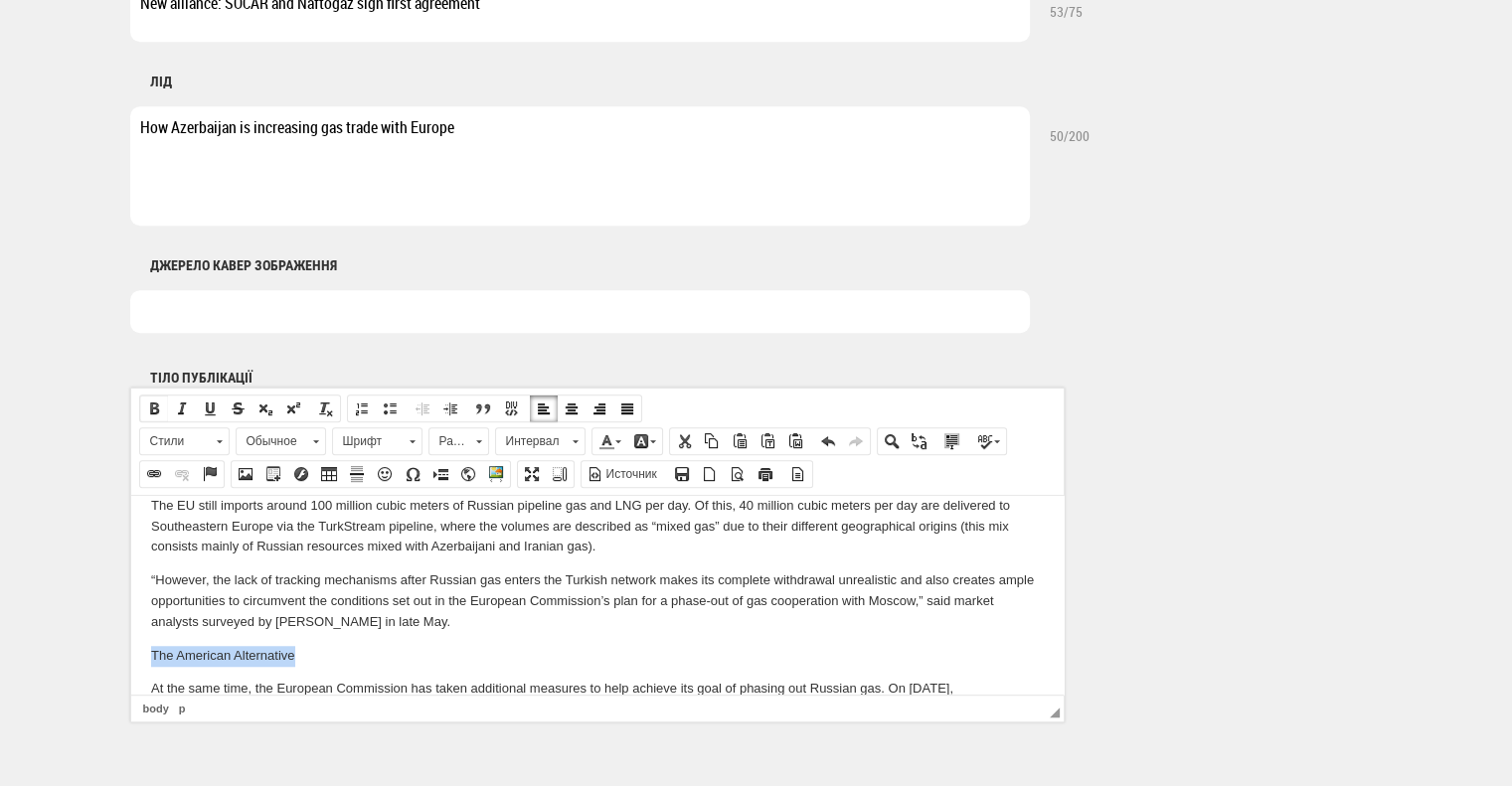 click at bounding box center [154, 408] 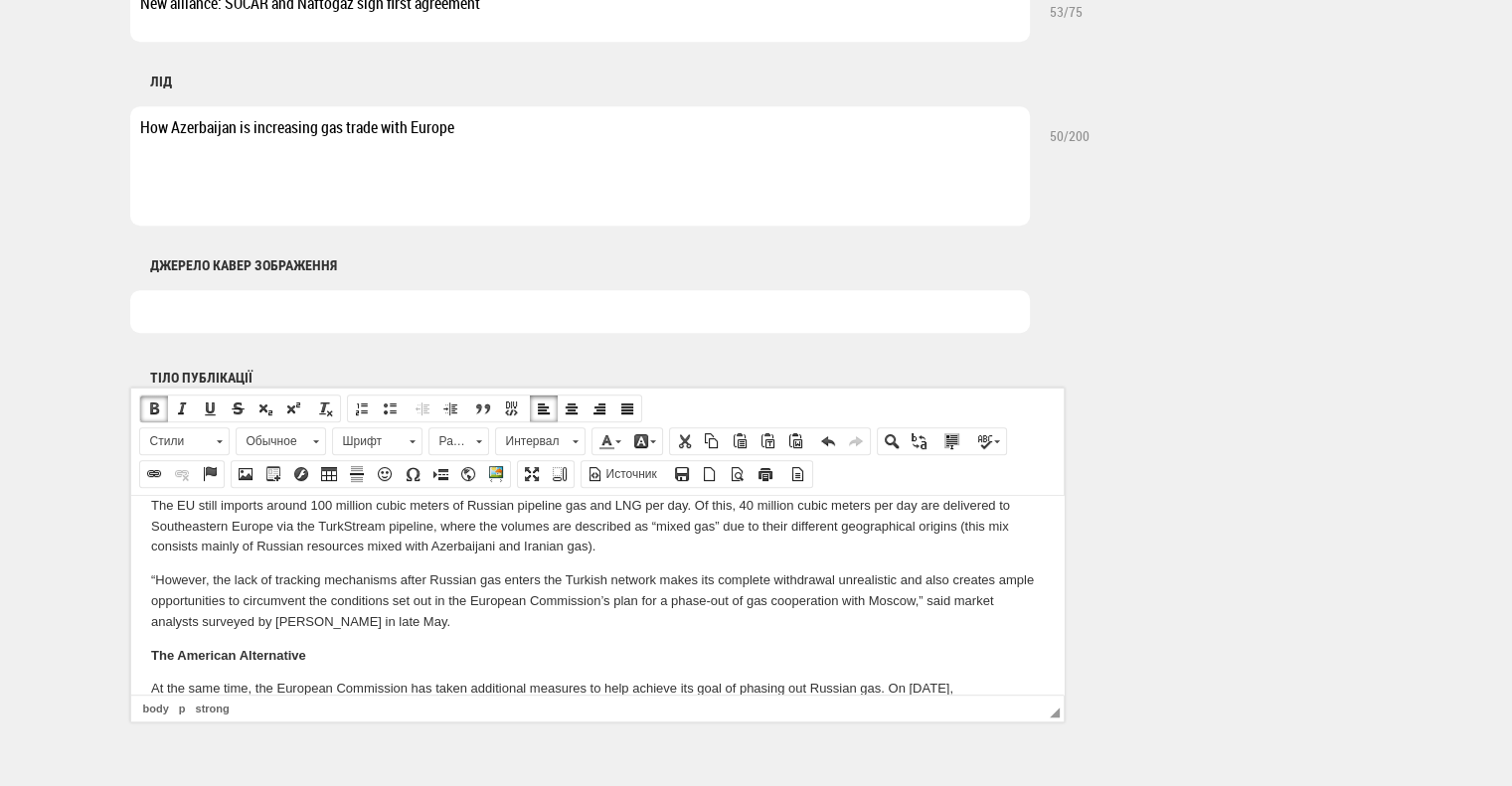 click on "“However, the lack of tracking mechanisms after Russian gas enters the Turkish network makes its complete withdrawal unrealistic and also creates ample opportunities to circumvent the conditions set out in the European Commission’s plan for a phase-out of gas cooperation with Moscow,” said market analysts surveyed by Montel in late May." at bounding box center (596, 600) 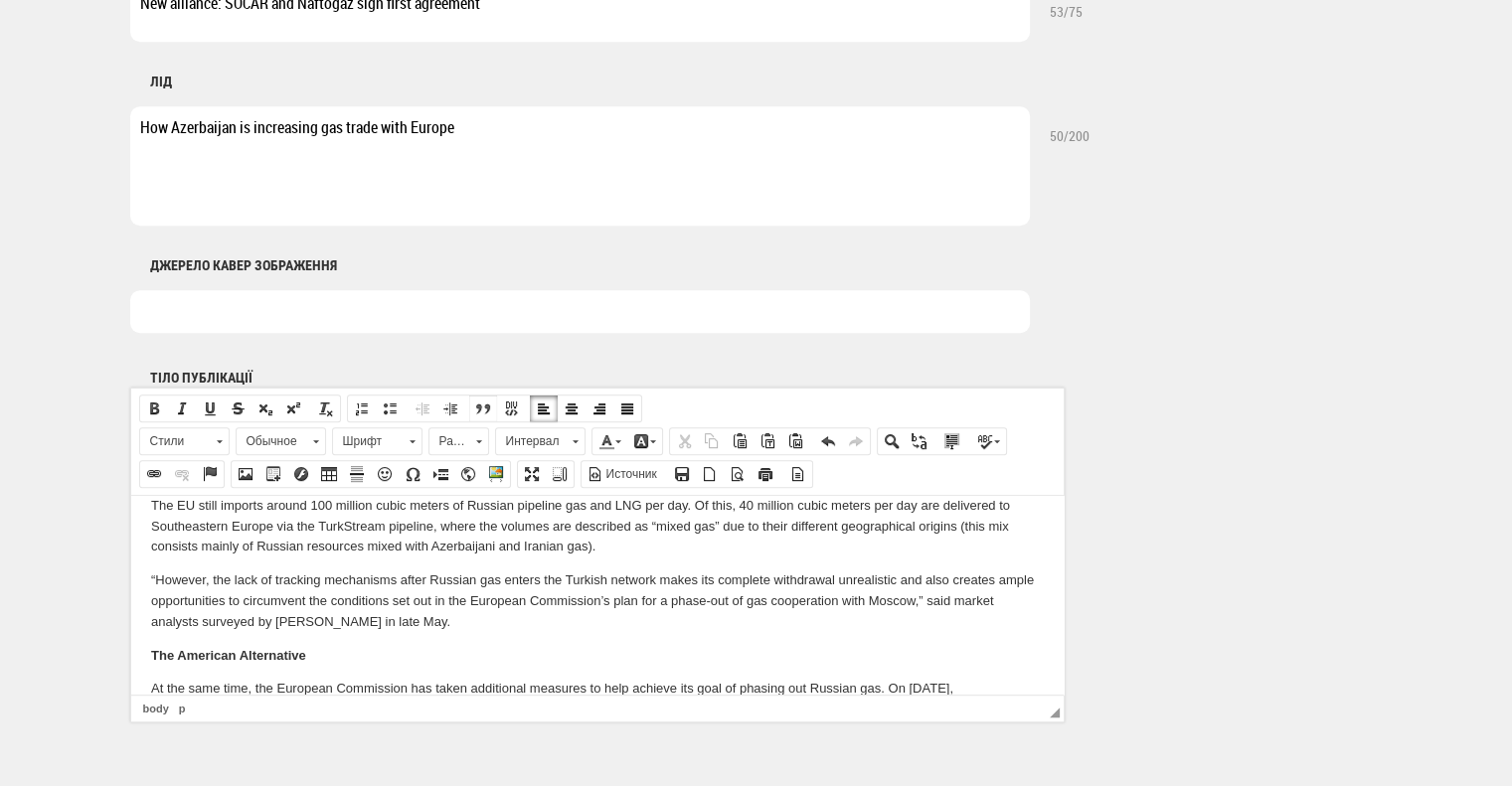 click at bounding box center [483, 408] 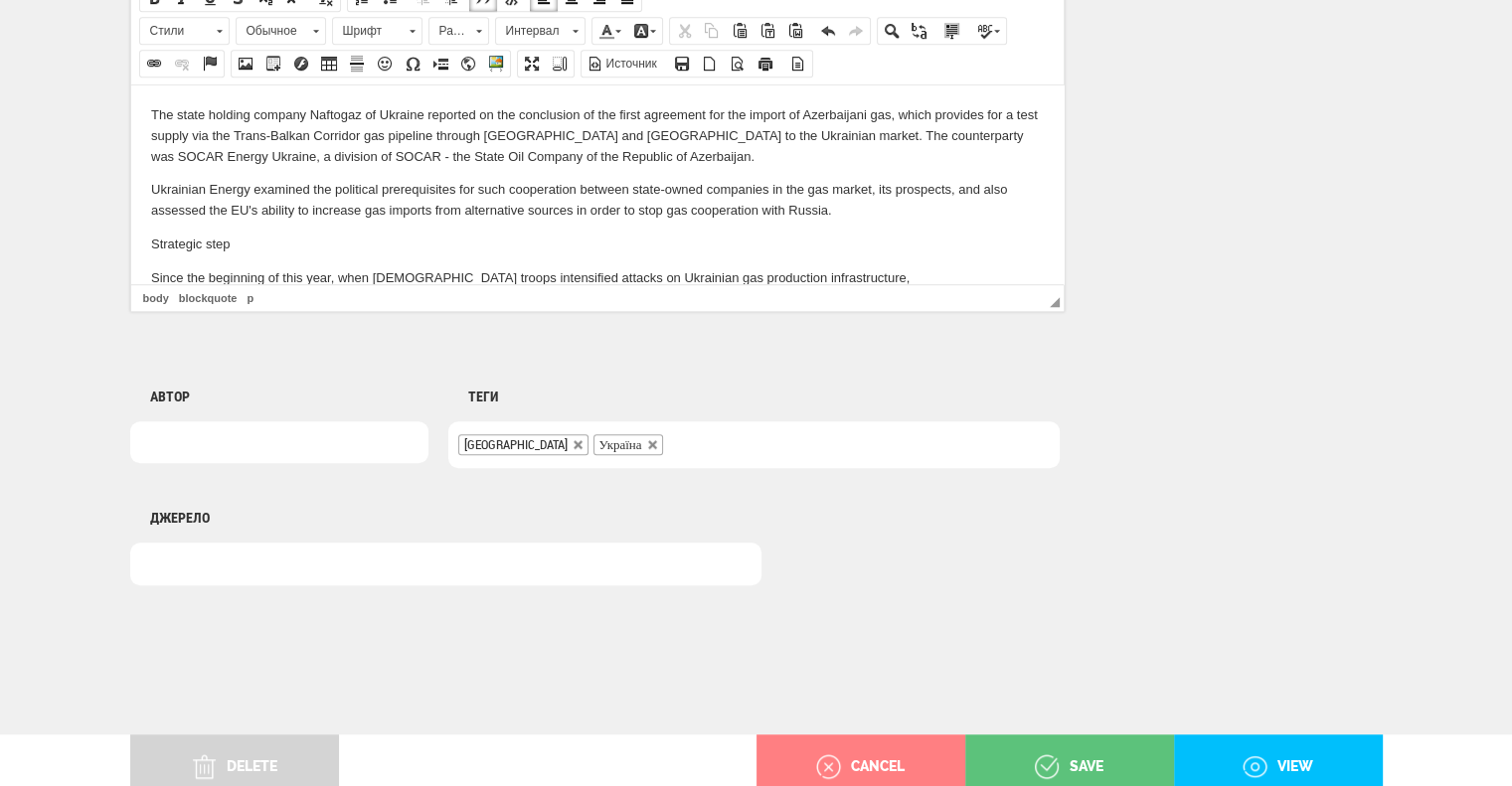 scroll, scrollTop: 1346, scrollLeft: 0, axis: vertical 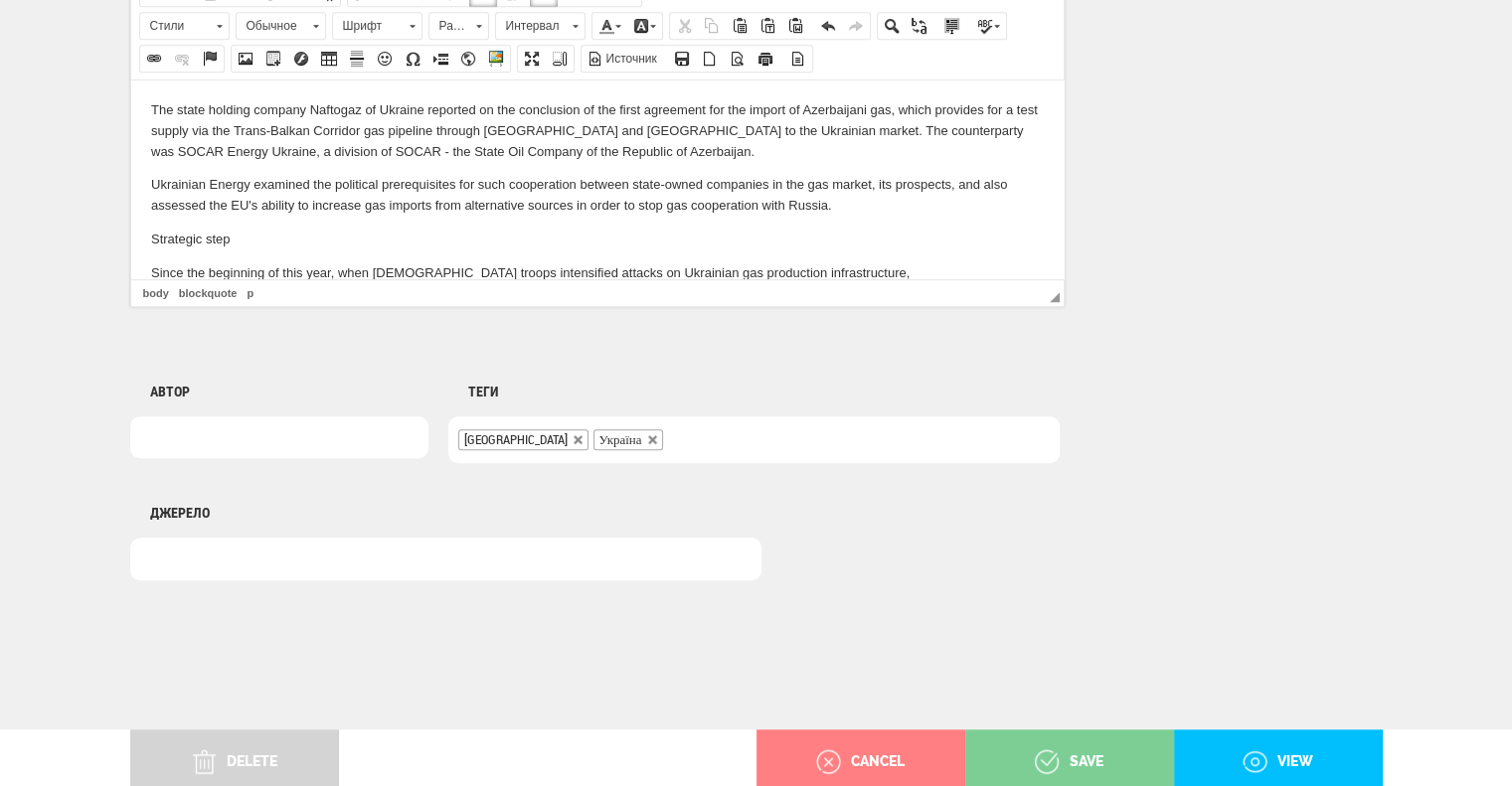 click on "save" at bounding box center (1070, 762) 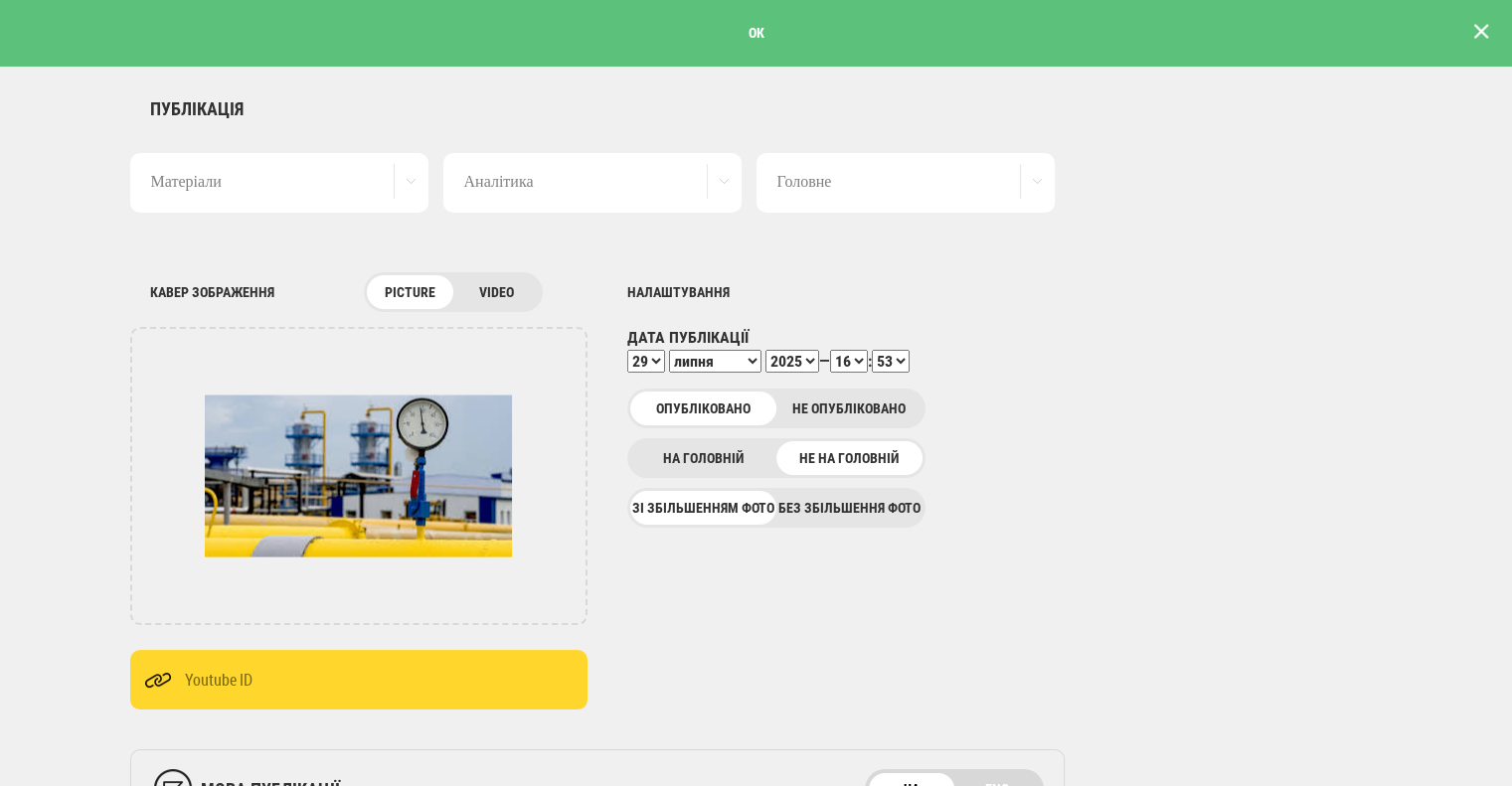 scroll, scrollTop: 0, scrollLeft: 0, axis: both 